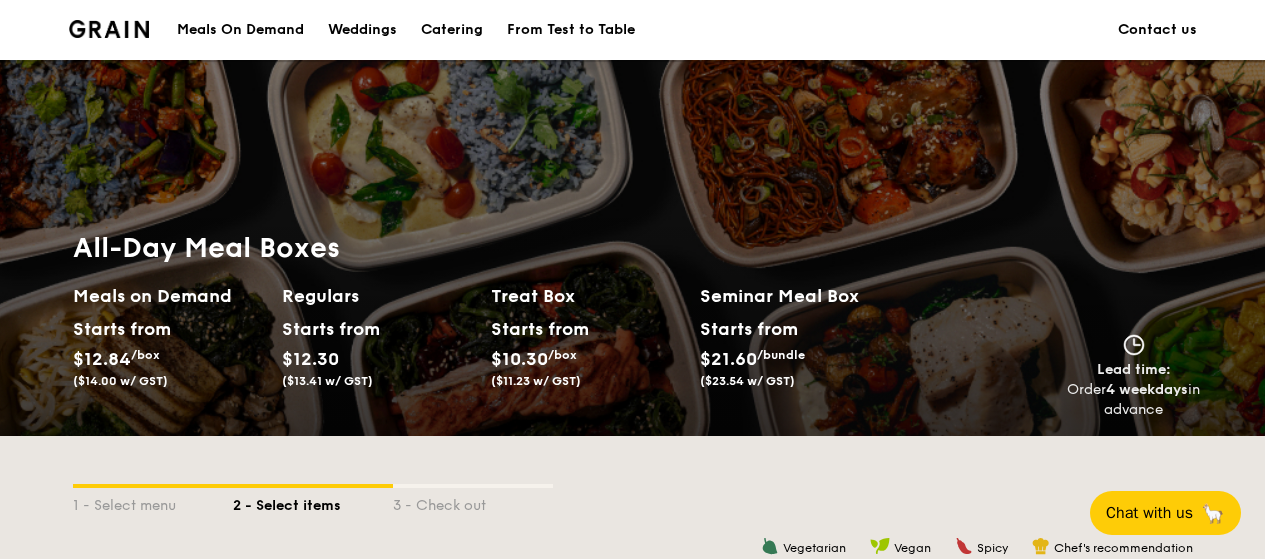 scroll, scrollTop: 0, scrollLeft: 0, axis: both 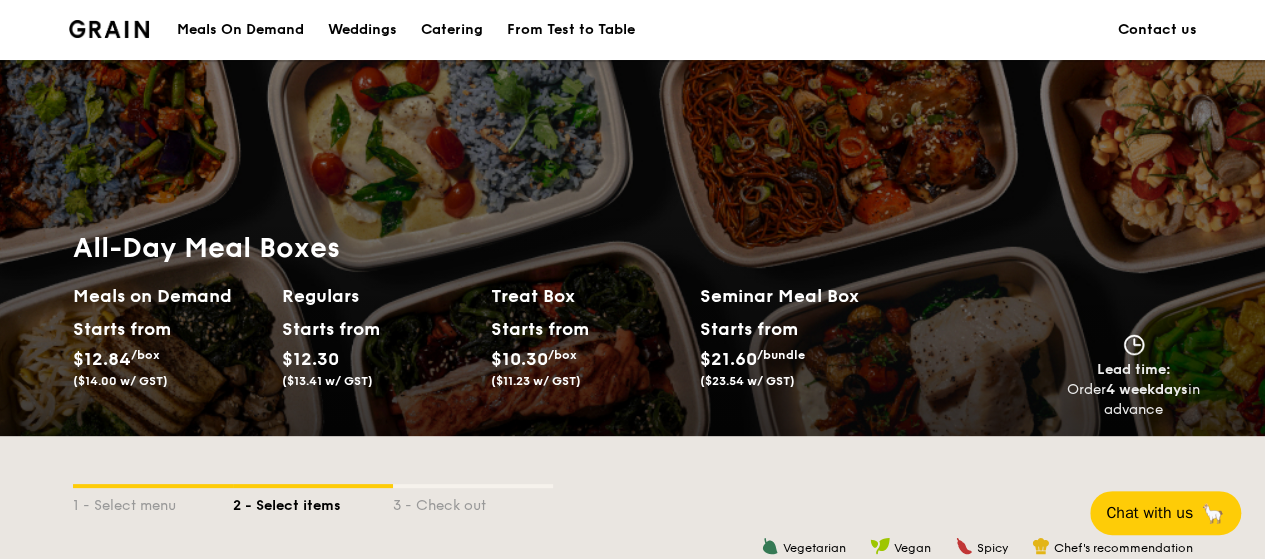 click on "Meals on Demand" at bounding box center [169, 296] 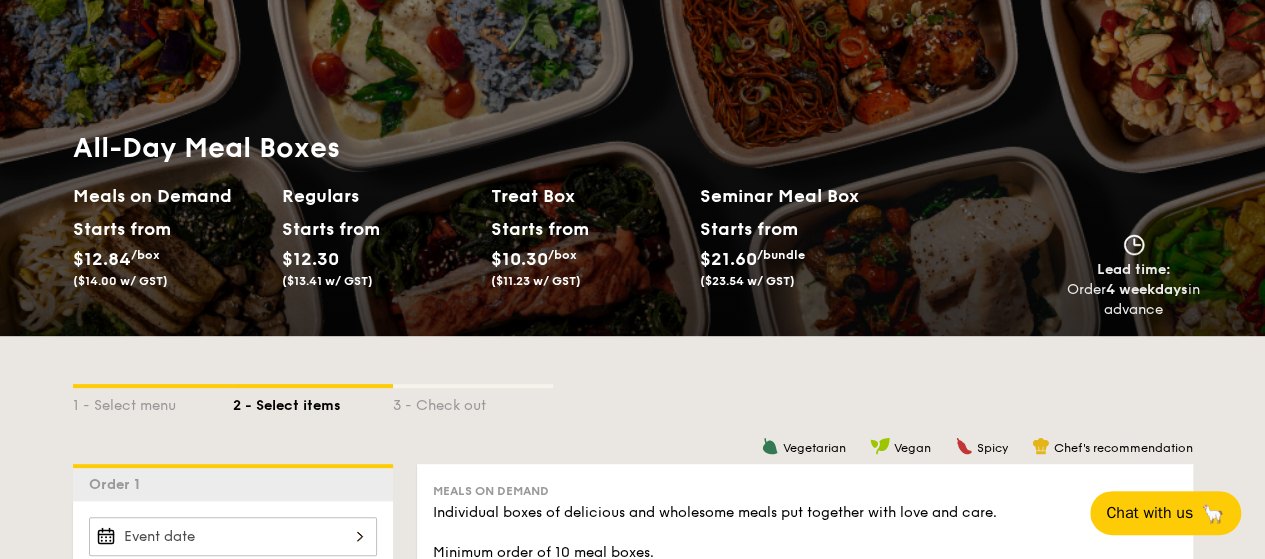 scroll, scrollTop: 300, scrollLeft: 0, axis: vertical 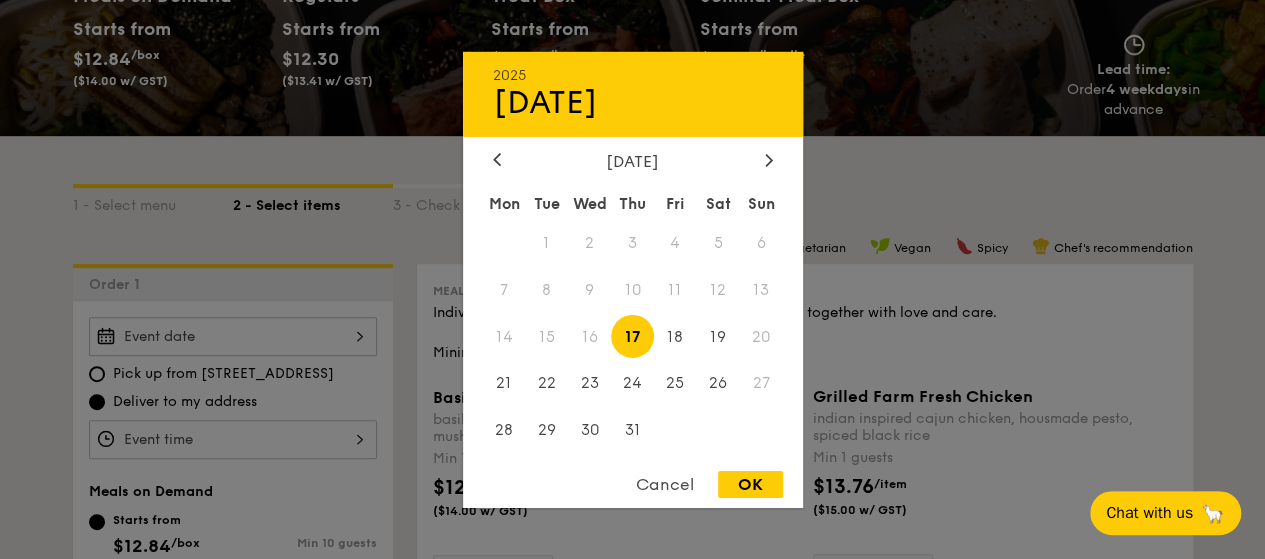 click on "2025   Jul 17       July 2025     Mon Tue Wed Thu Fri Sat Sun   1 2 3 4 5 6 7 8 9 10 11 12 13 14 15 16 17 18 19 20 21 22 23 24 25 26 27 28 29 30 31     Cancel   OK" at bounding box center (233, 336) 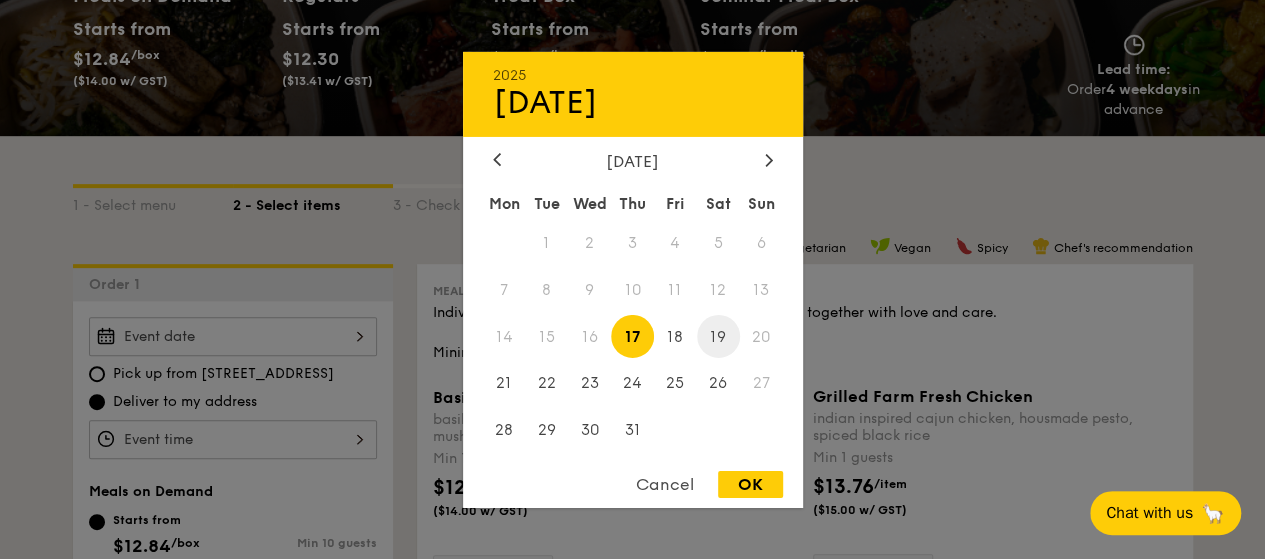 click on "19" at bounding box center [718, 336] 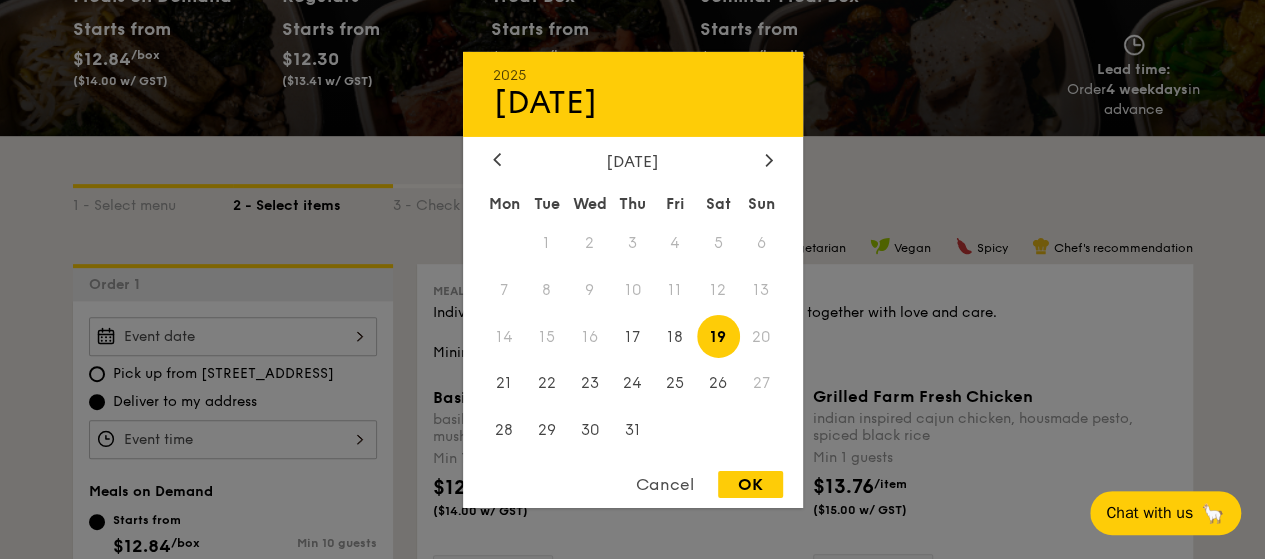 click on "OK" at bounding box center [750, 484] 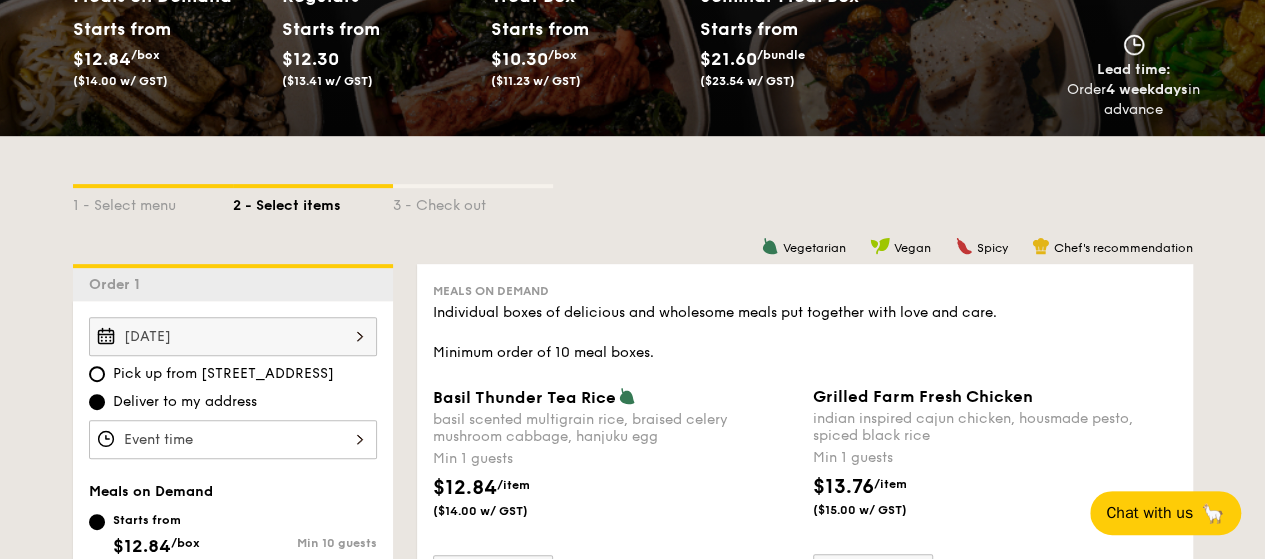 scroll, scrollTop: 400, scrollLeft: 0, axis: vertical 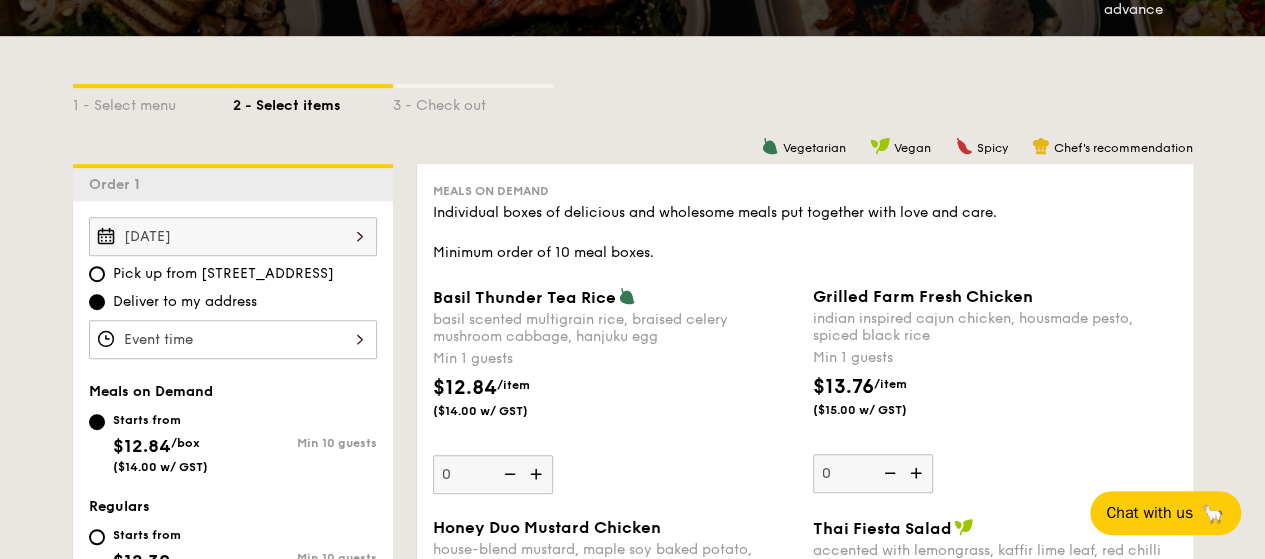 click at bounding box center [233, 339] 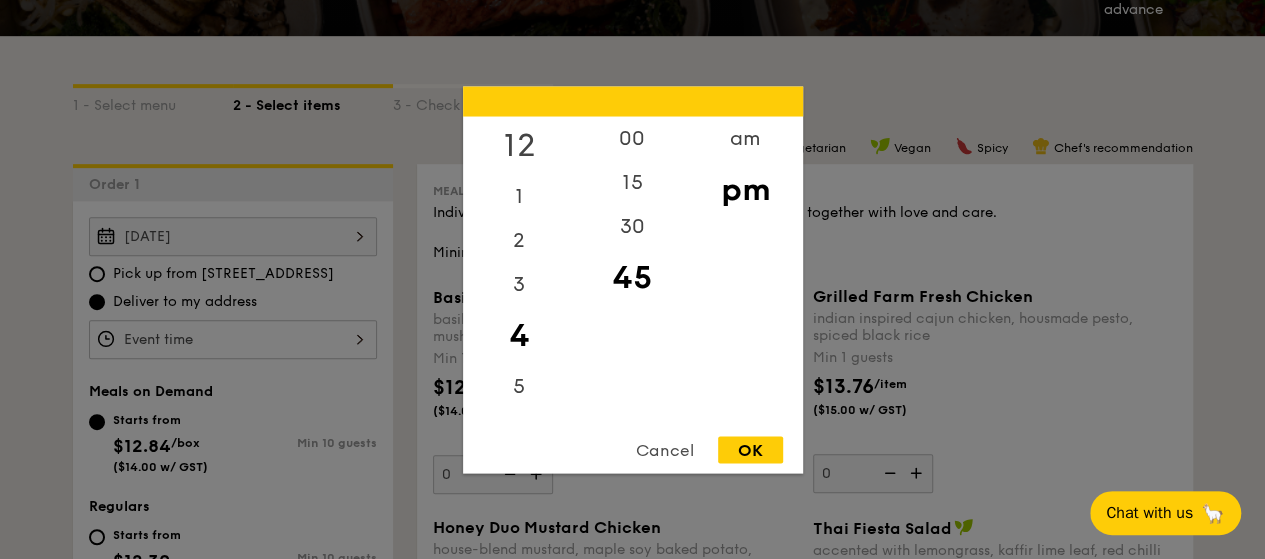 click on "12" at bounding box center (519, 145) 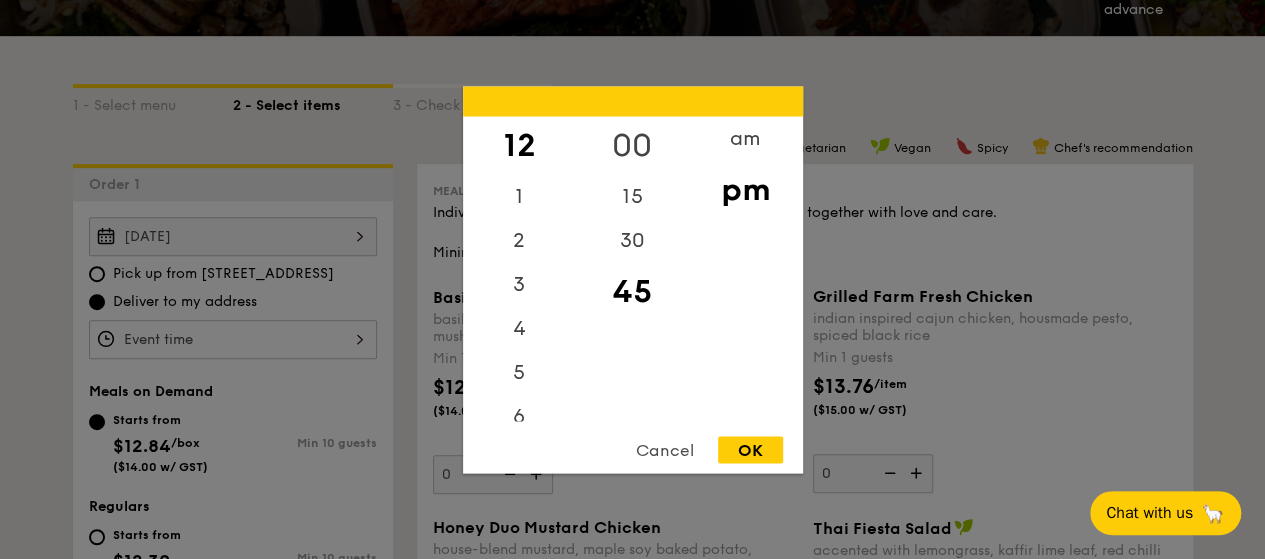 click on "00" at bounding box center (632, 145) 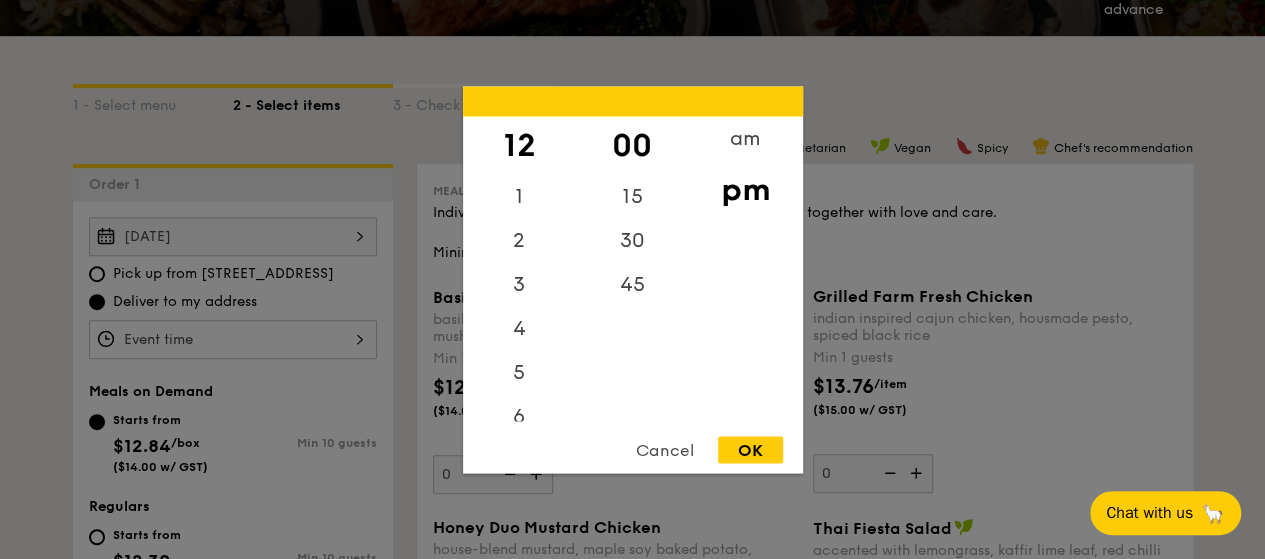 click on "pm" at bounding box center (745, 189) 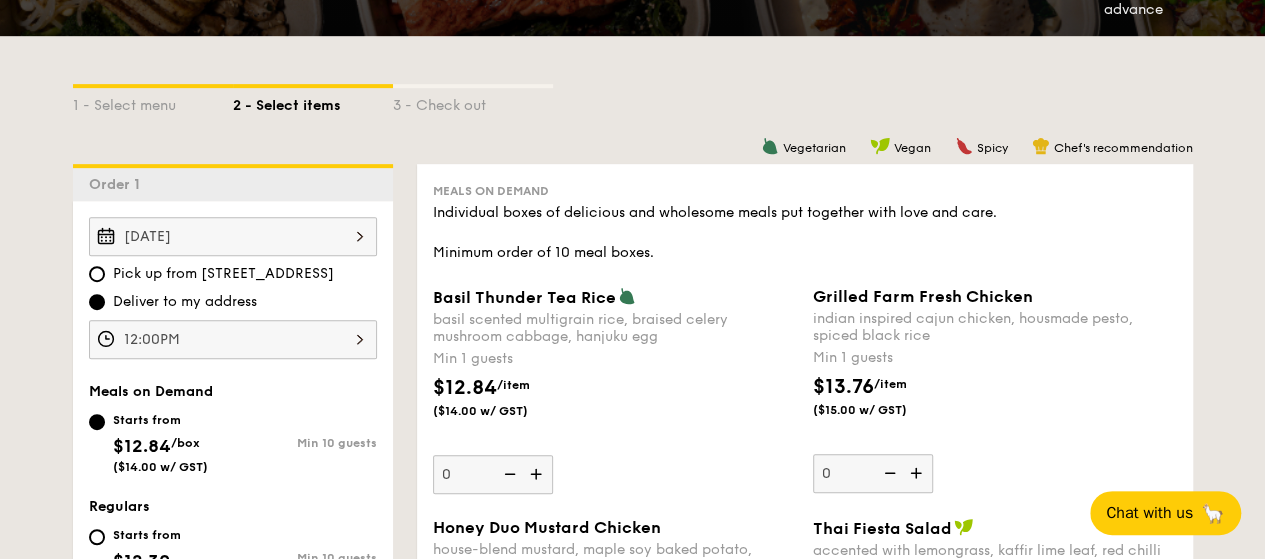 click on "1 - Select menu
2 - Select items
3 - Check out
Order 1
Jul 19, 2025
Pick up from 5 Burn Road #05-01
Deliver to my address
12:00PM
Meals on Demand
Starts from
$12.84
/box
($14.00 w/ GST)
Min 10 guests
Regulars
Starts from
$12.30
($13.41 w/ GST)
Min 10 guests
Treat Box
Starts from
$10.30
/box
($11.23 w/ GST)
Min 10 guests
Seminar Meal Box
Starts from
$21.60
/bundle
($23.54 w/ GST)
Min 10 guests
Subtotal
$0.00
12:00PM ,  ." at bounding box center [632, 2013] 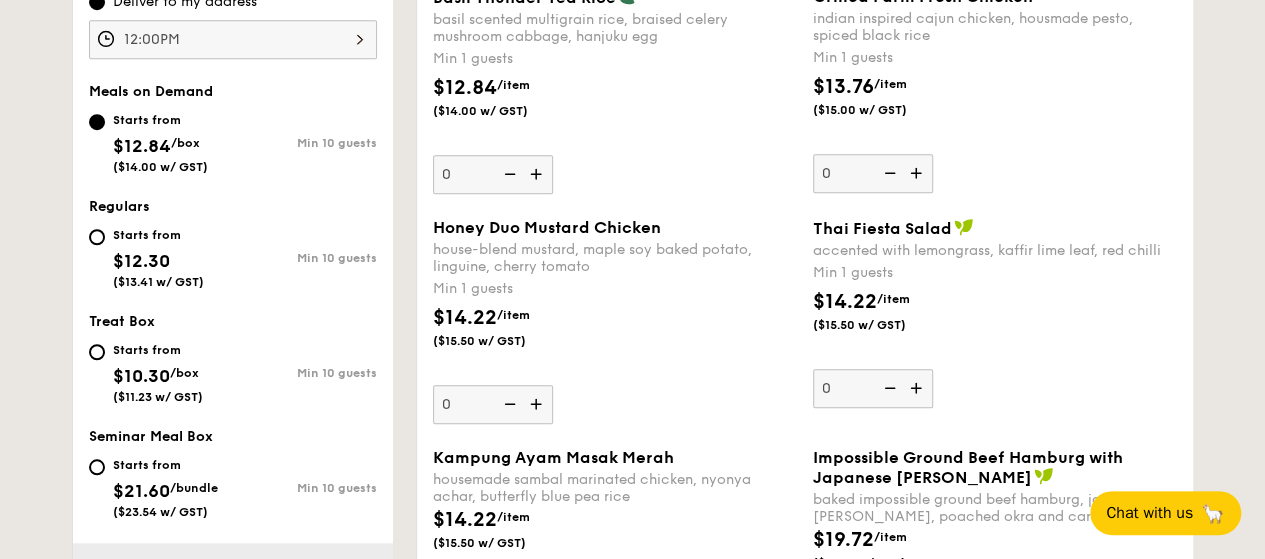 scroll, scrollTop: 600, scrollLeft: 0, axis: vertical 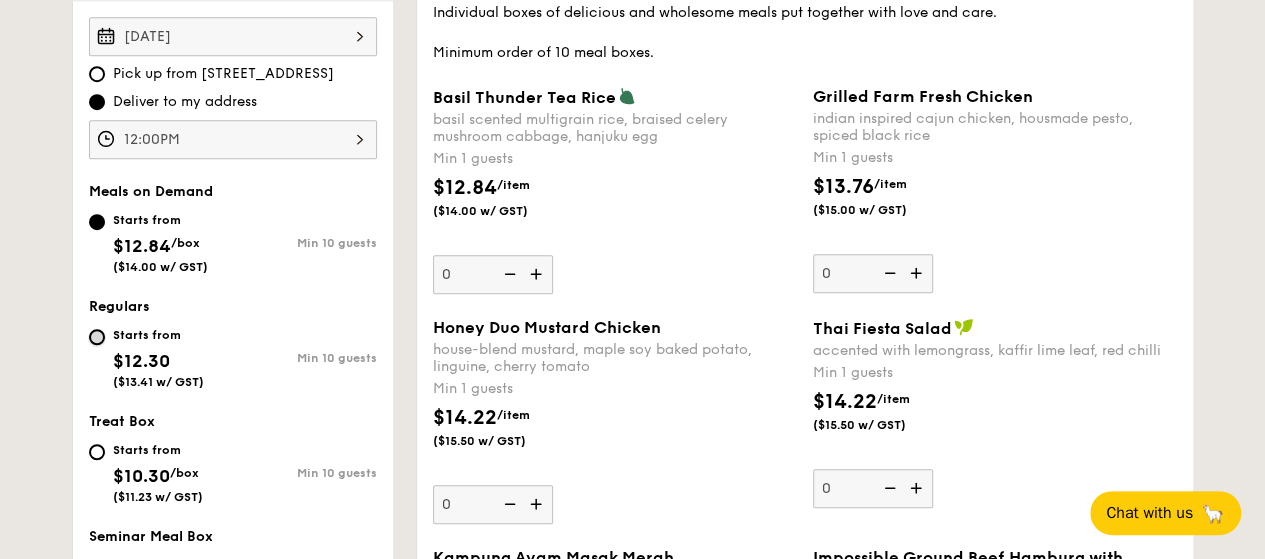 click on "Starts from
$12.30
($13.41 w/ GST)
Min 10 guests" at bounding box center (97, 337) 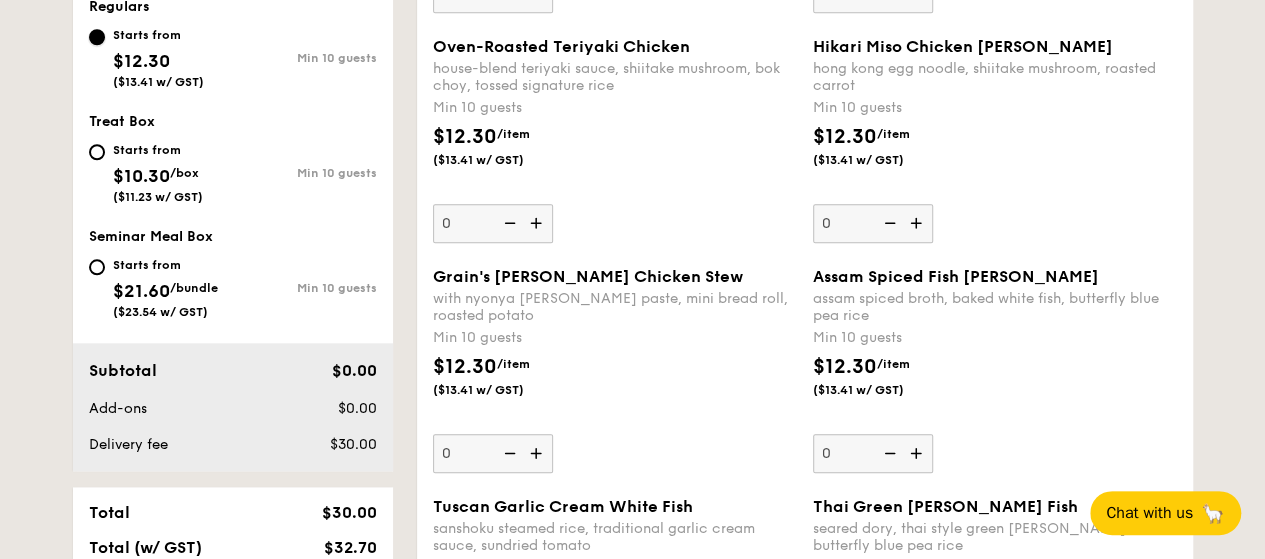 scroll, scrollTop: 700, scrollLeft: 0, axis: vertical 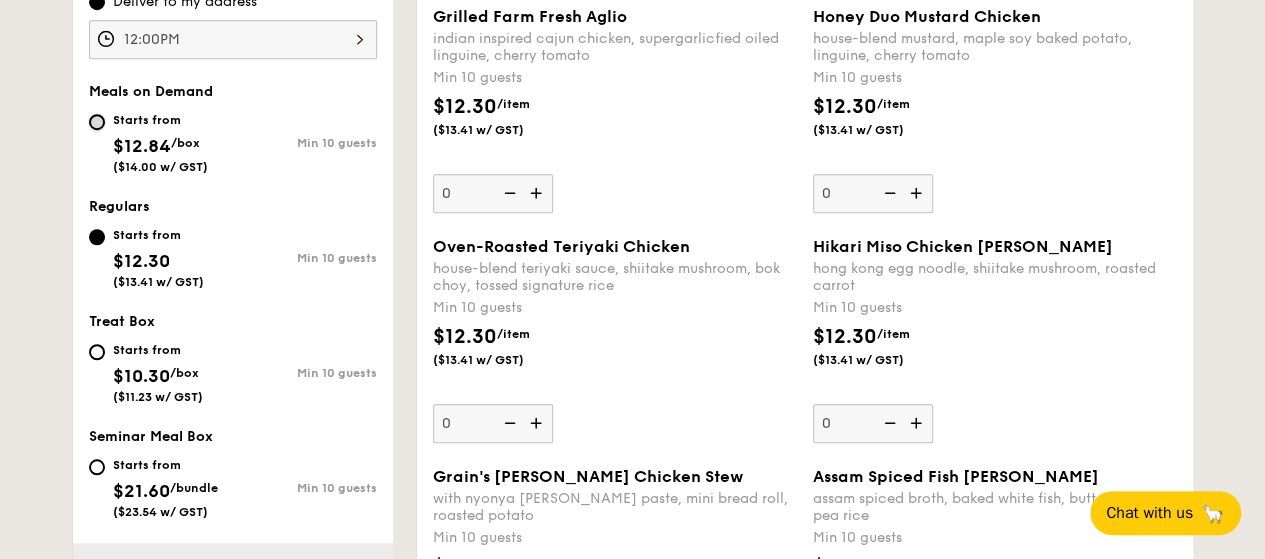 click on "Starts from
$12.84
/box
($14.00 w/ GST)
Min 10 guests" at bounding box center [97, 122] 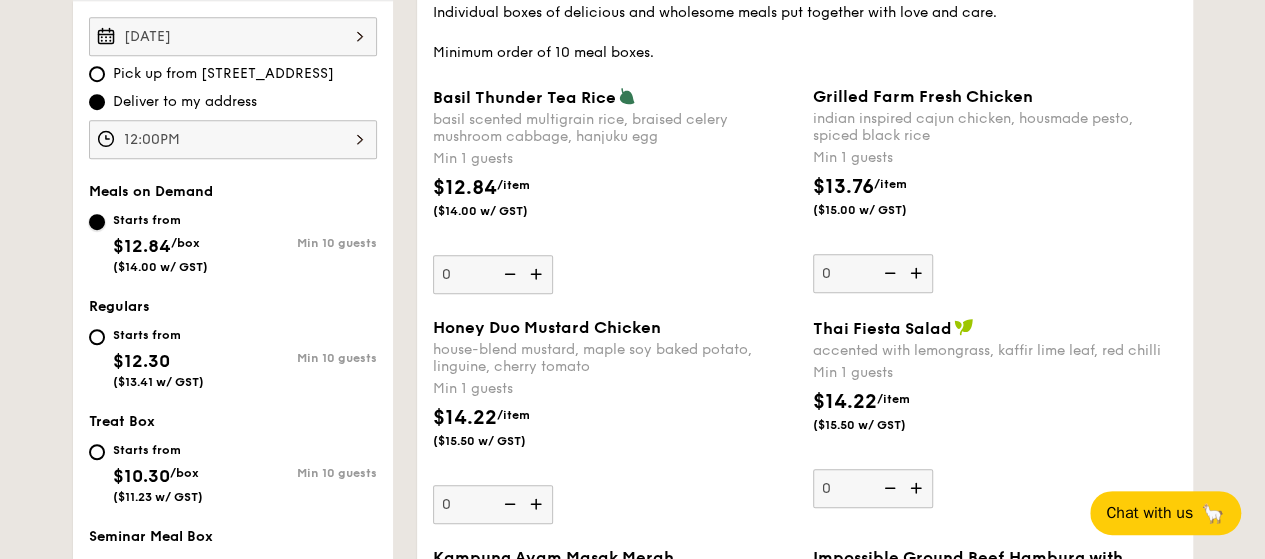 scroll, scrollTop: 400, scrollLeft: 0, axis: vertical 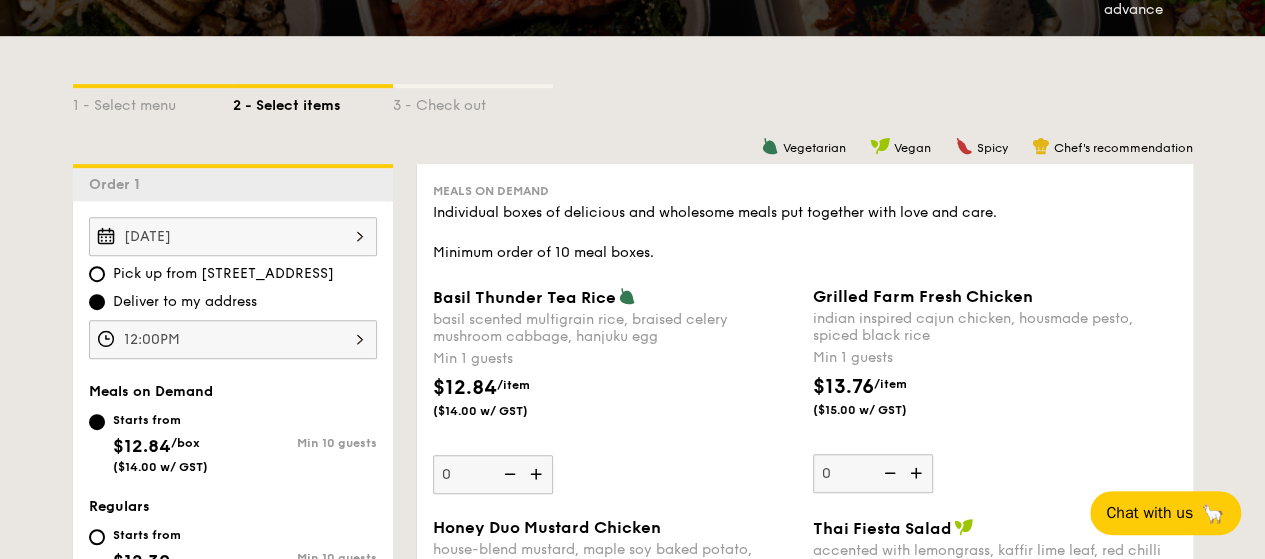 click at bounding box center (918, 473) 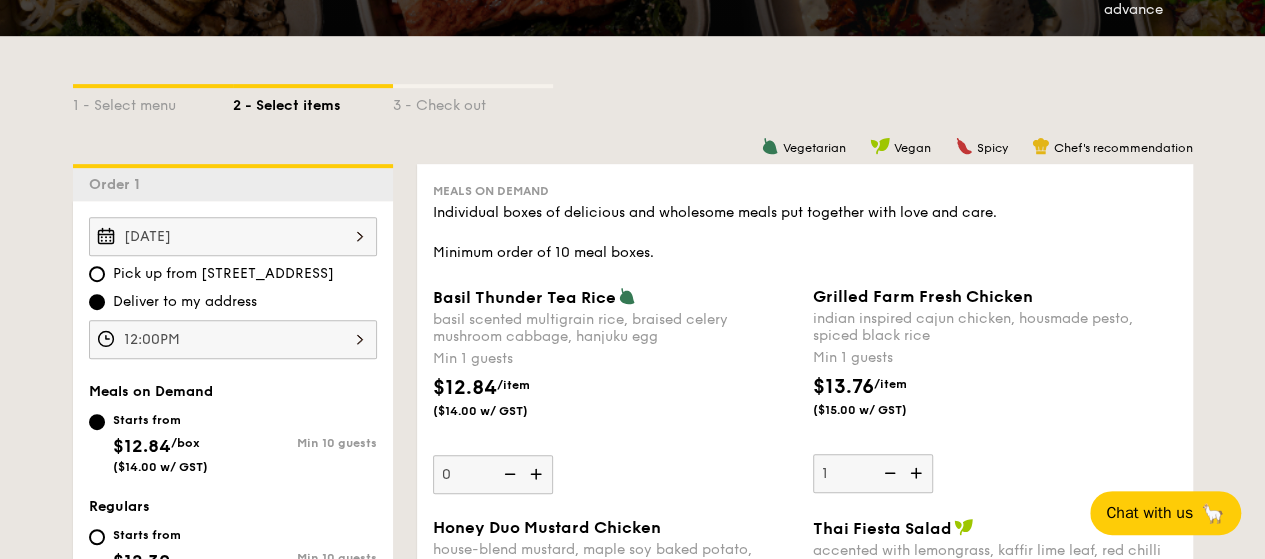 scroll, scrollTop: 500, scrollLeft: 0, axis: vertical 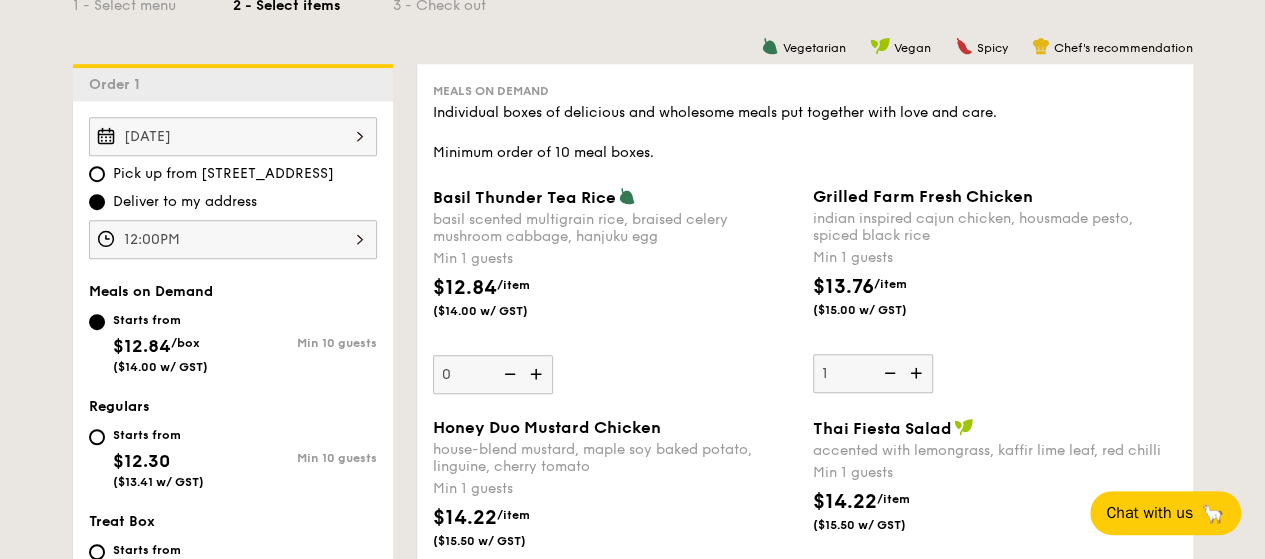 click on "Grilled Farm Fresh Chicken indian inspired cajun chicken, housmade pesto, spiced black rice
Min 1 guests
$13.76
/item
($15.00 w/ GST)
1" at bounding box center (995, 290) 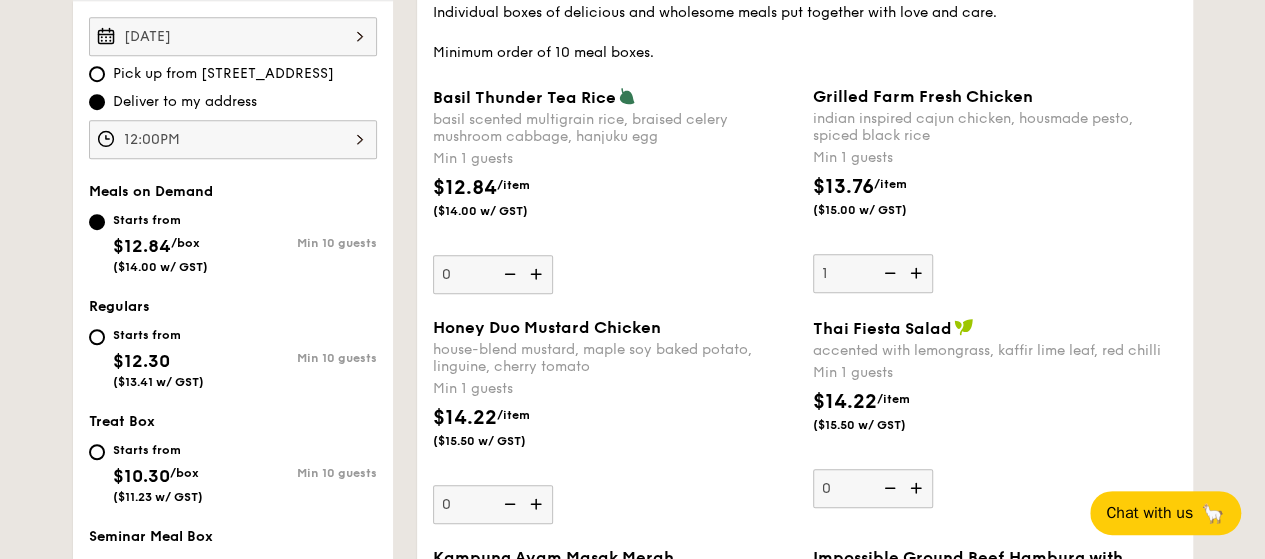 click at bounding box center [538, 504] 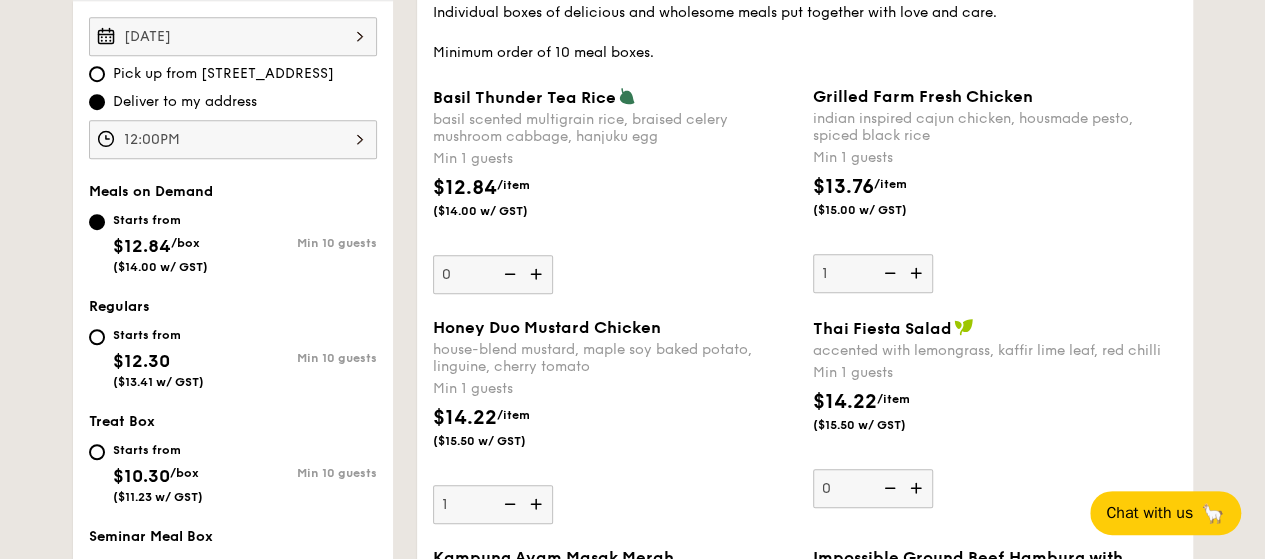 click at bounding box center (538, 504) 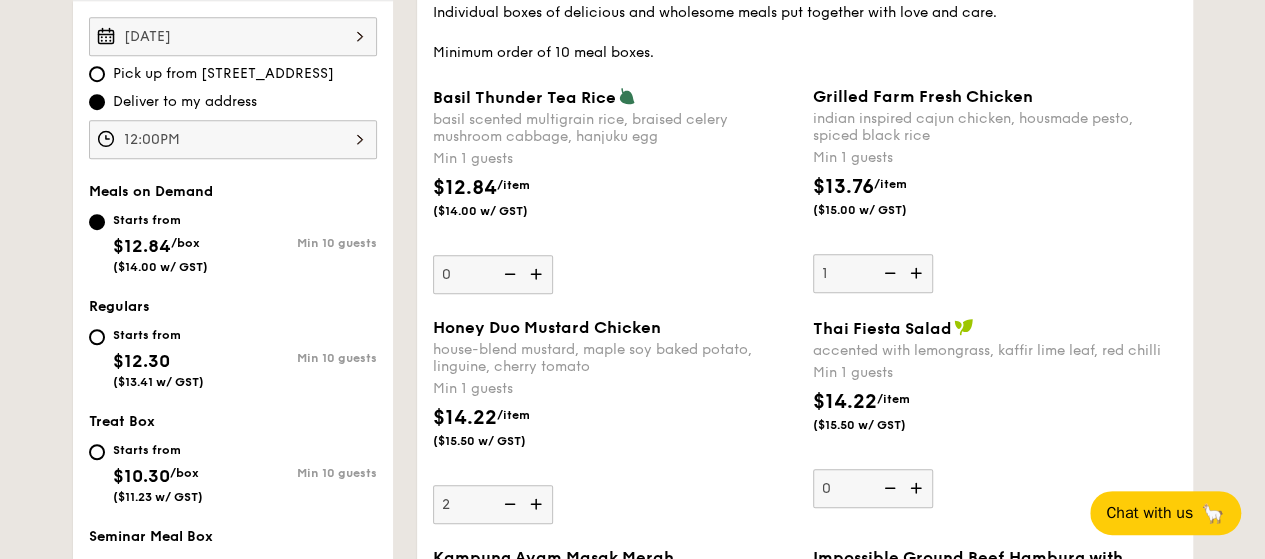 click at bounding box center (538, 504) 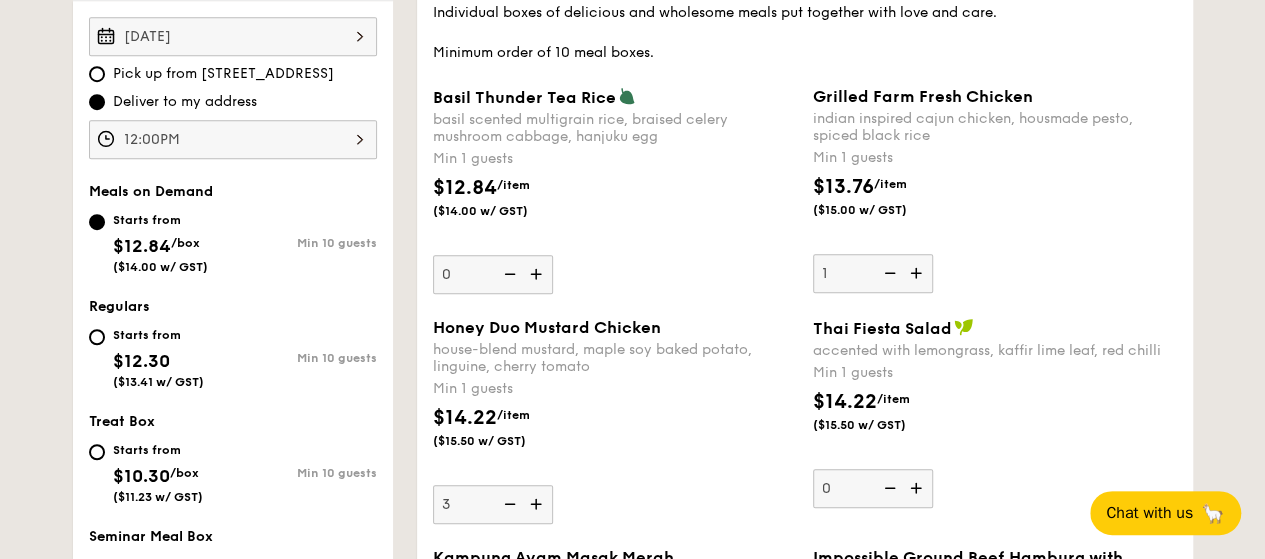 click on "$14.22
/item
($15.50 w/ GST)" at bounding box center [615, 438] 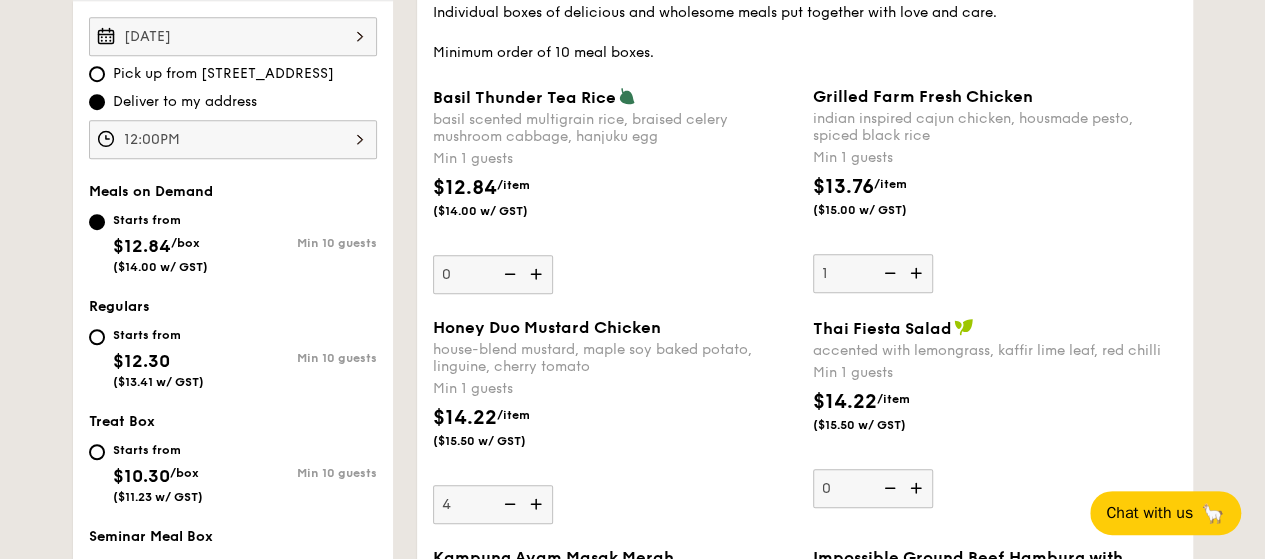 click on "$14.22
/item
($15.50 w/ GST)" at bounding box center [615, 438] 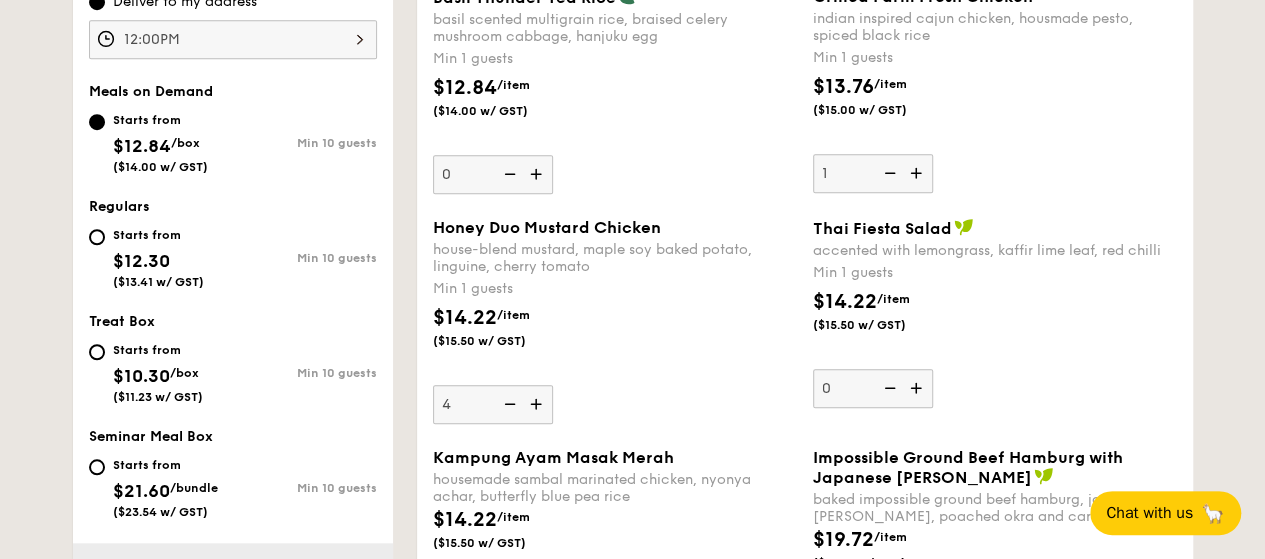 scroll, scrollTop: 800, scrollLeft: 0, axis: vertical 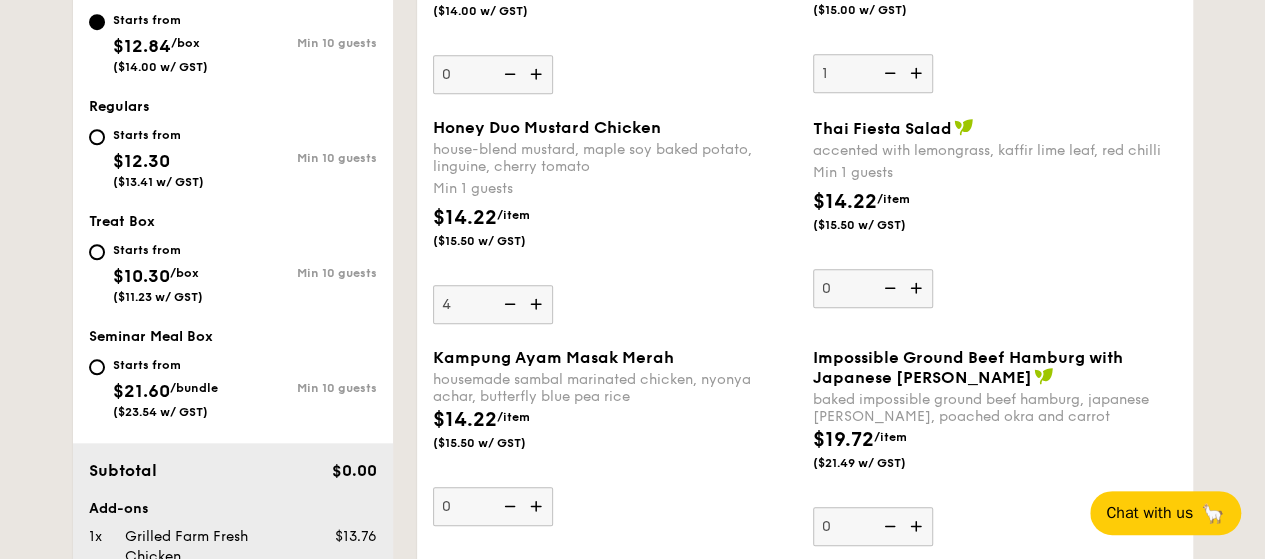 click at bounding box center [538, 506] 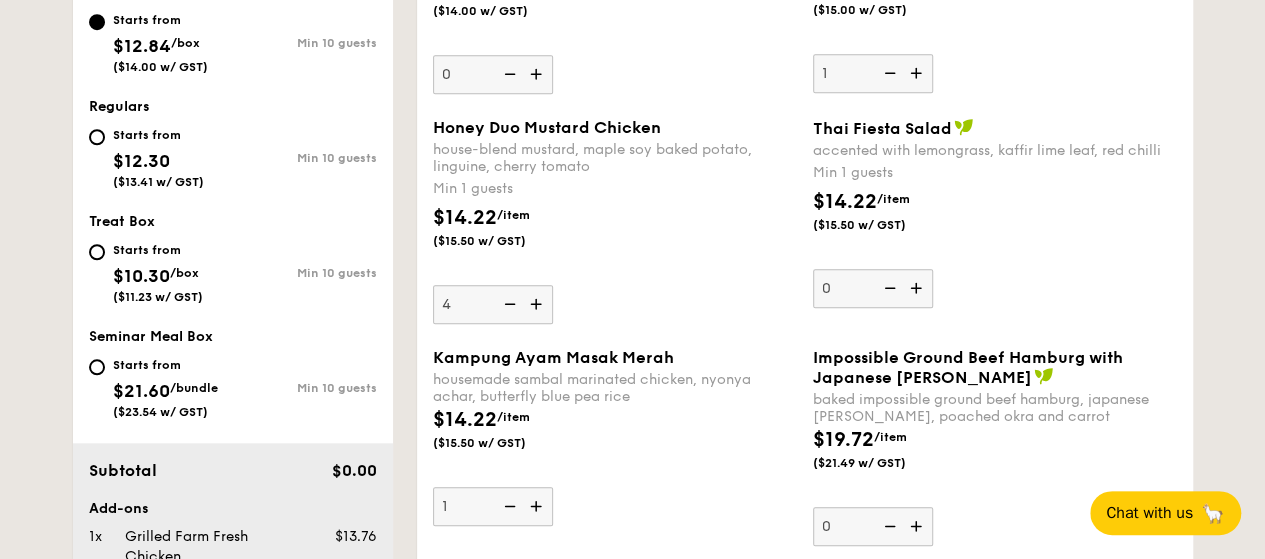 click at bounding box center (538, 506) 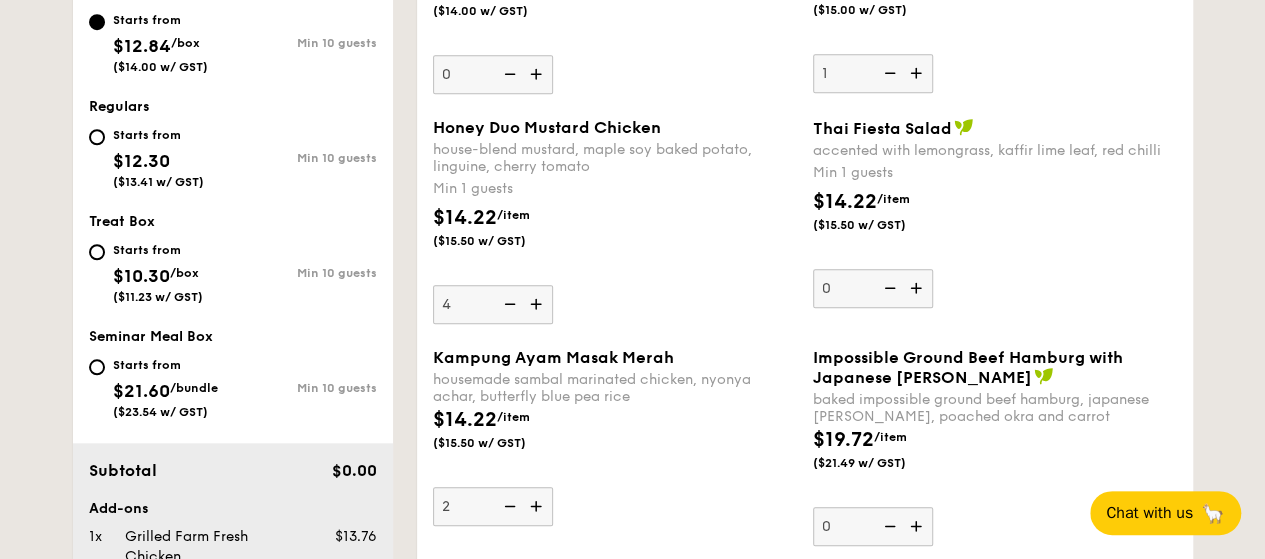 click at bounding box center (538, 506) 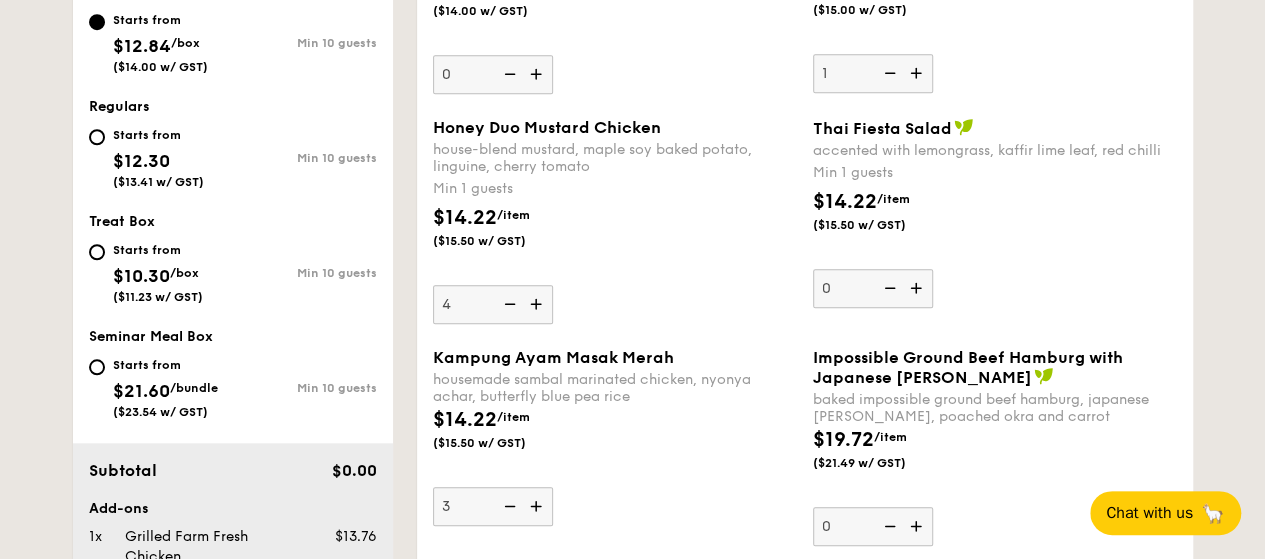 click at bounding box center (538, 506) 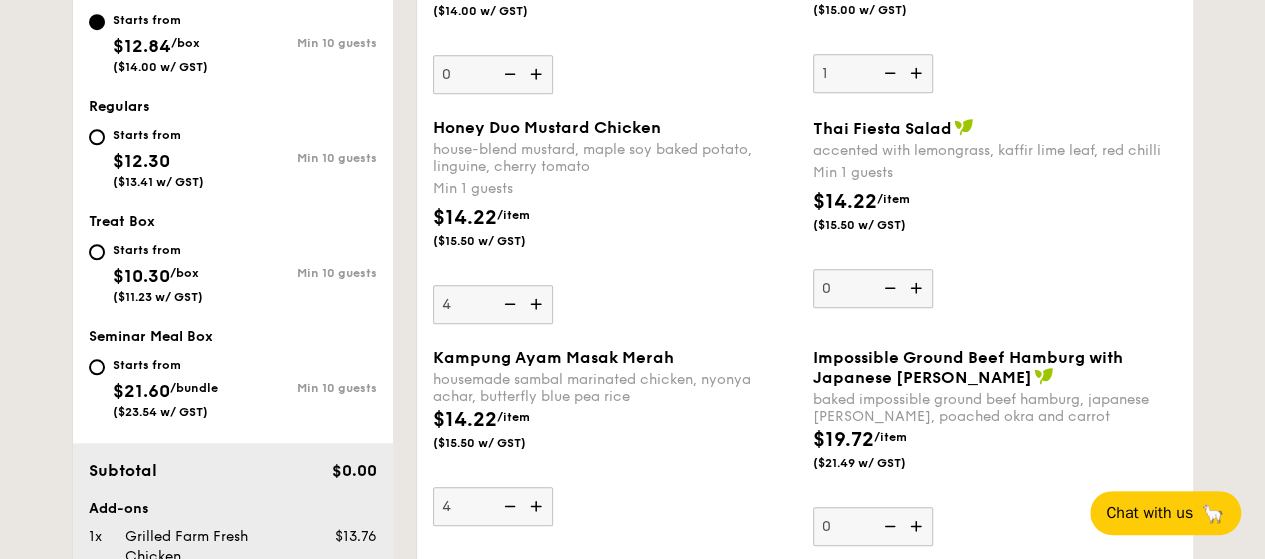 click on "Kampung Ayam Masak Merah housemade sambal marinated chicken, nyonya achar, butterfly blue pea rice
$14.22
/item
($15.50 w/ GST)
4" at bounding box center [615, 437] 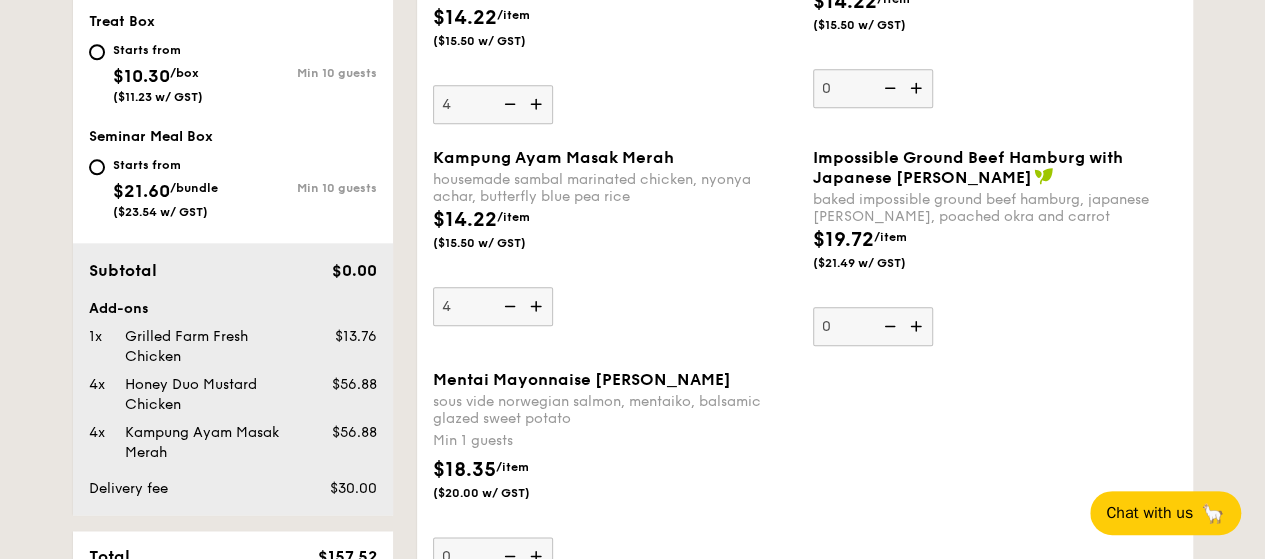 scroll, scrollTop: 1100, scrollLeft: 0, axis: vertical 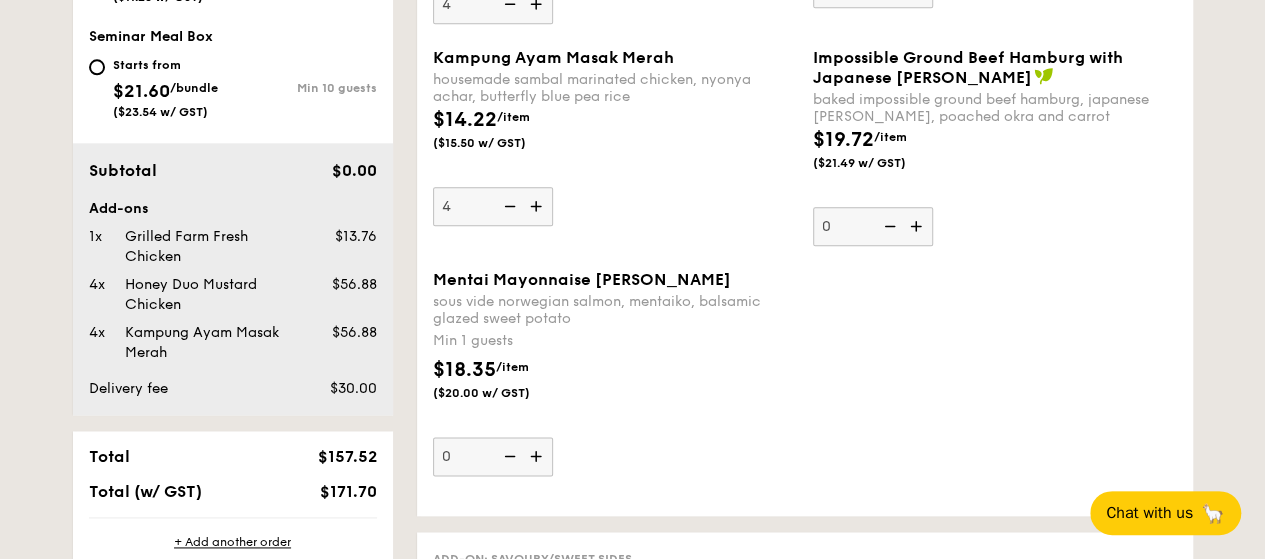 click at bounding box center (538, 456) 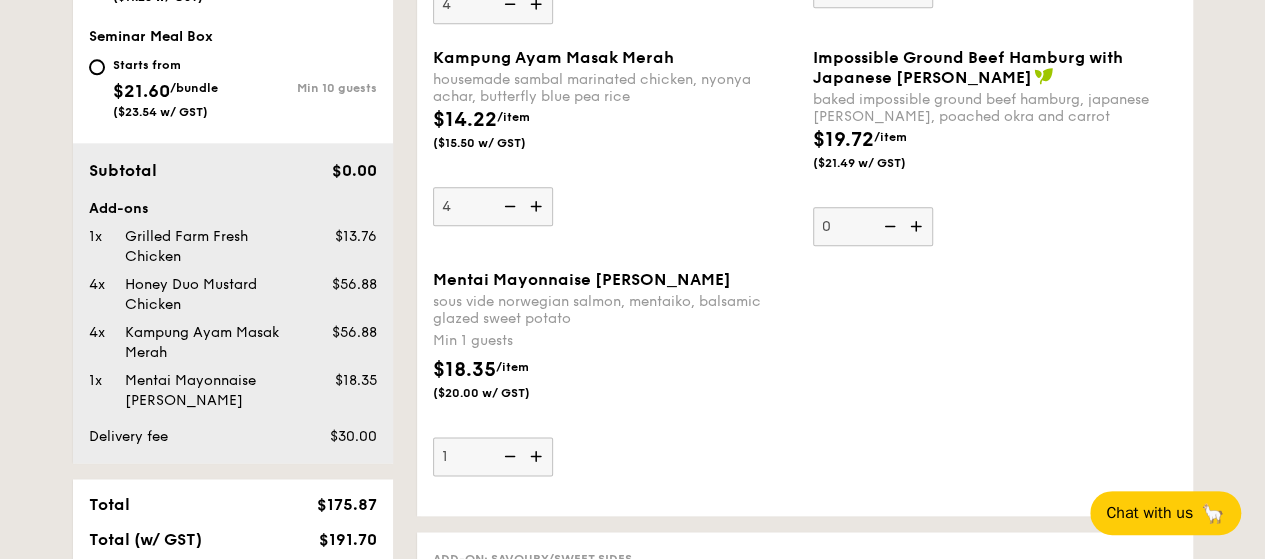 click at bounding box center (538, 456) 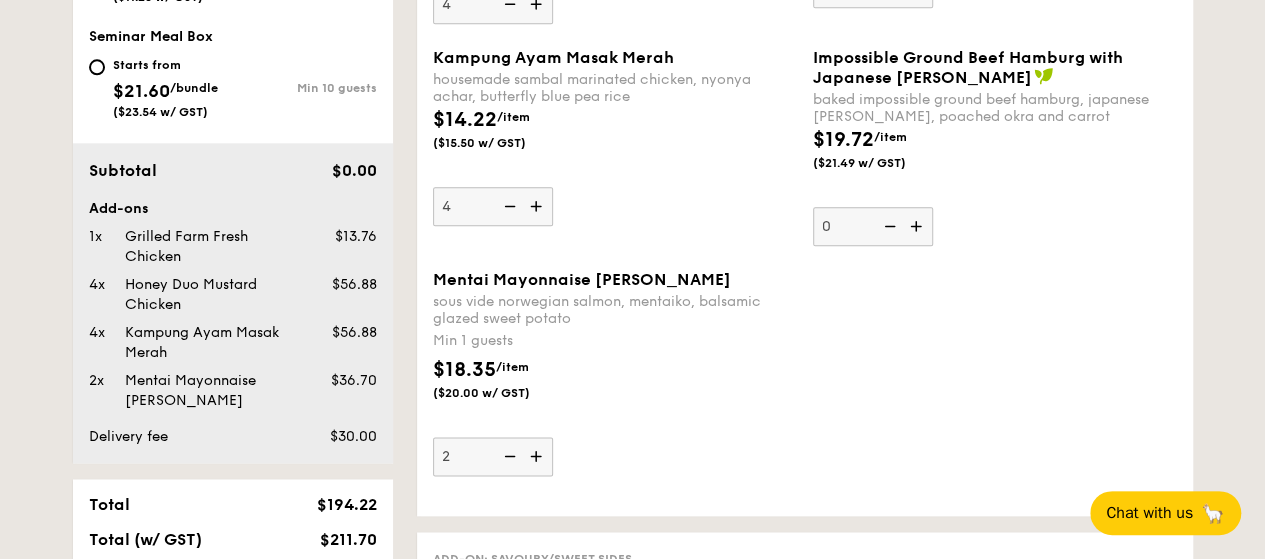 click at bounding box center [538, 456] 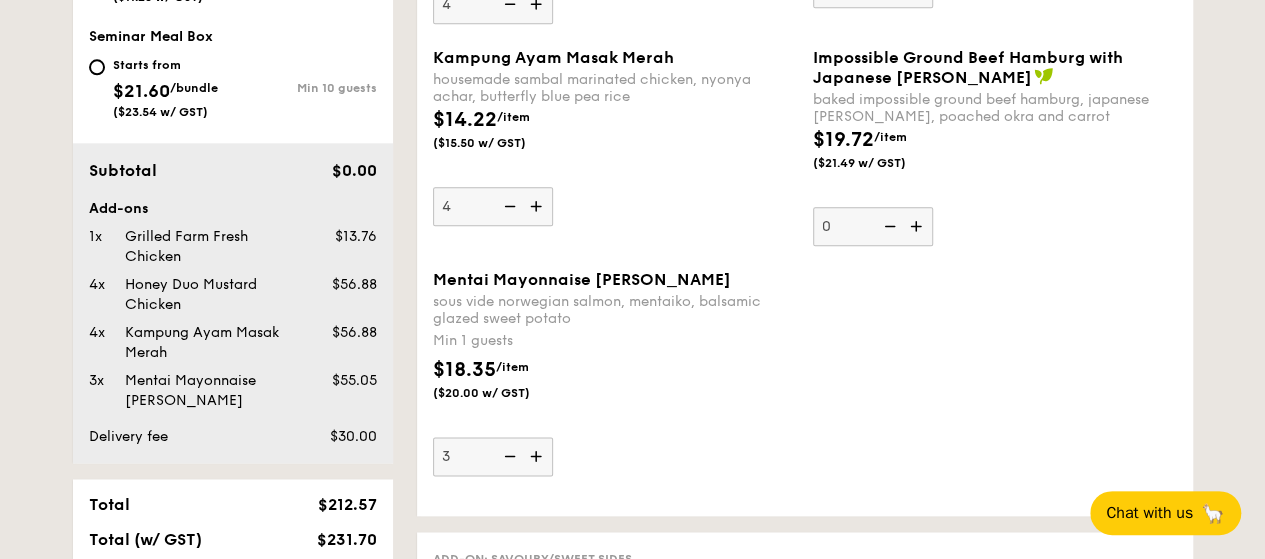 click at bounding box center [538, 456] 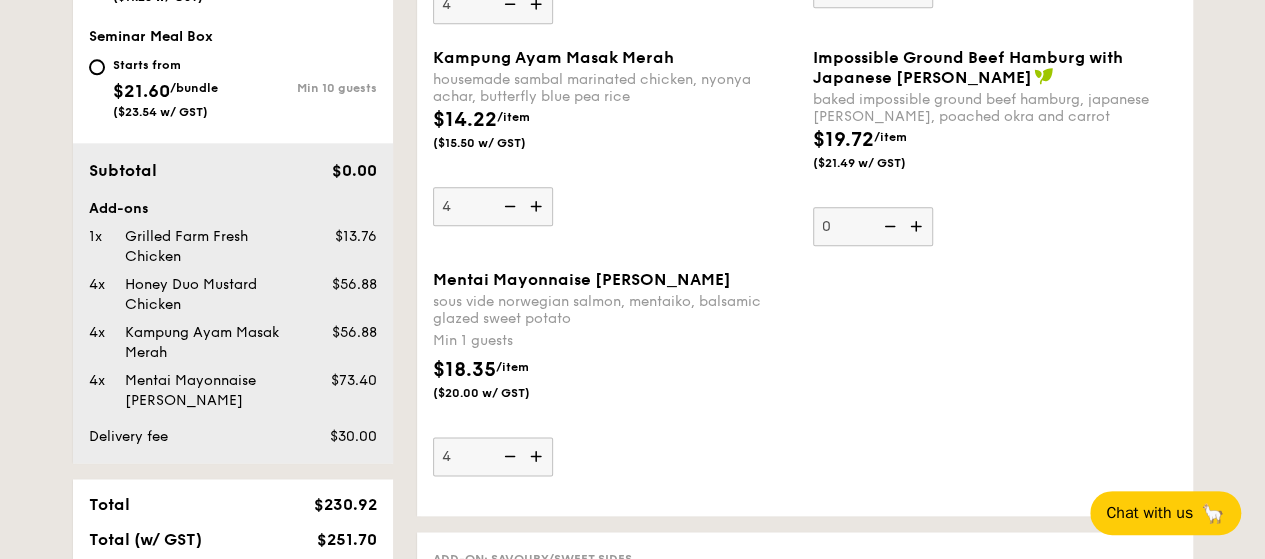 click on "Mentai Mayonnaise Aburi Salmon sous vide norwegian salmon, mentaiko, balsamic glazed sweet potato
Min 1 guests
$18.35
/item
($20.00 w/ GST)
4" at bounding box center [615, 373] 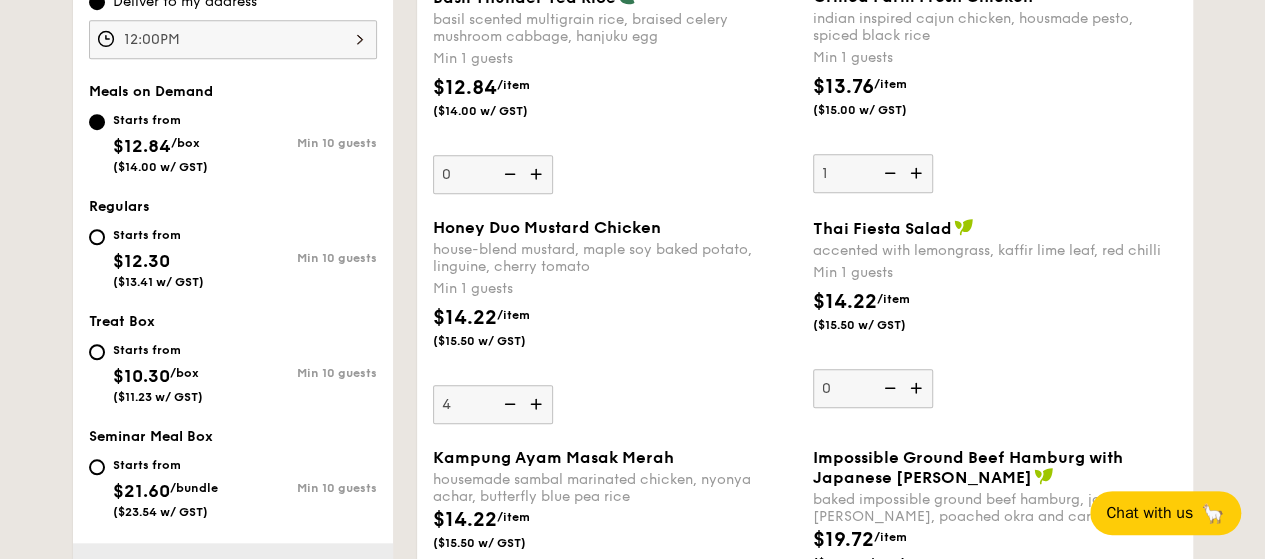 scroll, scrollTop: 600, scrollLeft: 0, axis: vertical 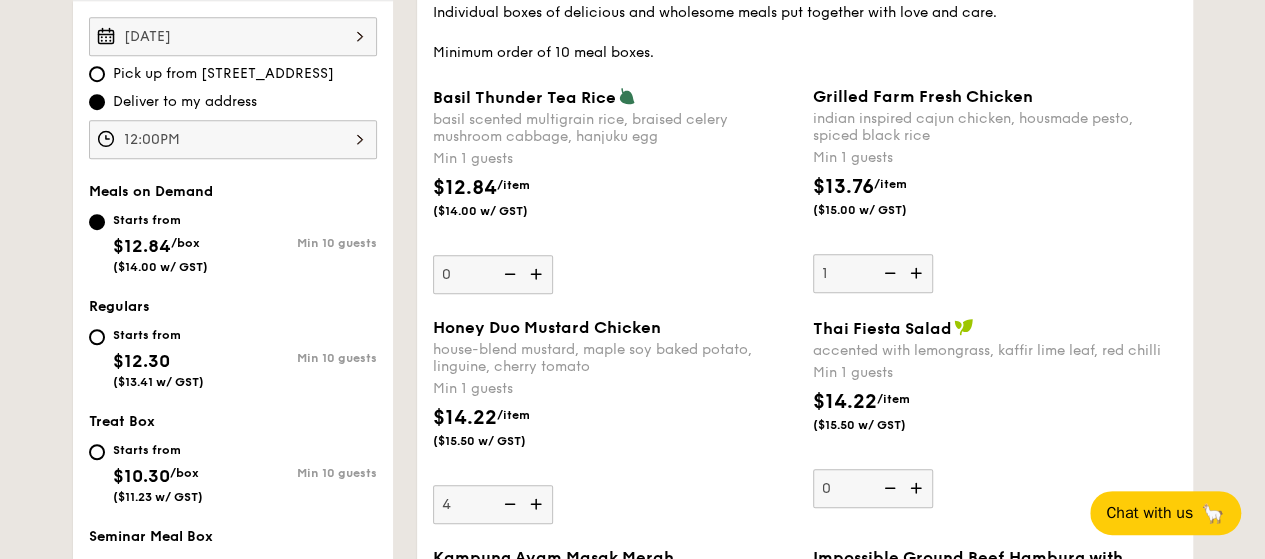 click at bounding box center [918, 273] 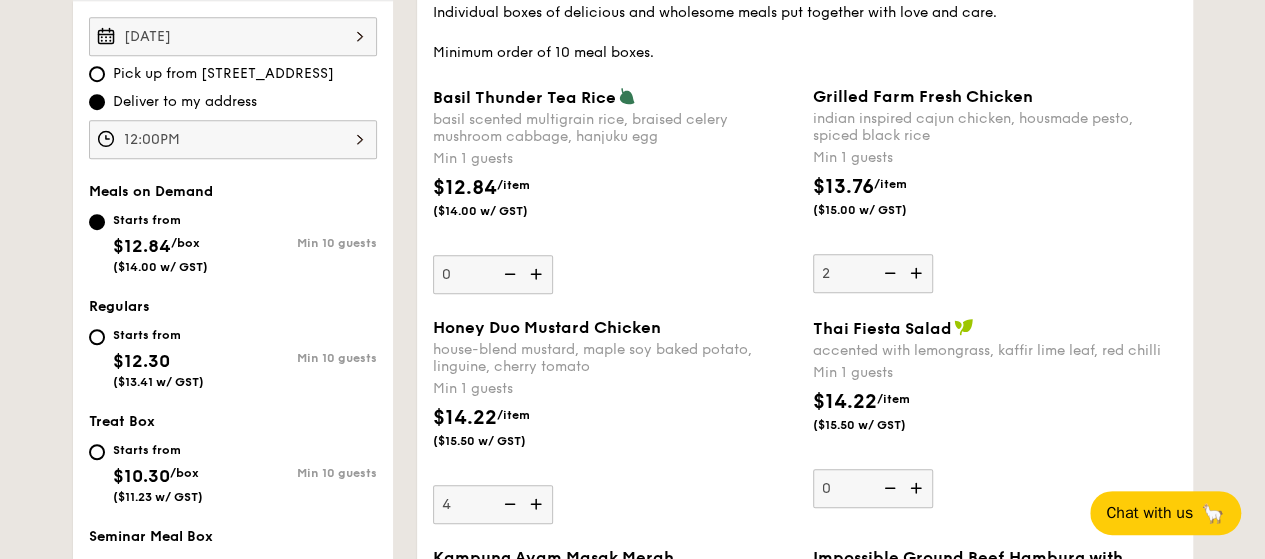 click on "Grilled Farm Fresh Chicken indian inspired cajun chicken, housmade pesto, spiced black rice
Min 1 guests
$13.76
/item
($15.00 w/ GST)
2" at bounding box center [995, 190] 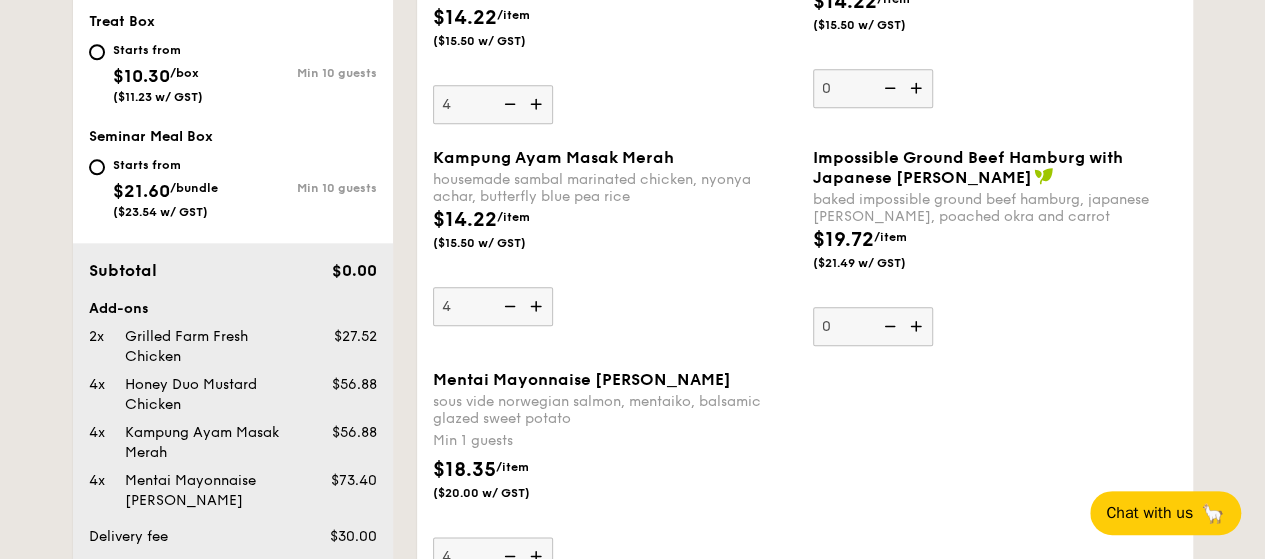scroll, scrollTop: 1100, scrollLeft: 0, axis: vertical 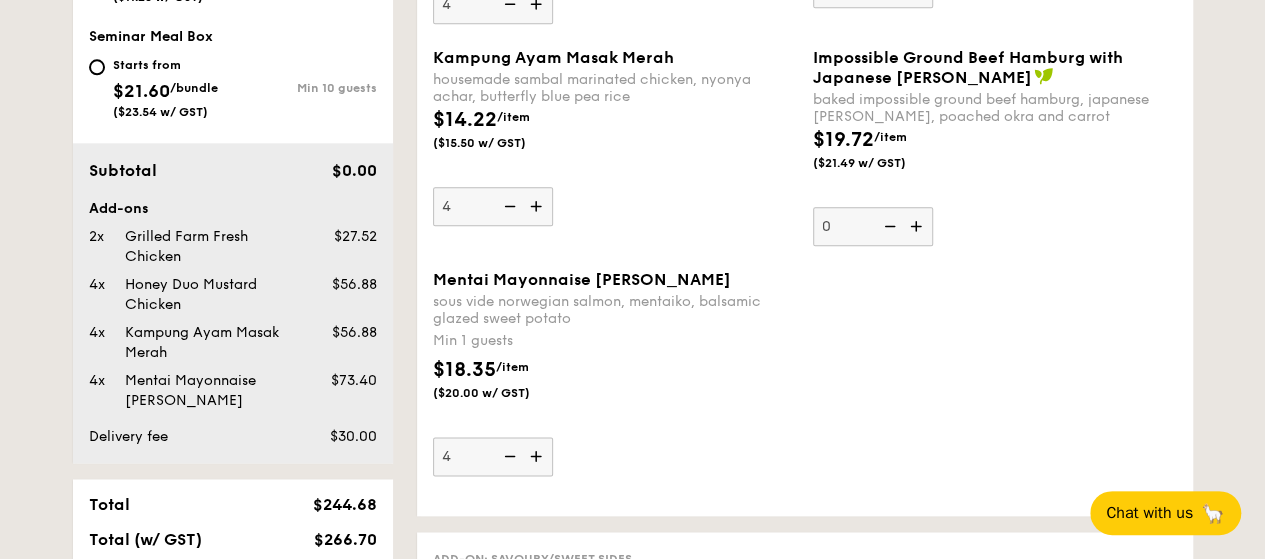 click at bounding box center (538, 456) 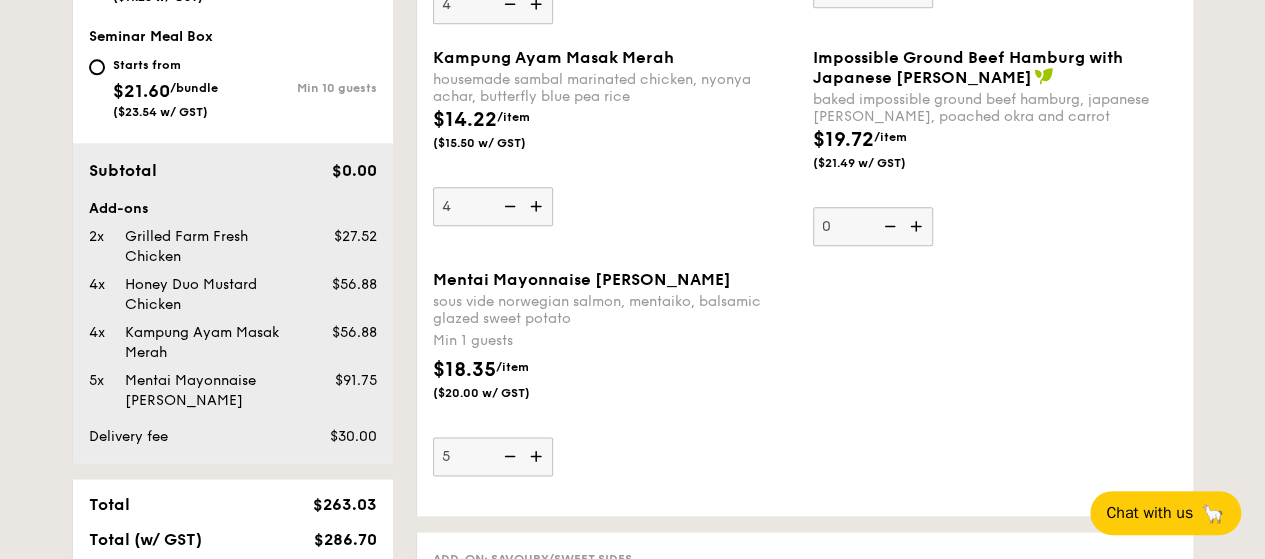 click on "Mentai Mayonnaise Aburi Salmon sous vide norwegian salmon, mentaiko, balsamic glazed sweet potato
Min 1 guests
$18.35
/item
($20.00 w/ GST)
5" at bounding box center [615, 373] 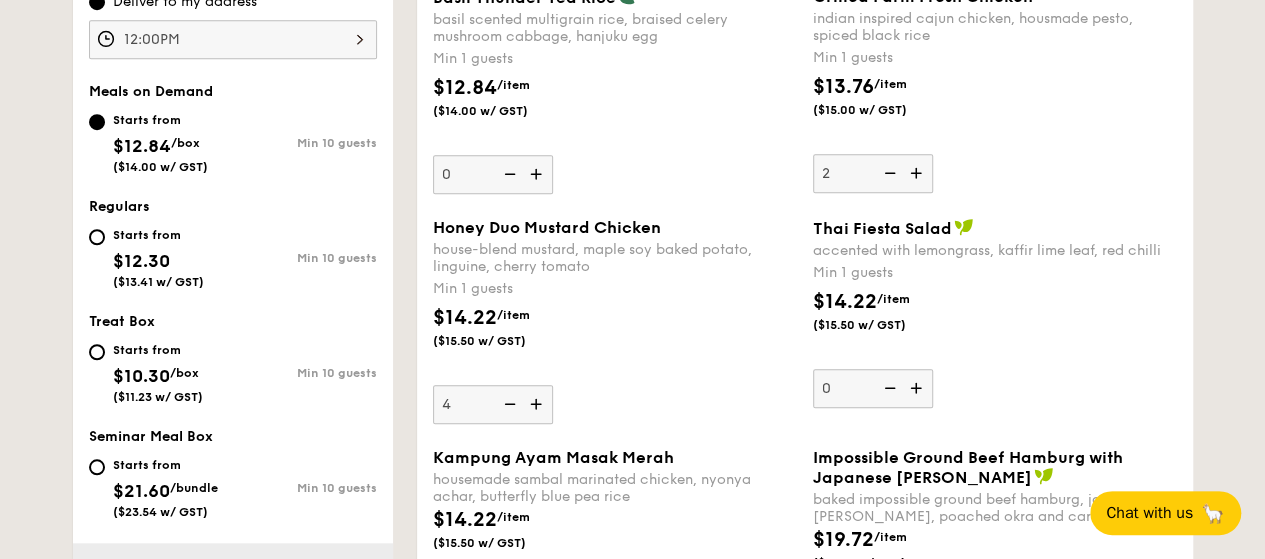 scroll, scrollTop: 800, scrollLeft: 0, axis: vertical 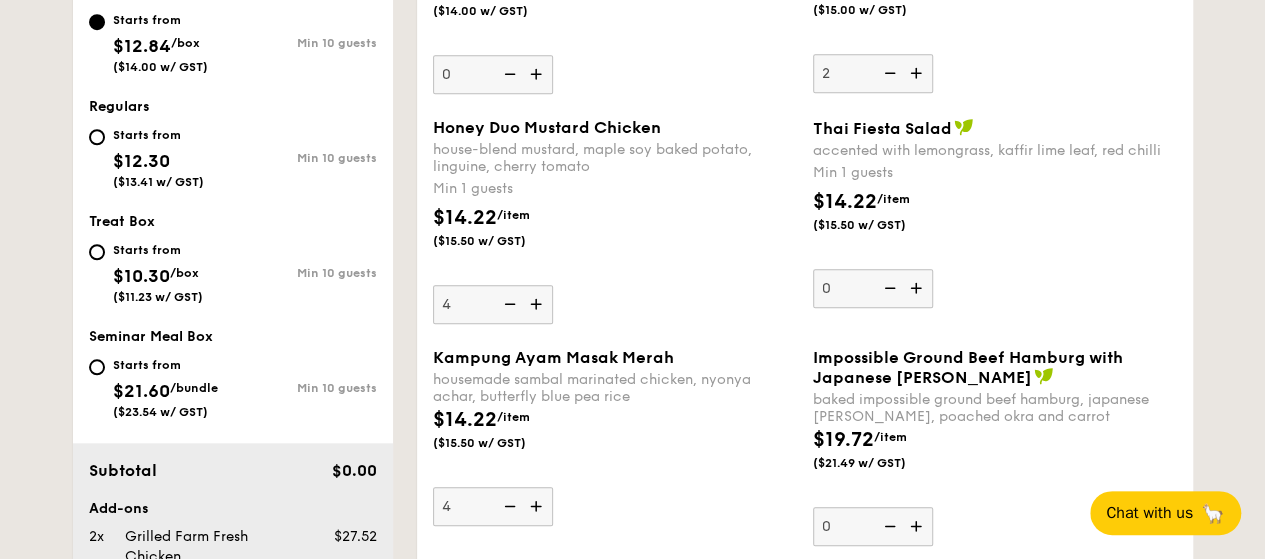 click at bounding box center [538, 304] 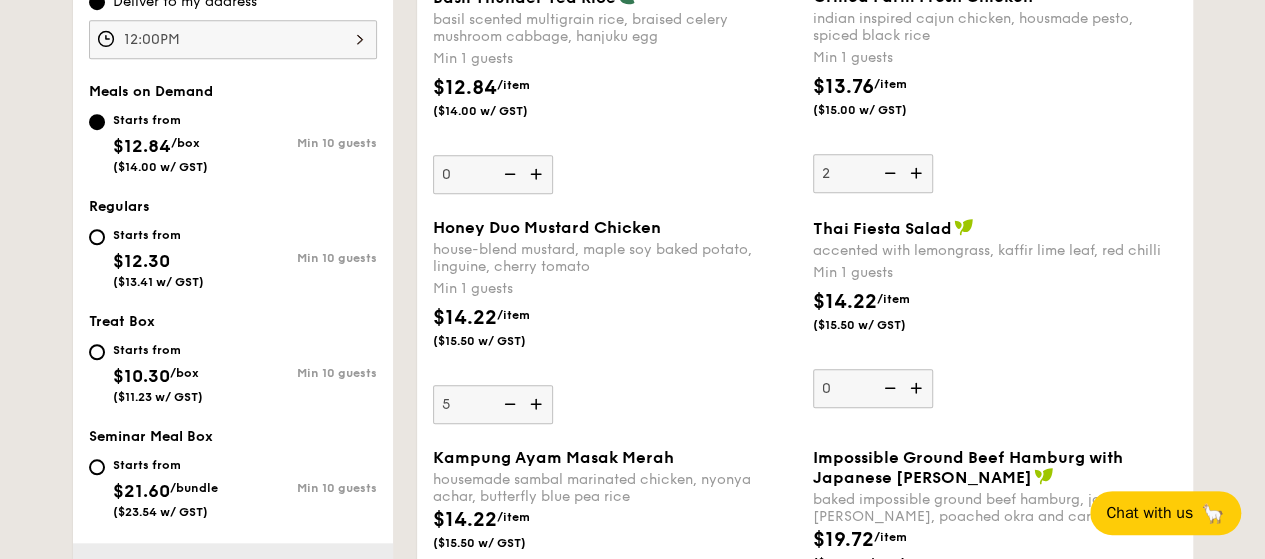 scroll, scrollTop: 600, scrollLeft: 0, axis: vertical 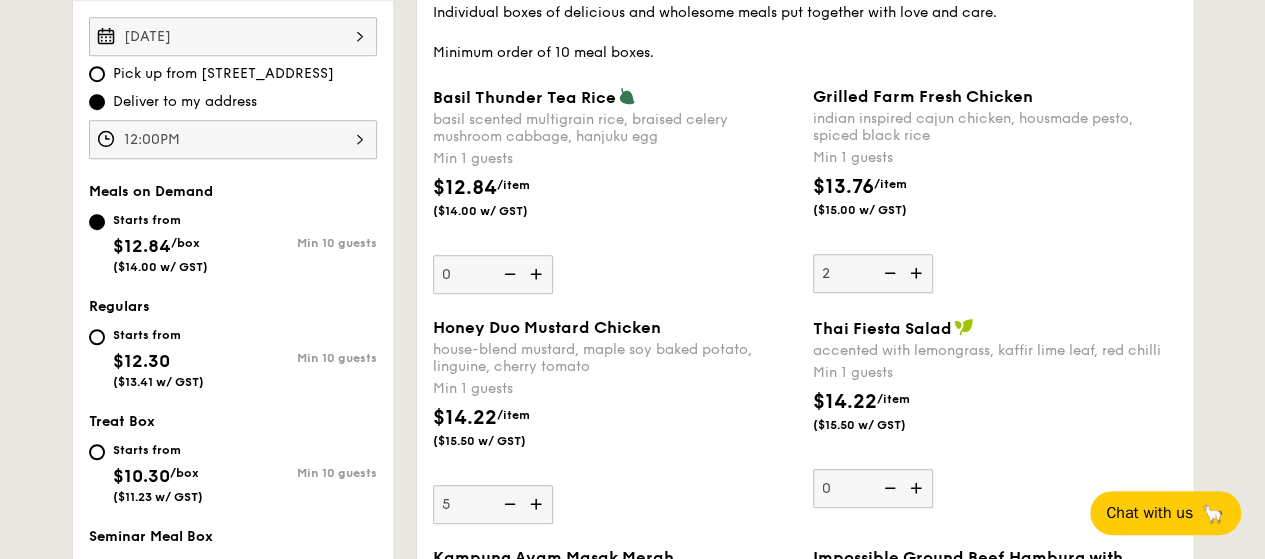 click at bounding box center [918, 273] 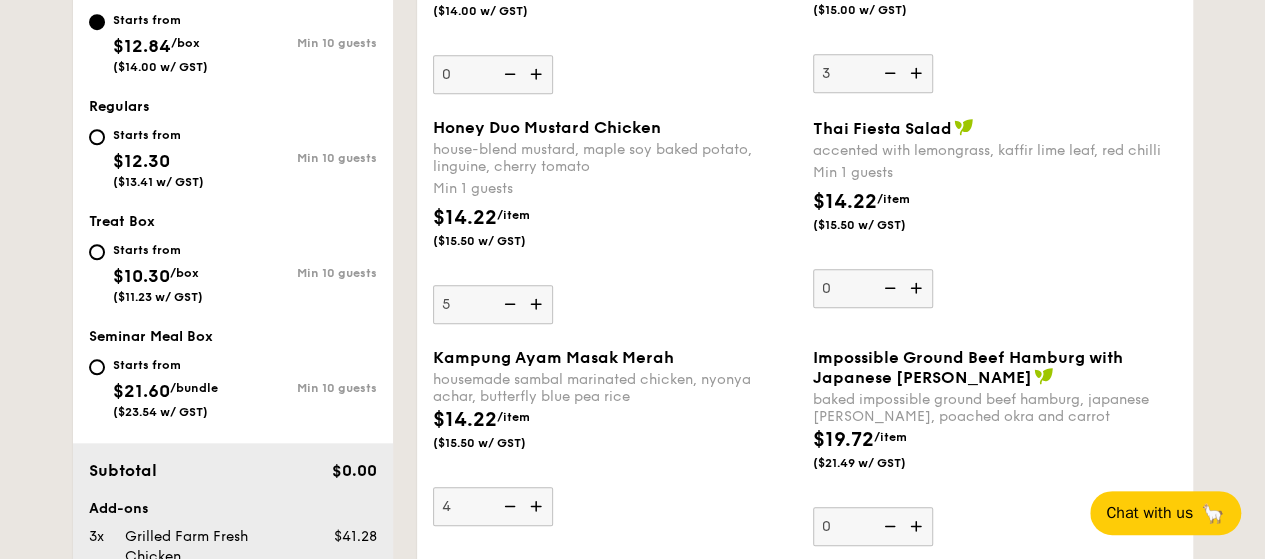 scroll, scrollTop: 900, scrollLeft: 0, axis: vertical 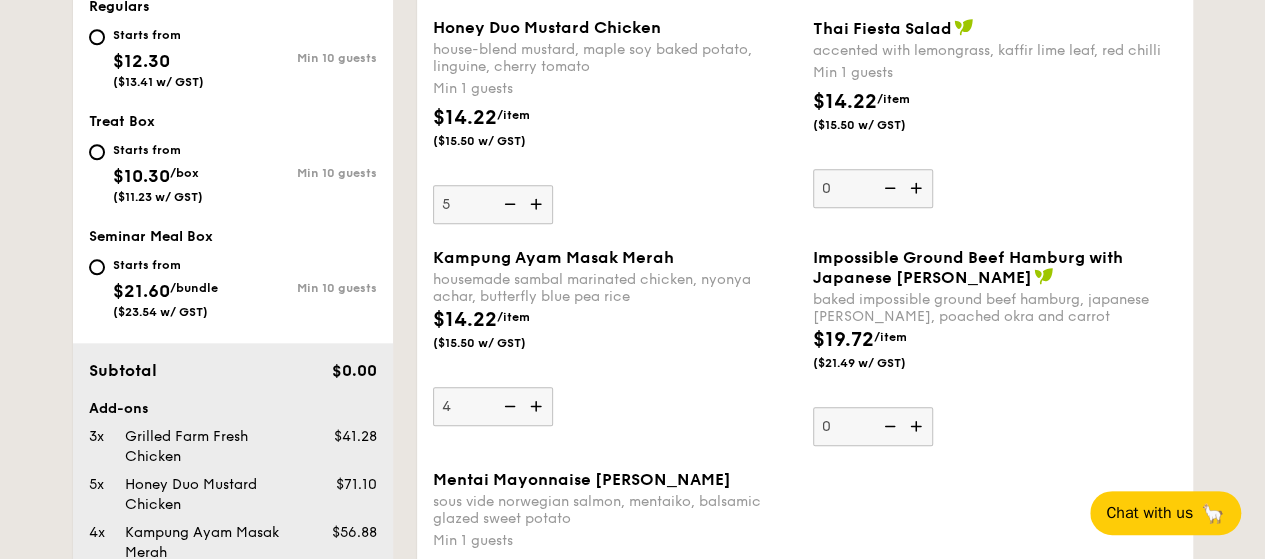 click at bounding box center [508, 406] 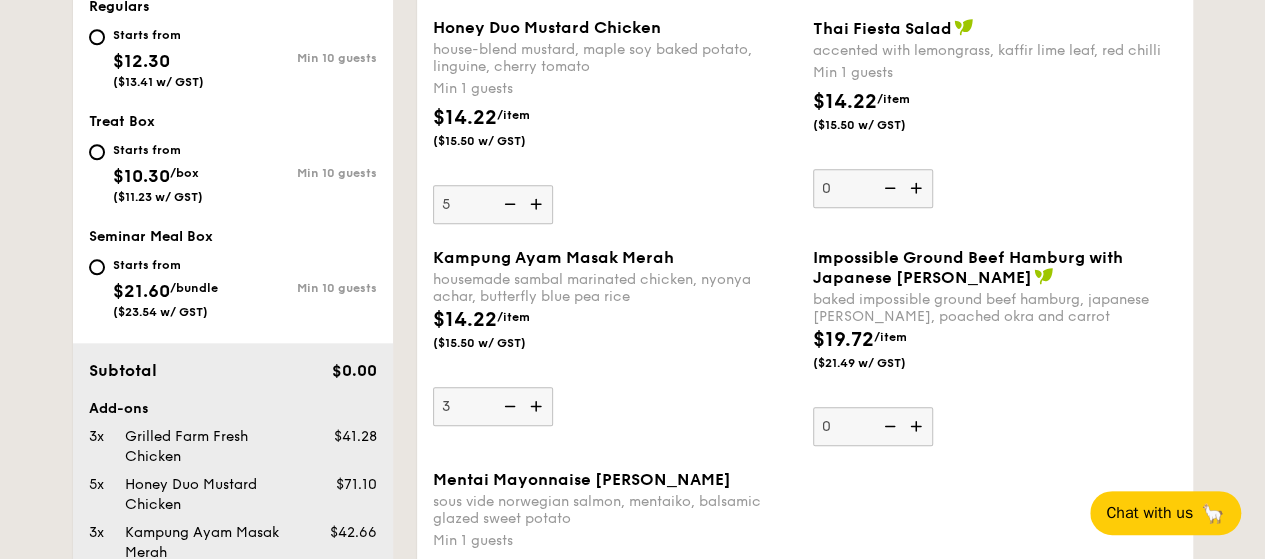 click on "Kampung Ayam Masak Merah housemade sambal marinated chicken, nyonya achar, butterfly blue pea rice
$14.22
/item
($15.50 w/ GST)
3" at bounding box center [615, 337] 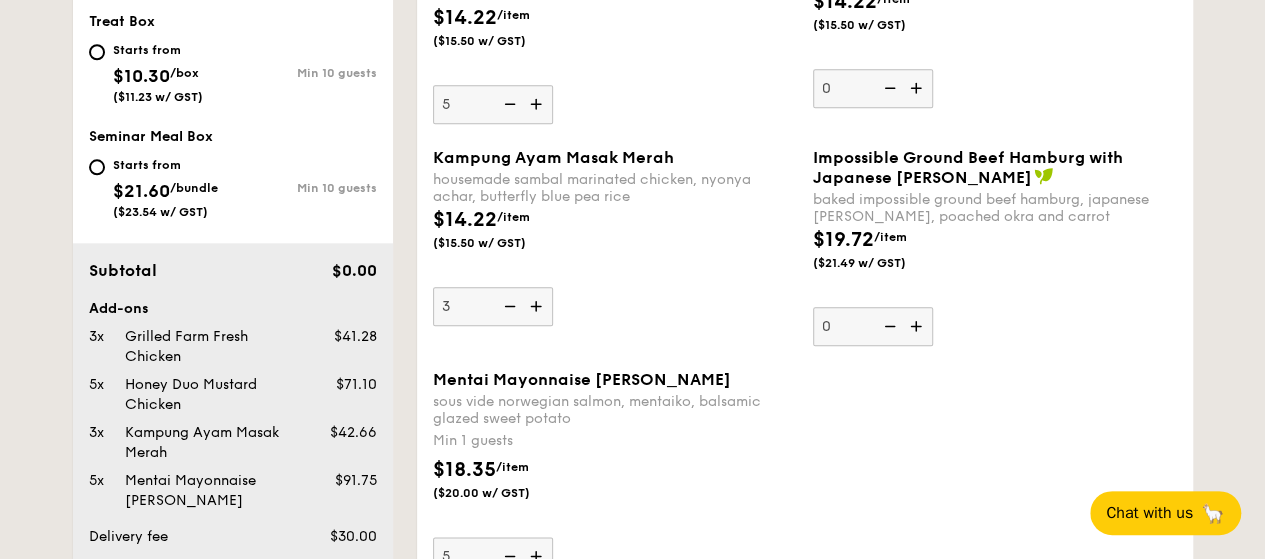 scroll, scrollTop: 1100, scrollLeft: 0, axis: vertical 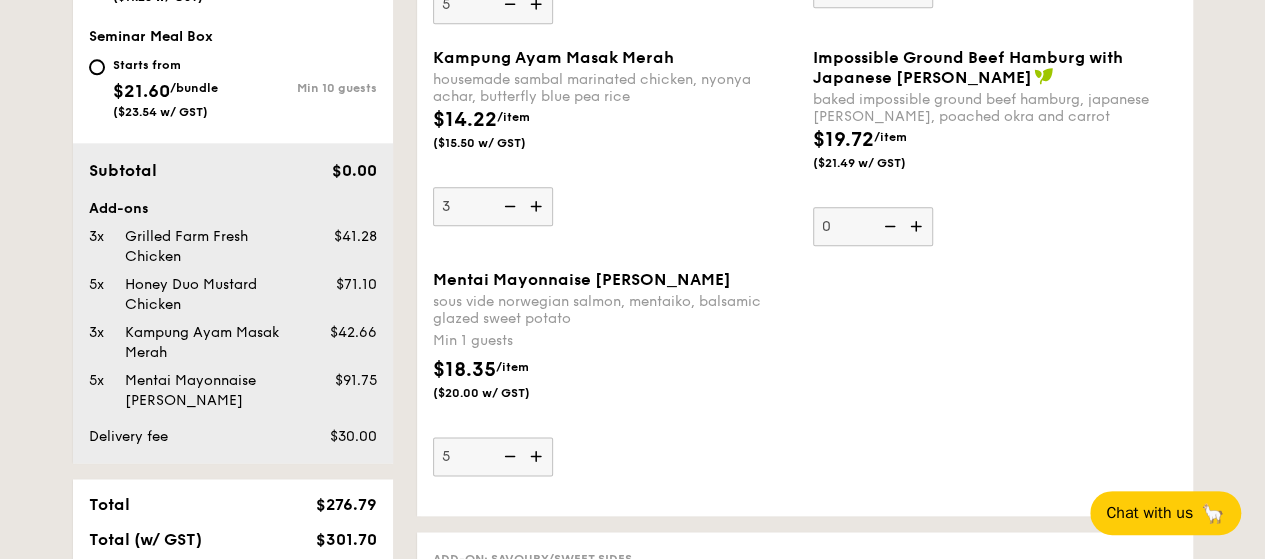 click on "Mentai Mayonnaise Aburi Salmon sous vide norwegian salmon, mentaiko, balsamic glazed sweet potato
Min 1 guests
$18.35
/item
($20.00 w/ GST)
5" at bounding box center (805, 385) 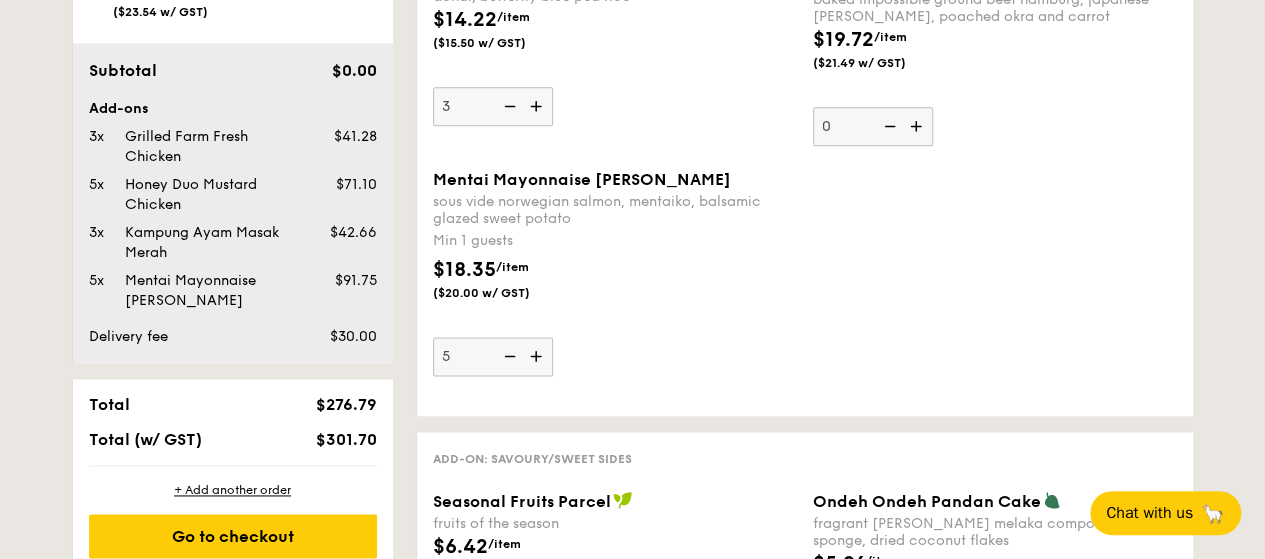 scroll, scrollTop: 1100, scrollLeft: 0, axis: vertical 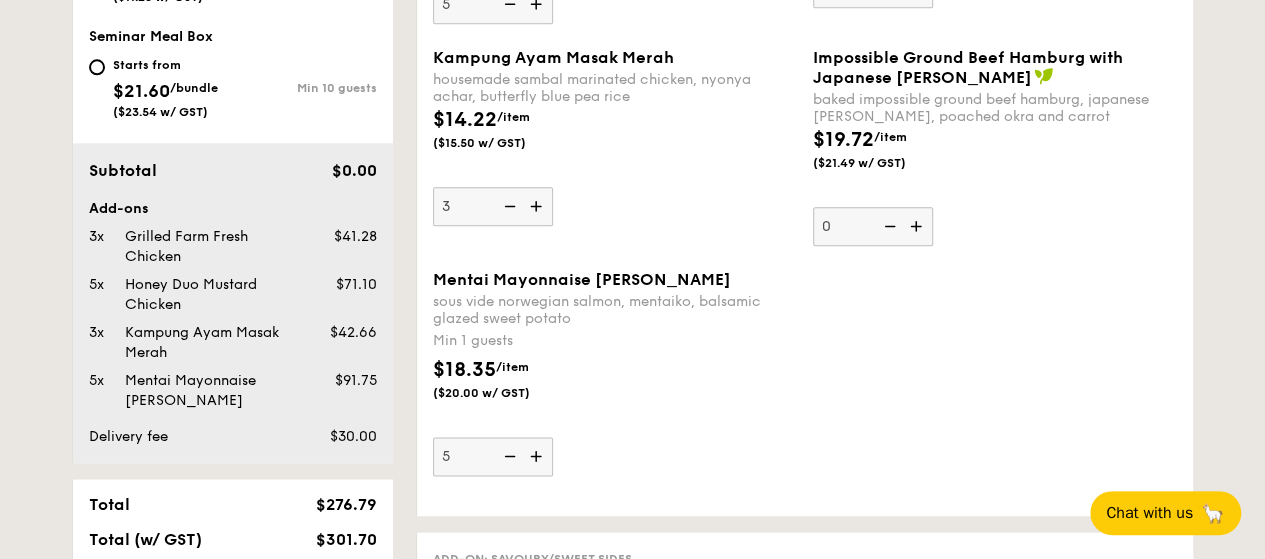 click at bounding box center (508, 456) 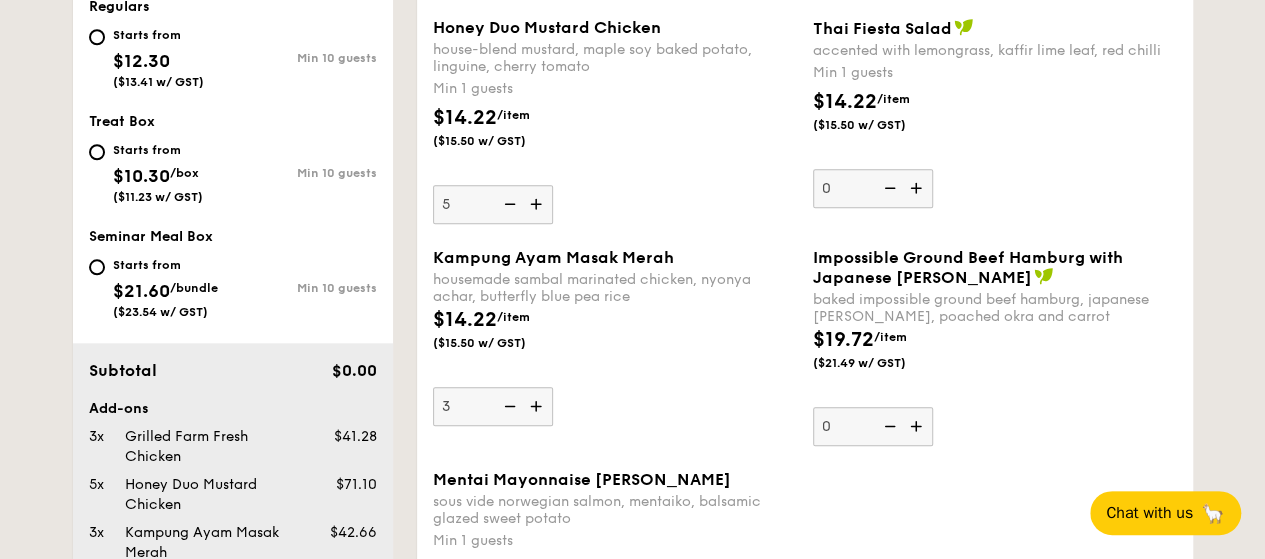 scroll, scrollTop: 800, scrollLeft: 0, axis: vertical 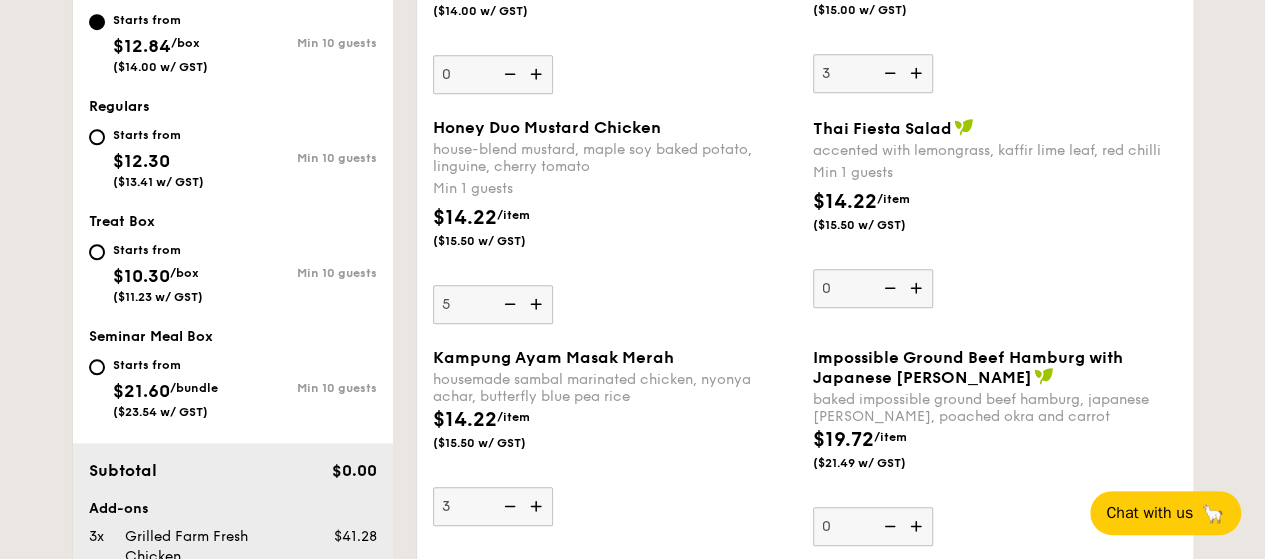 click at bounding box center [508, 304] 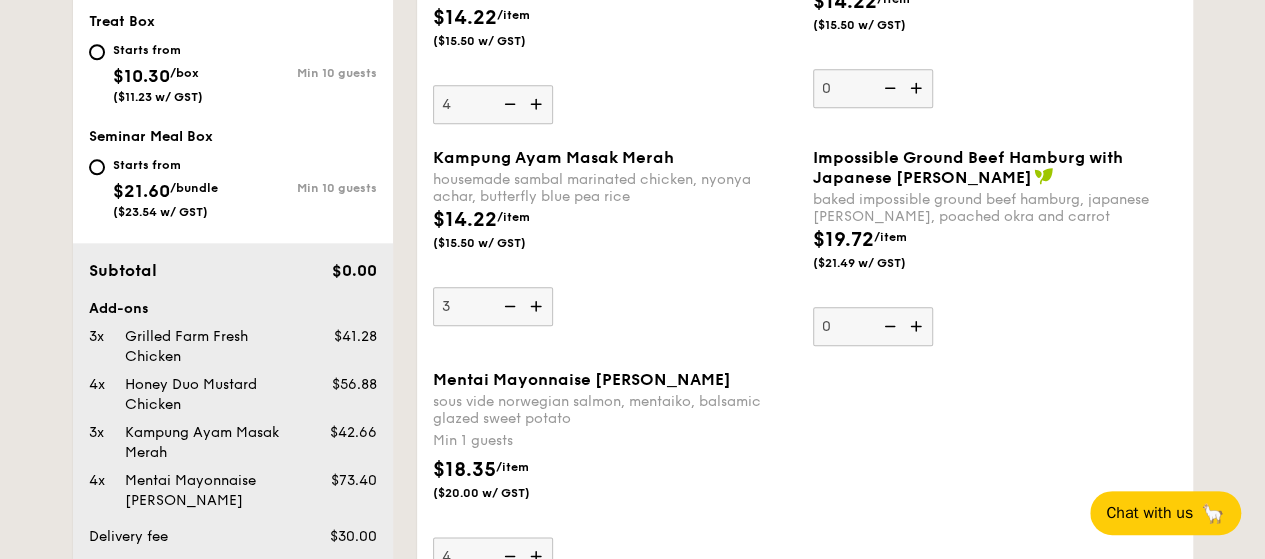 scroll, scrollTop: 1100, scrollLeft: 0, axis: vertical 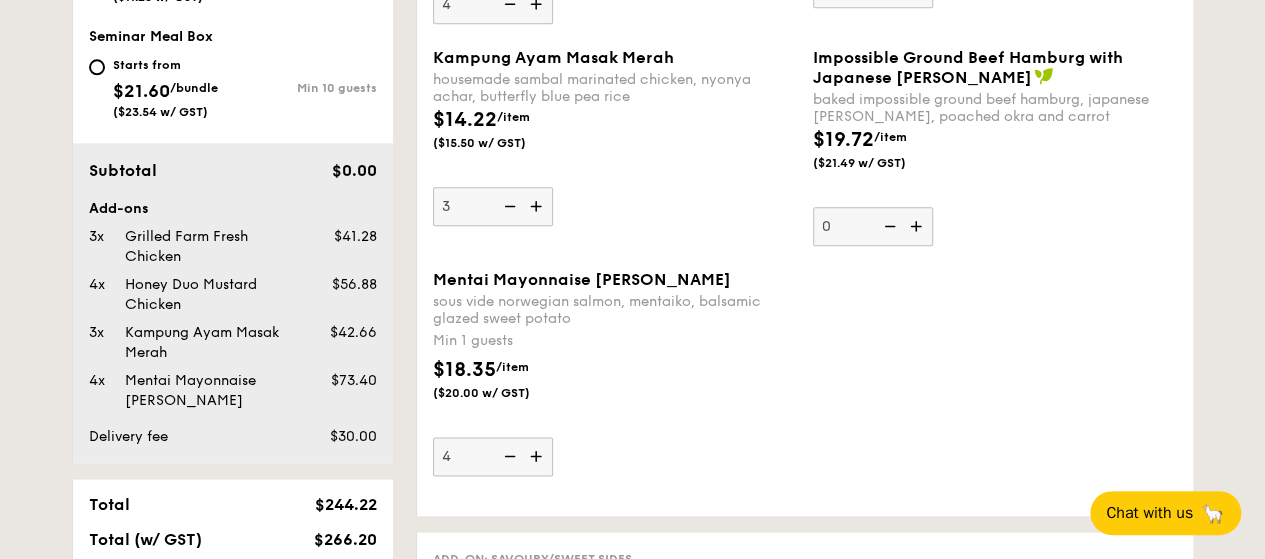 click at bounding box center [538, 206] 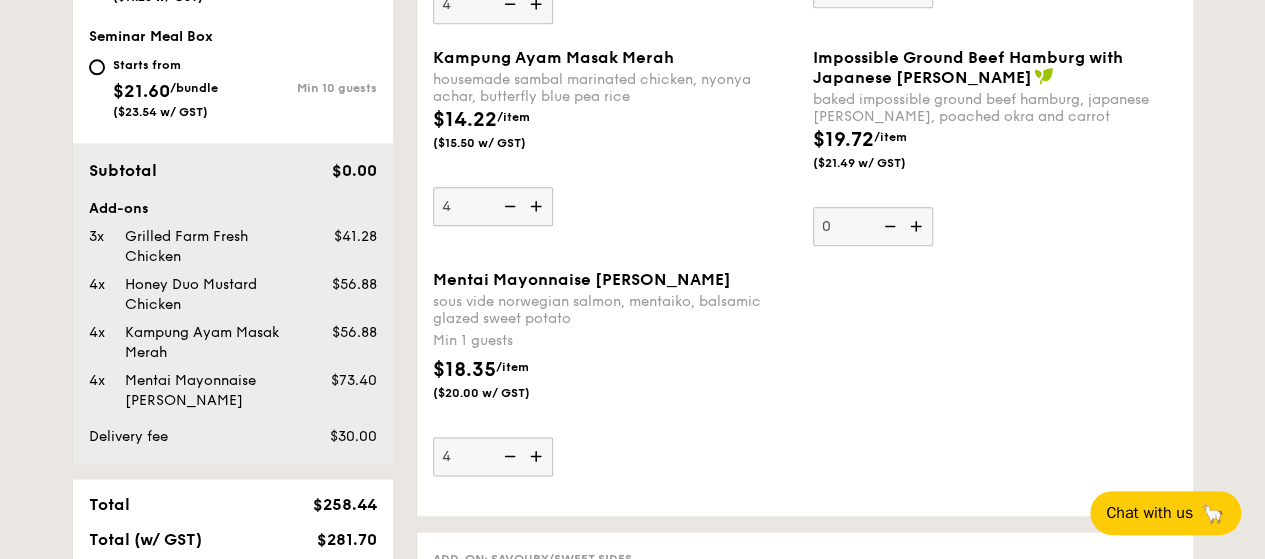 click on "Mentai Mayonnaise Aburi Salmon sous vide norwegian salmon, mentaiko, balsamic glazed sweet potato
Min 1 guests
$18.35
/item
($20.00 w/ GST)
4" at bounding box center [805, 385] 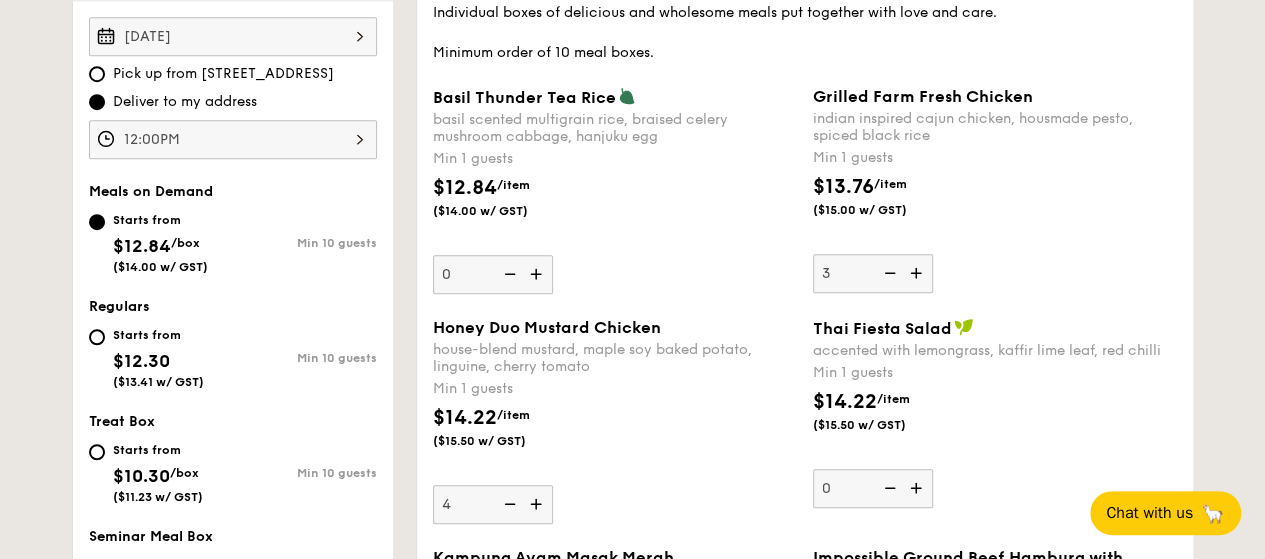 scroll, scrollTop: 700, scrollLeft: 0, axis: vertical 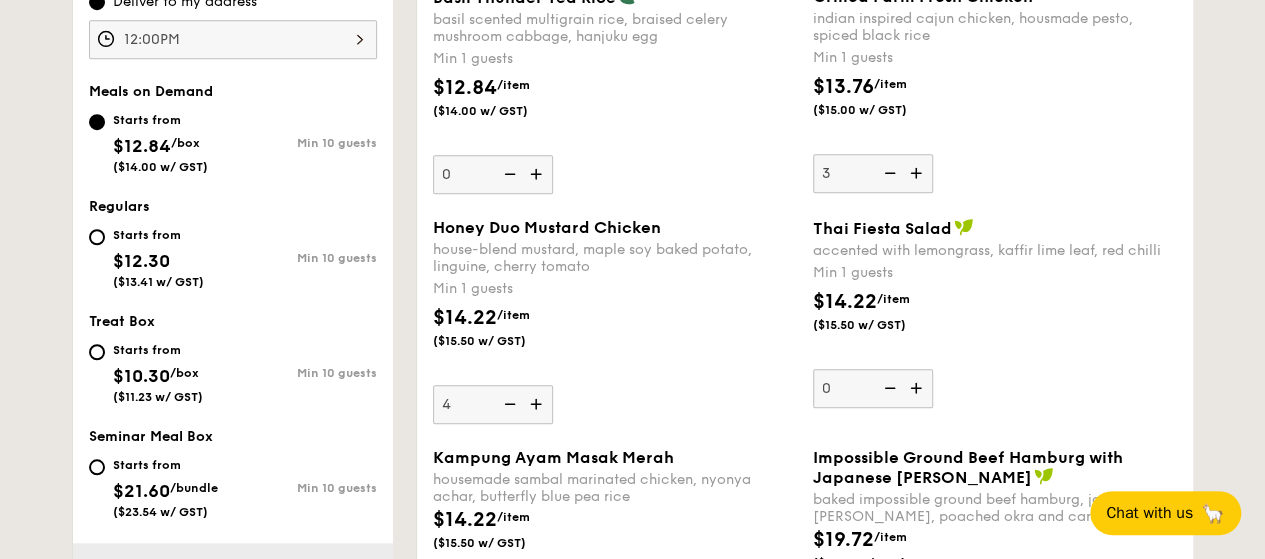 click at bounding box center (538, 404) 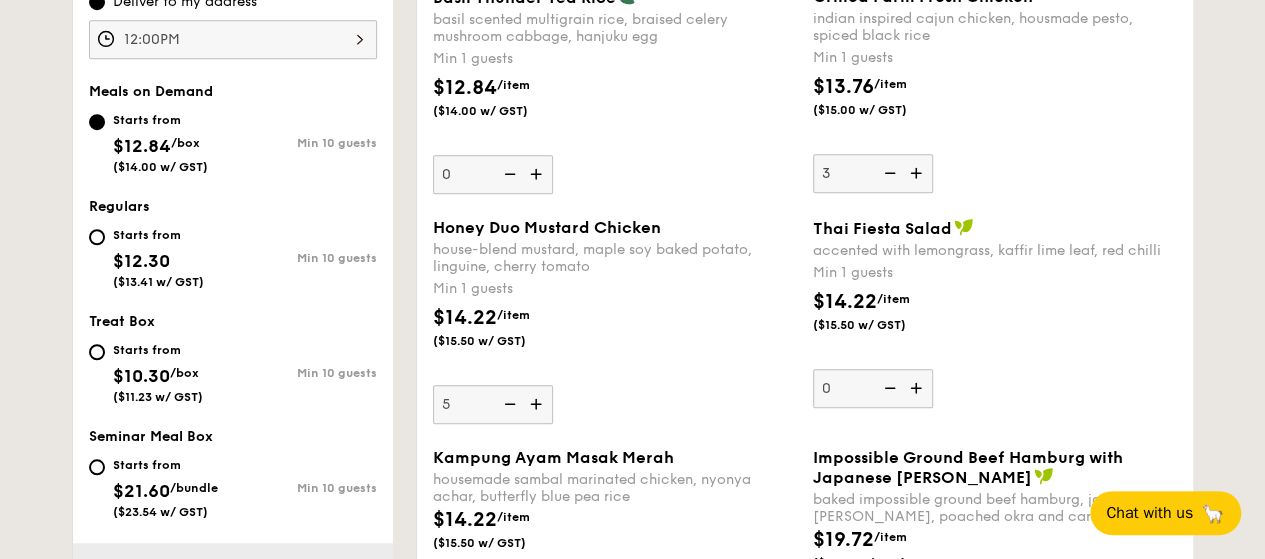 scroll, scrollTop: 900, scrollLeft: 0, axis: vertical 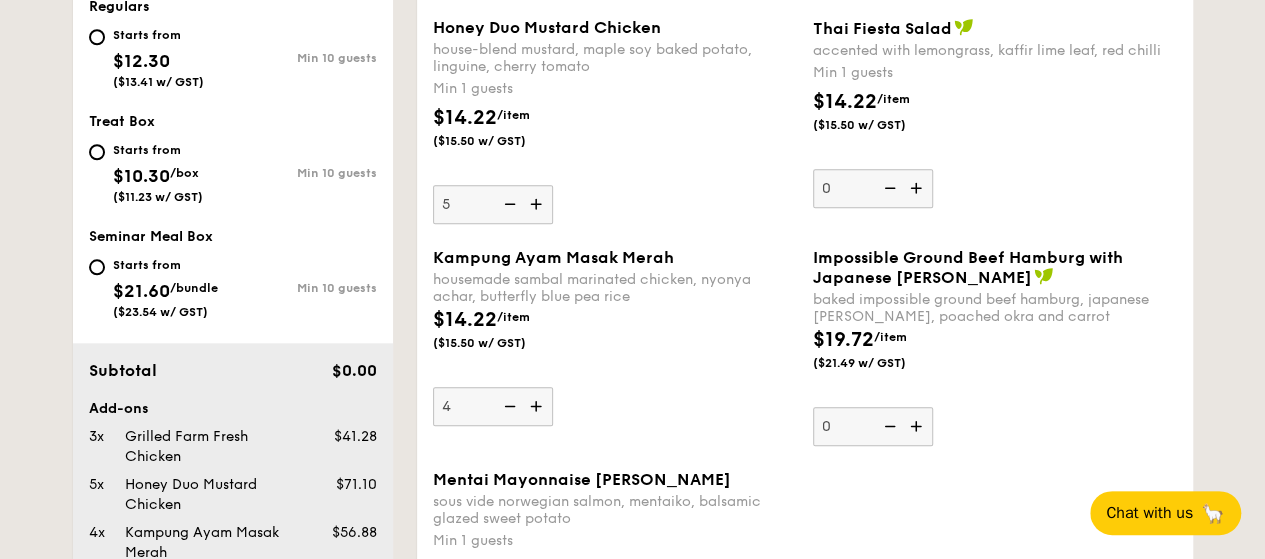 click at bounding box center [538, 406] 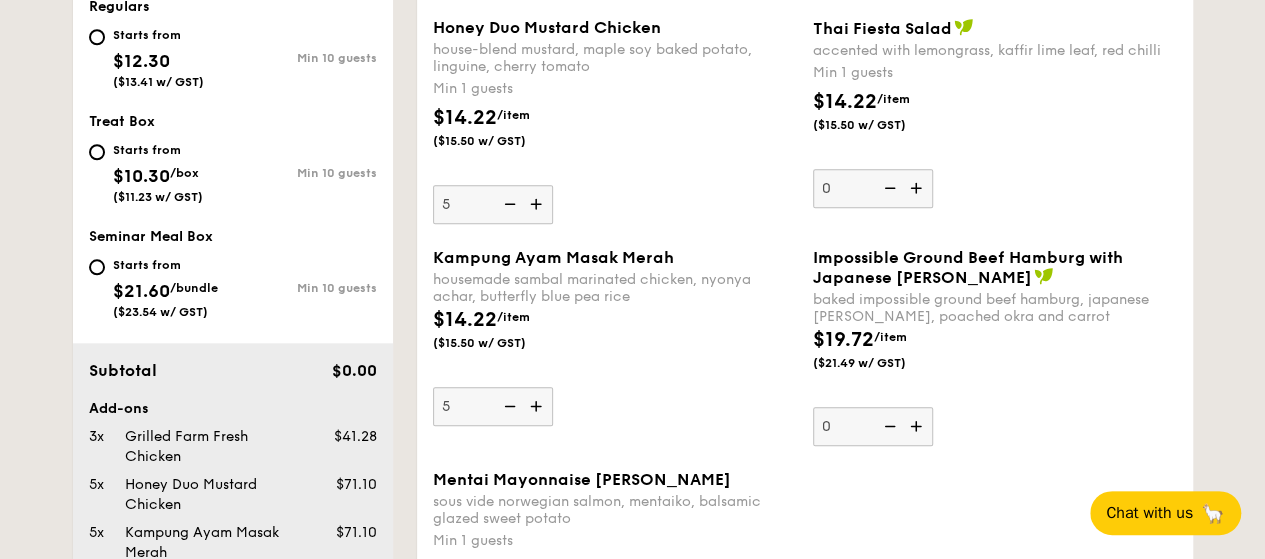 scroll, scrollTop: 1100, scrollLeft: 0, axis: vertical 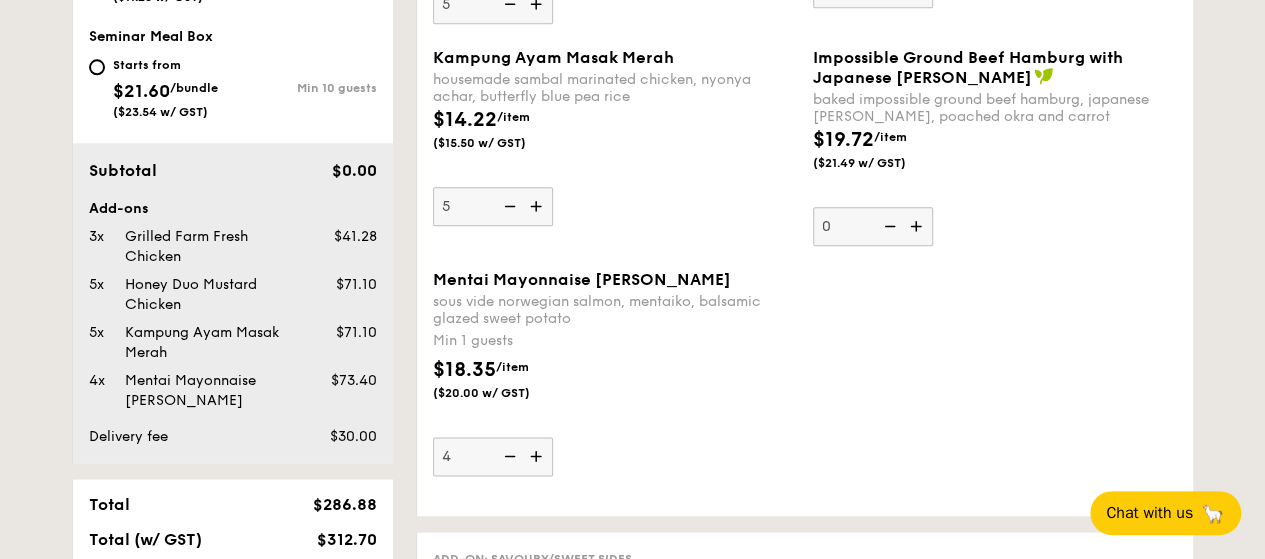 click at bounding box center [538, 456] 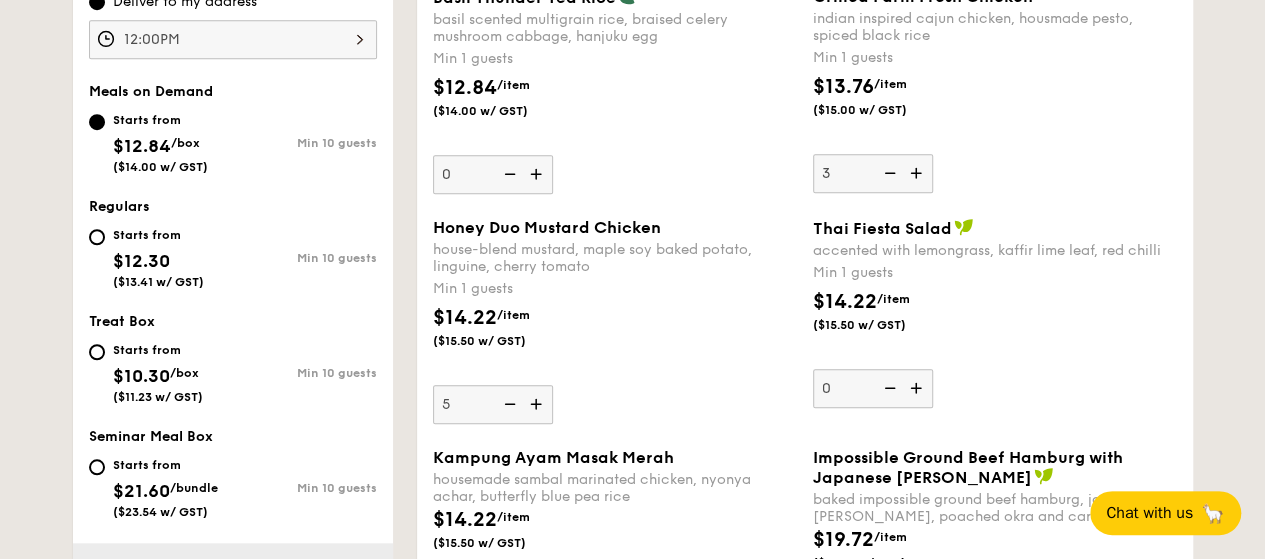 scroll, scrollTop: 600, scrollLeft: 0, axis: vertical 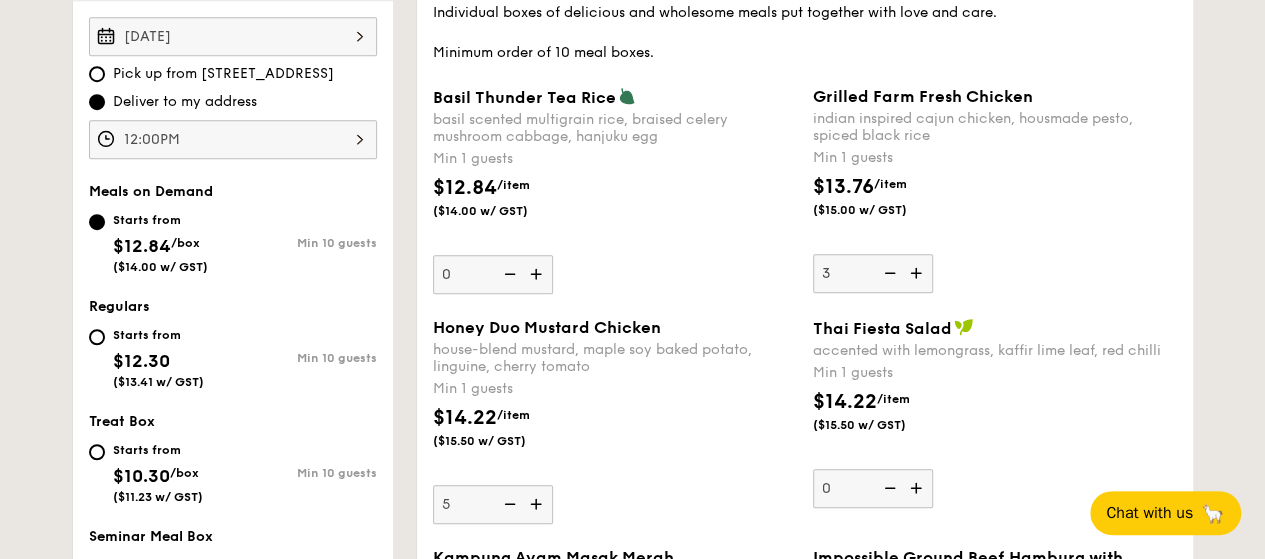 click at bounding box center (888, 273) 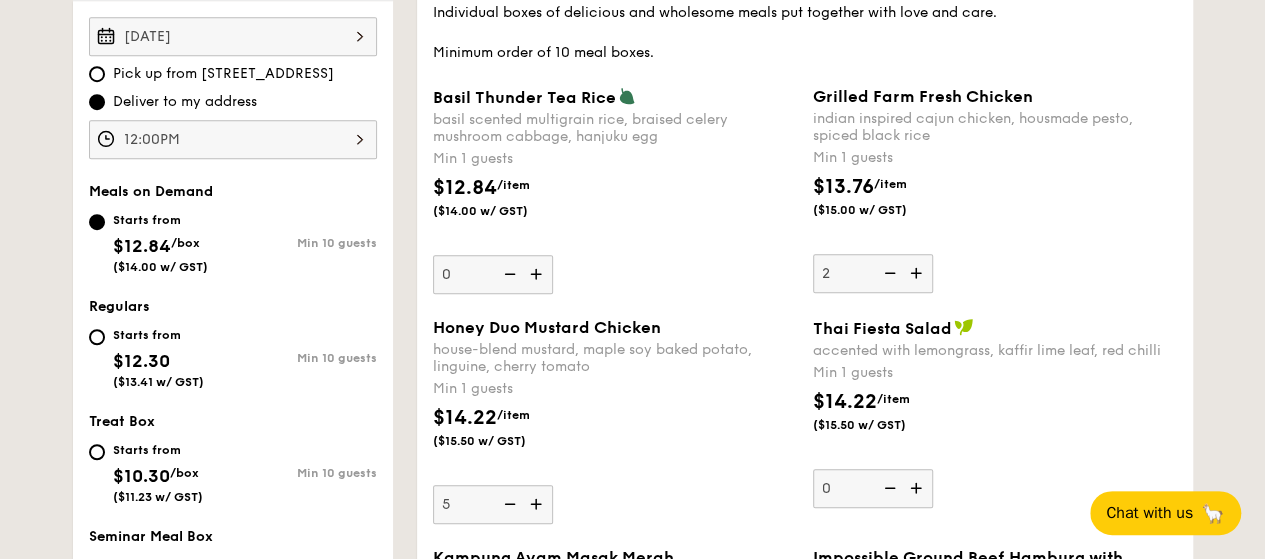scroll, scrollTop: 500, scrollLeft: 0, axis: vertical 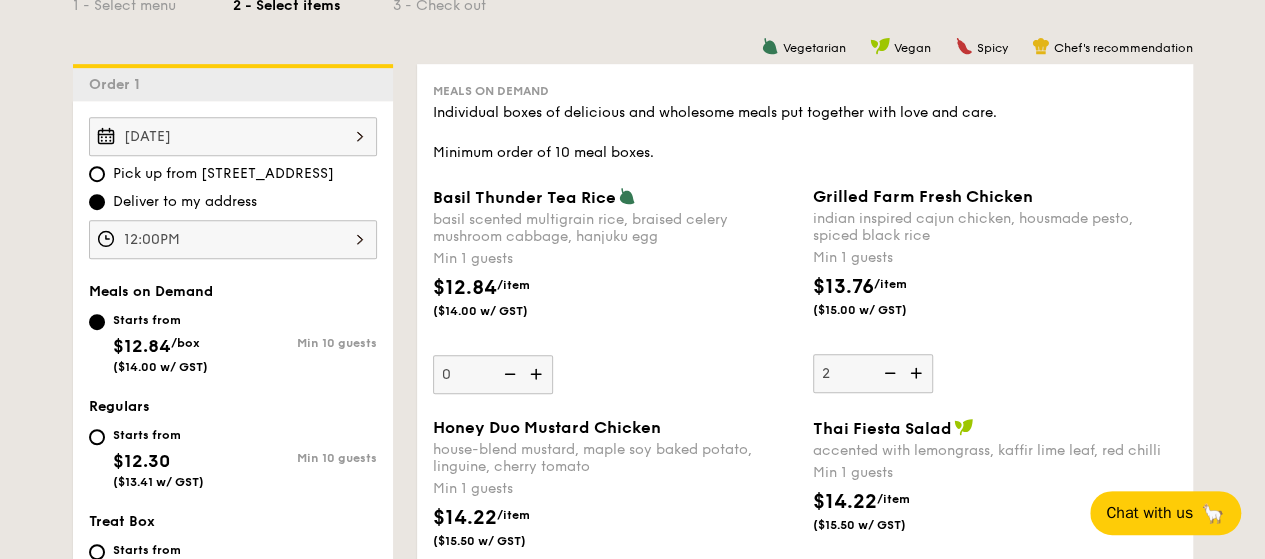 click at bounding box center (888, 373) 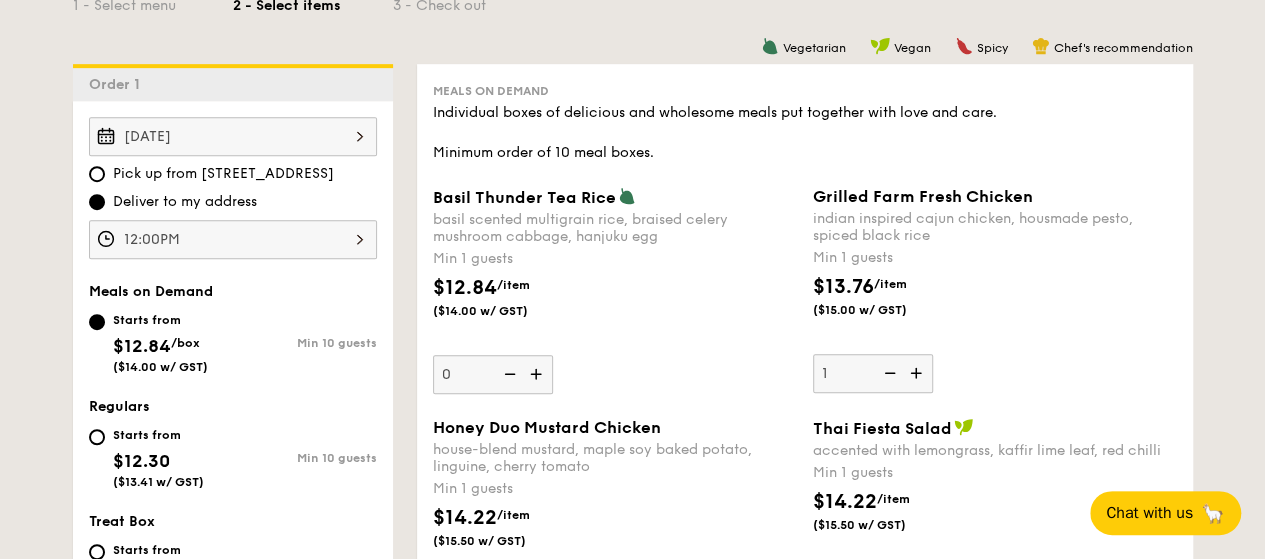 click on "Grilled Farm Fresh Chicken indian inspired cajun chicken, housmade pesto, spiced black rice
Min 1 guests
$13.76
/item
($15.00 w/ GST)
1" at bounding box center [995, 290] 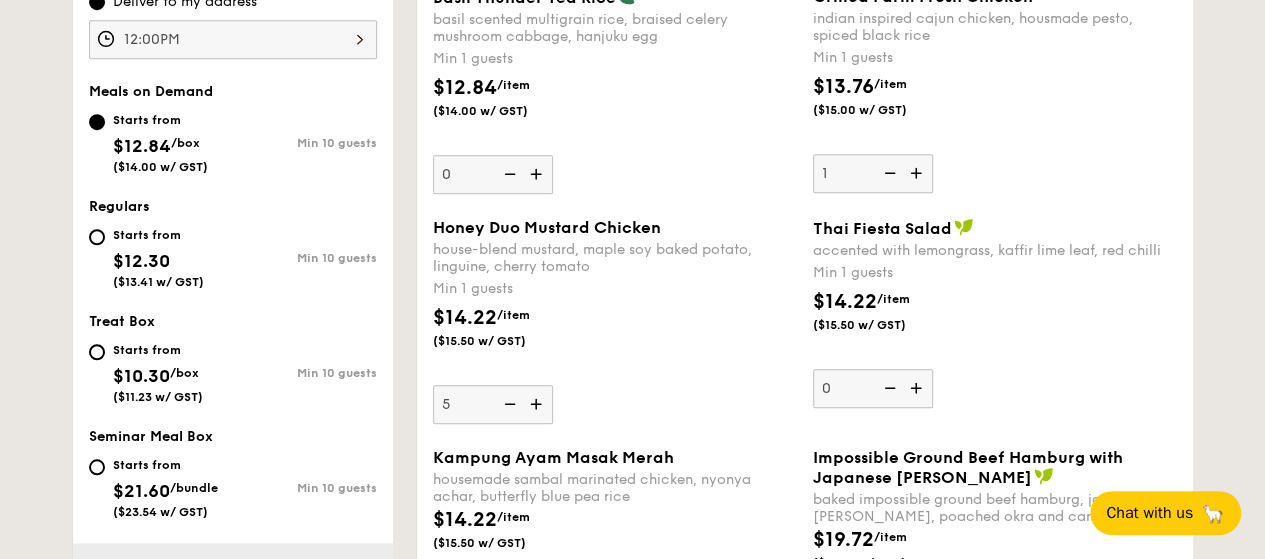 scroll, scrollTop: 600, scrollLeft: 0, axis: vertical 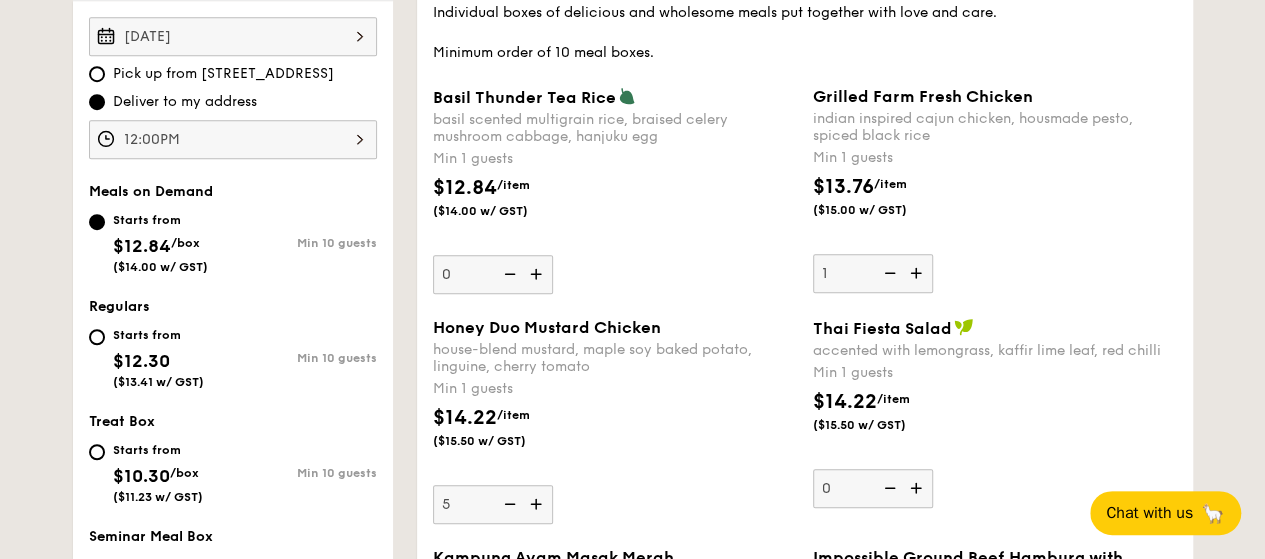 click at bounding box center [888, 273] 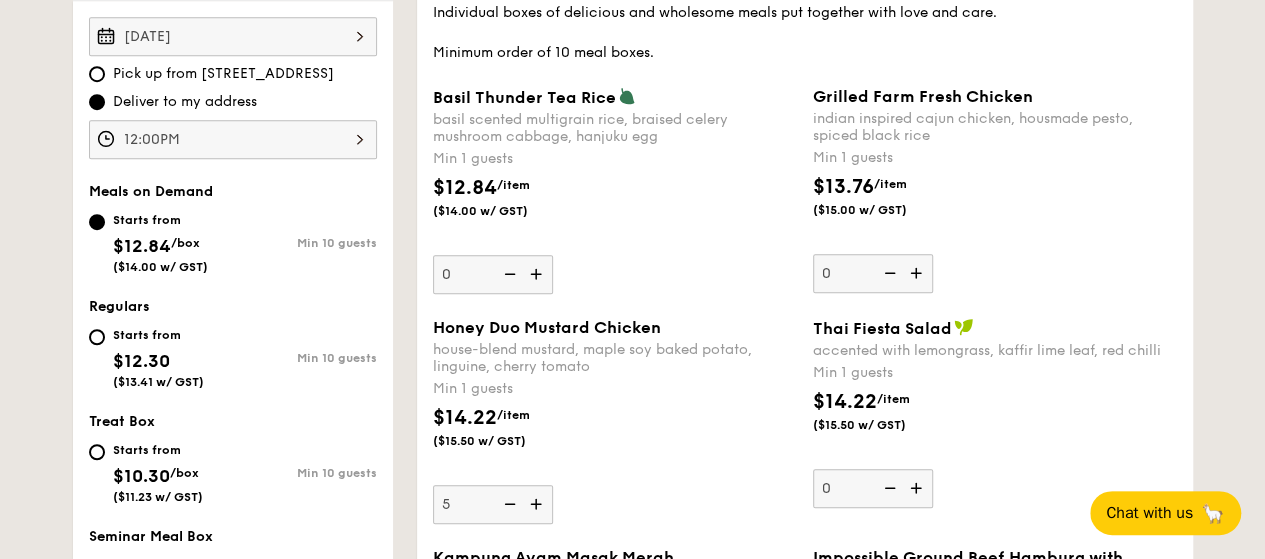 click on "Grilled Farm Fresh Chicken indian inspired cajun chicken, housmade pesto, spiced black rice
Min 1 guests
$13.76
/item
($15.00 w/ GST)
0" at bounding box center (995, 190) 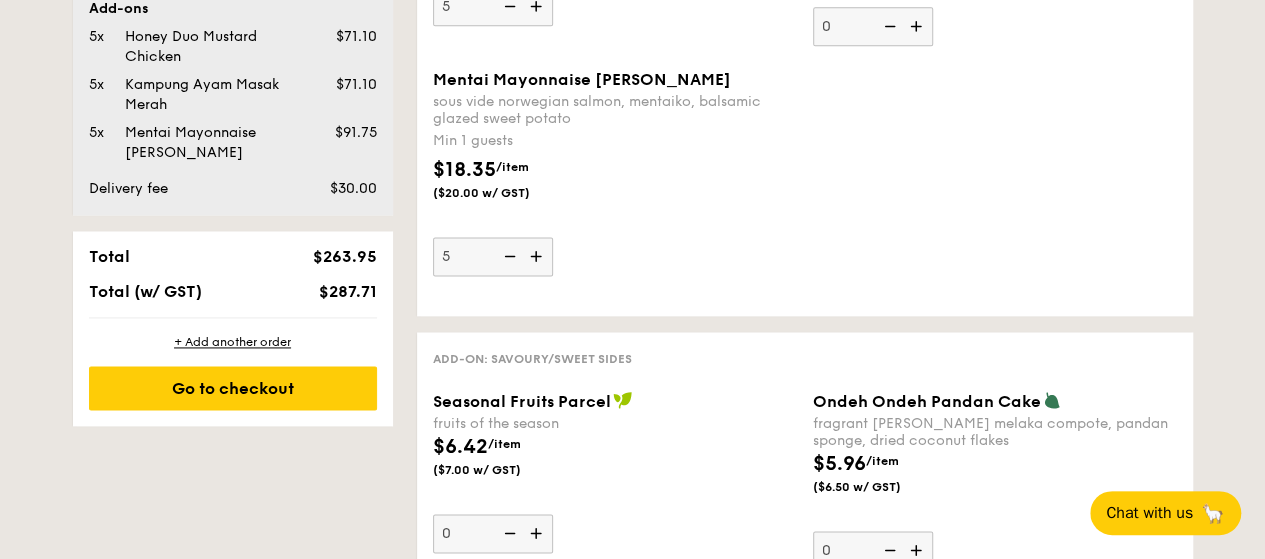 scroll, scrollTop: 594, scrollLeft: 0, axis: vertical 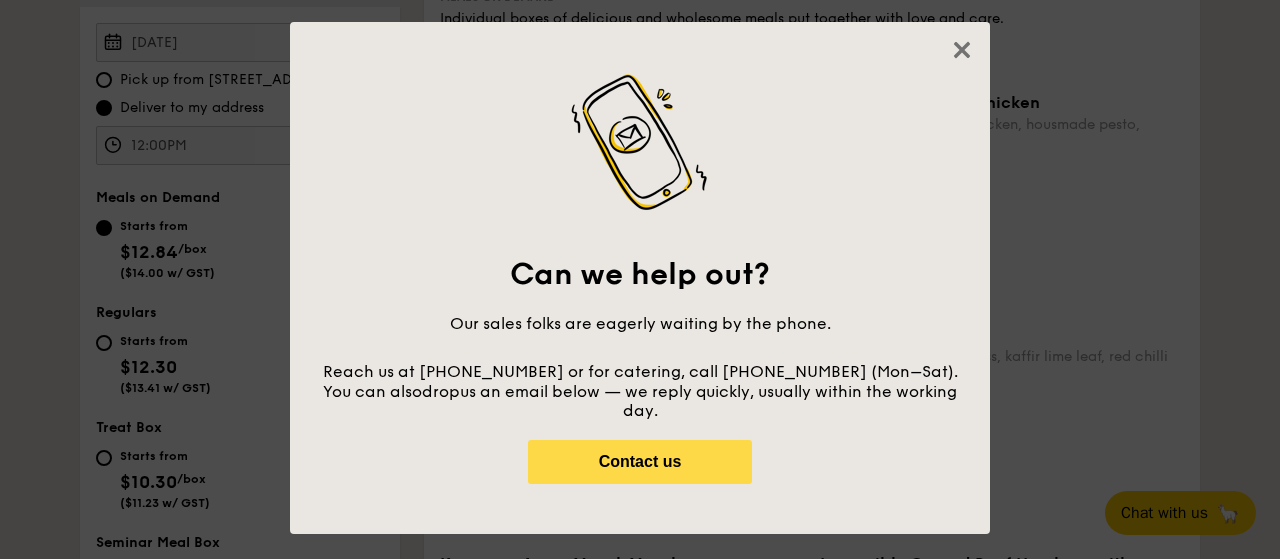 click on "Contact us" at bounding box center [640, 462] 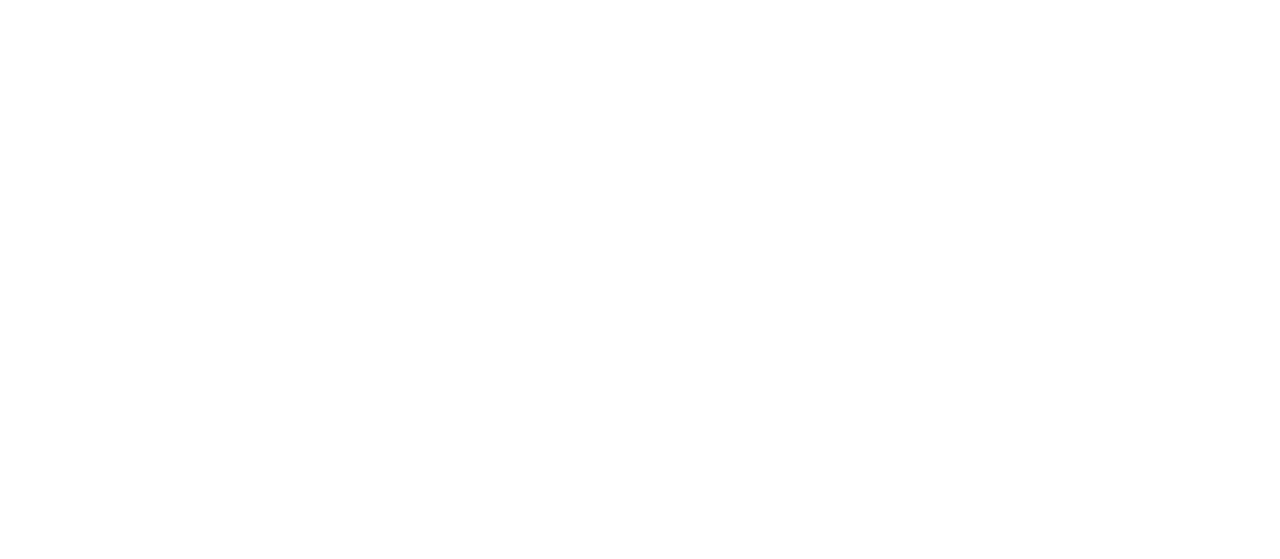 scroll, scrollTop: 0, scrollLeft: 0, axis: both 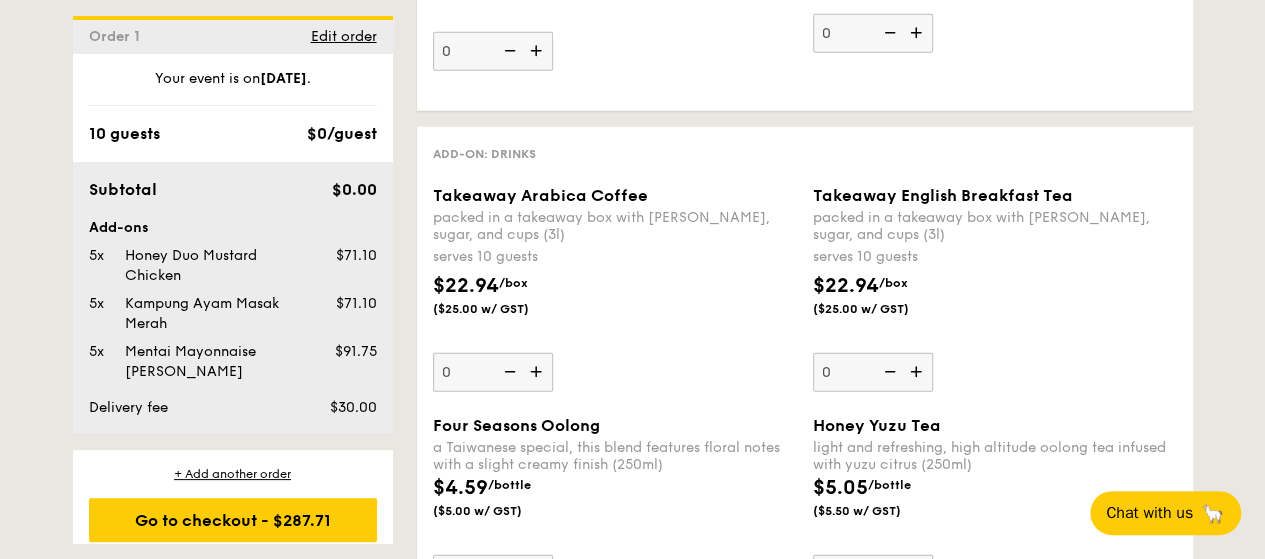 click on "1 - Select menu
2 - Select items
3 - Check out
Order 1
Jul 19, 2025
Pick up from 5 Burn Road #05-01
Deliver to my address
Meals on Demand
Starts from
$12.84
/box
($14.00 w/ GST)
Min 10 guests
Regulars
Starts from
$12.30
($13.41 w/ GST)
Min 10 guests
Treat Box
Starts from
$10.30
/box
($11.23 w/ GST)
Min 10 guests
Seminar Meal Box
Starts from
$21.60
/bundle
($23.54 w/ GST)
Min 10 guests
Subtotal
$0.00
Add-ons
. 0 0" at bounding box center [632, -147] 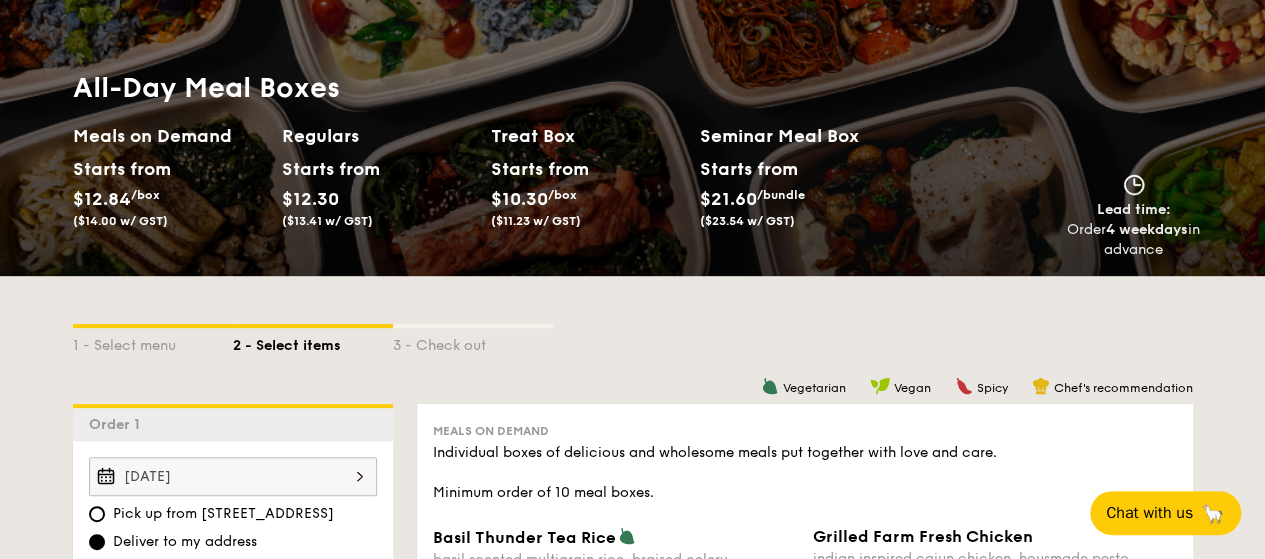 scroll, scrollTop: 460, scrollLeft: 0, axis: vertical 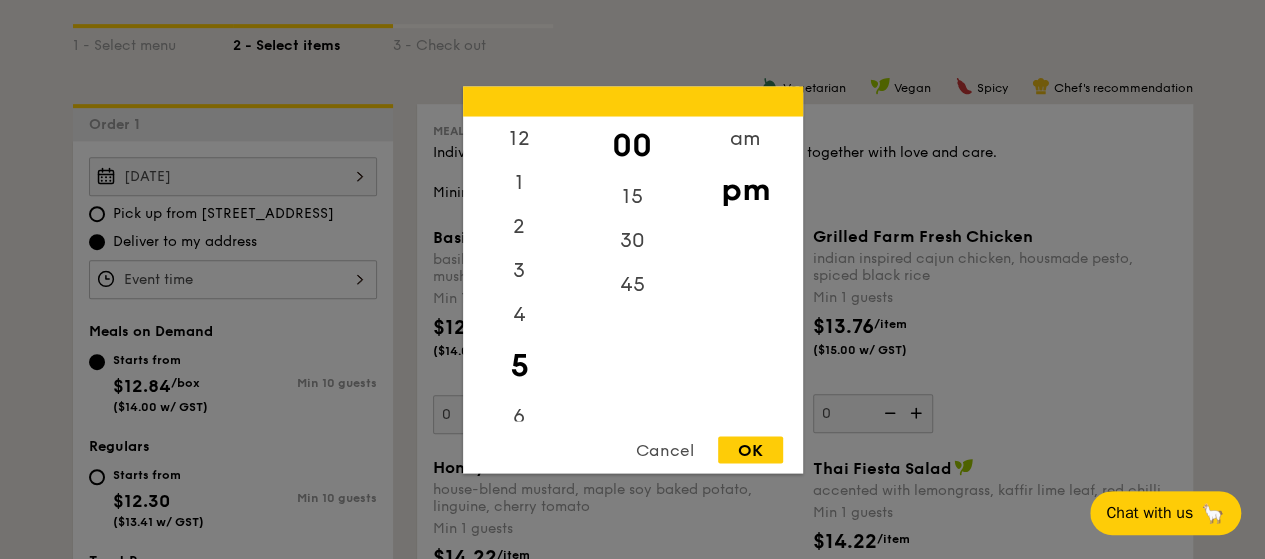 click on "12 1 2 3 4 5 6 7 8 9 10 11   00 15 30 45   am   pm   Cancel   OK" at bounding box center (233, 279) 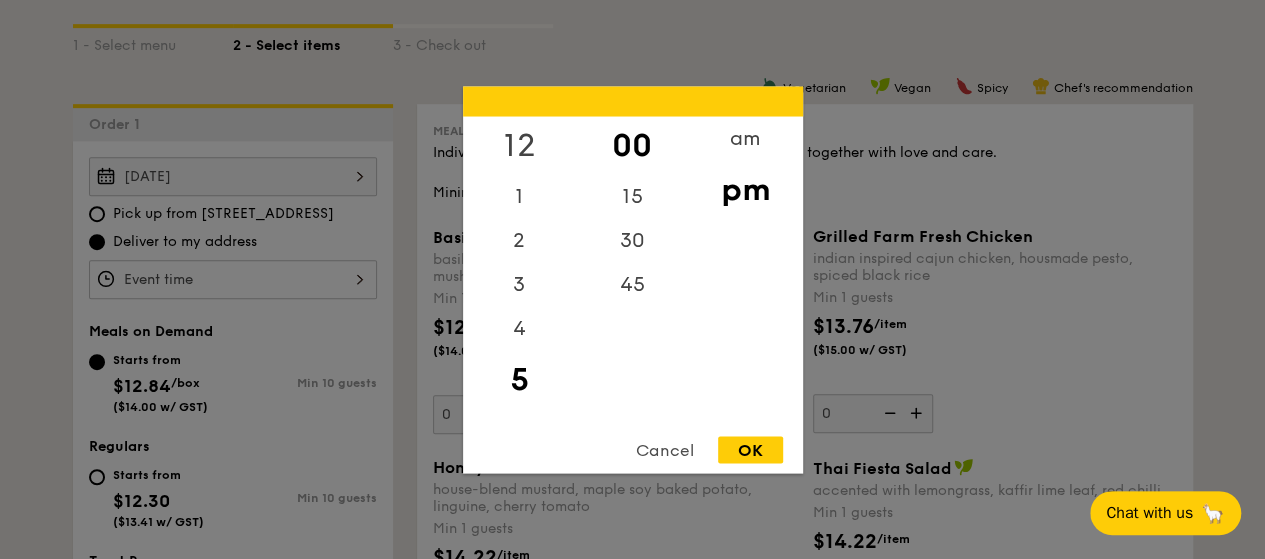 click on "12" at bounding box center (519, 145) 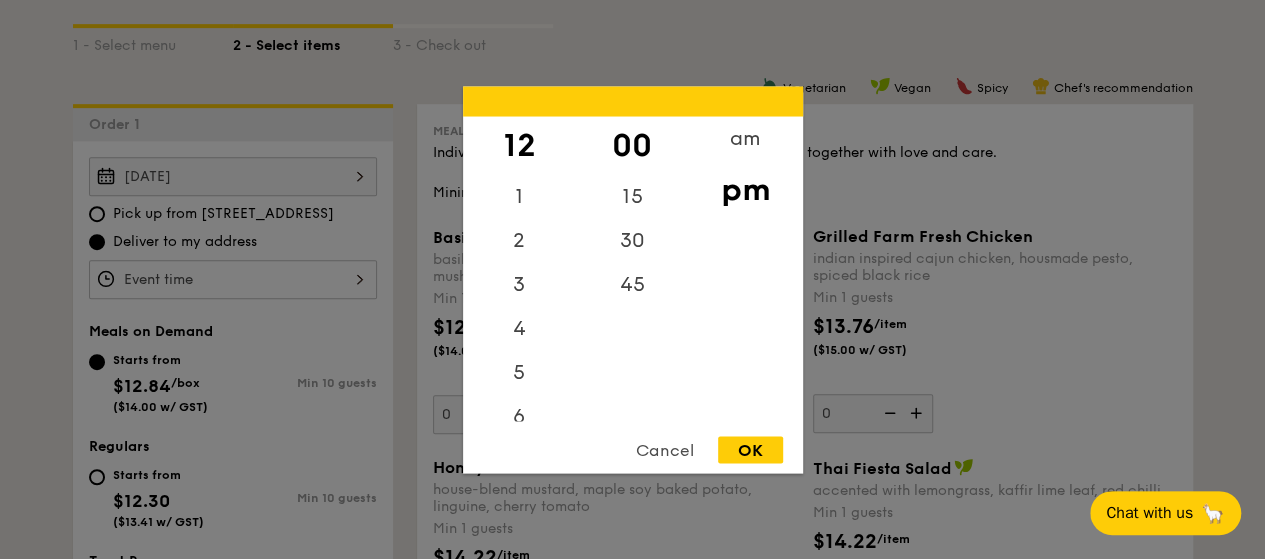 click on "OK" at bounding box center (750, 449) 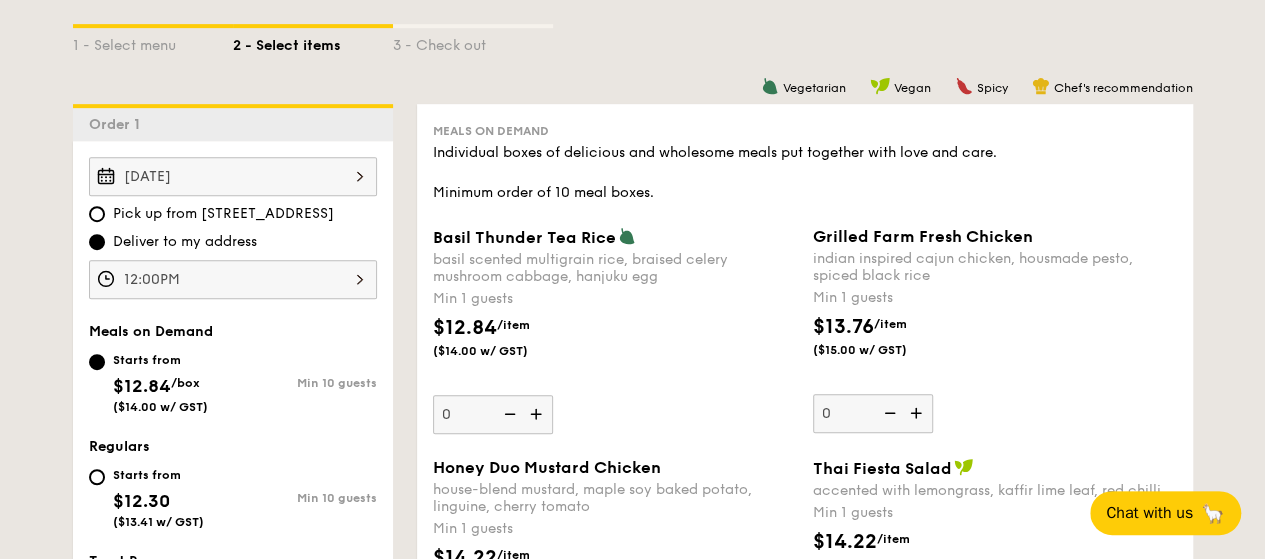 click on "1 - Select menu
2 - Select items
3 - Check out
Order 1
Jul 19, 2025
Pick up from 5 Burn Road #05-01
Deliver to my address
12:00PM
Meals on Demand
Starts from
$12.84
/box
($14.00 w/ GST)
Min 10 guests
Regulars
Starts from
$12.30
($13.41 w/ GST)
Min 10 guests
Treat Box
Starts from
$10.30
/box
($11.23 w/ GST)
Min 10 guests
Seminar Meal Box
Starts from
$21.60
/bundle
($23.54 w/ GST)
Min 10 guests
Subtotal
$0.00
12:00PM ,  ." at bounding box center [632, 1953] 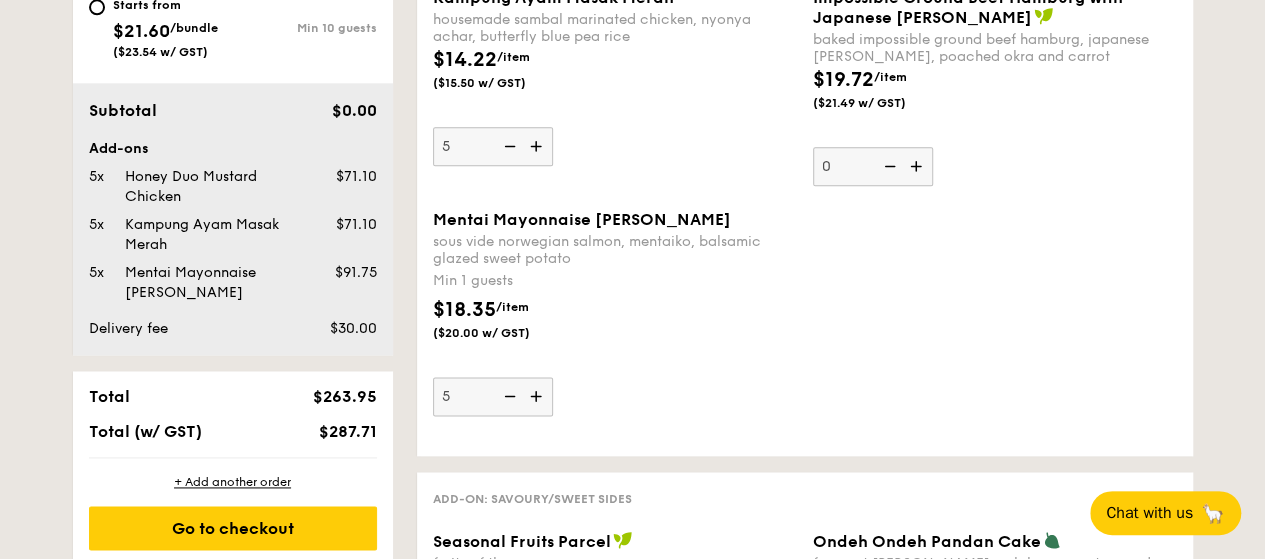 scroll, scrollTop: 1260, scrollLeft: 0, axis: vertical 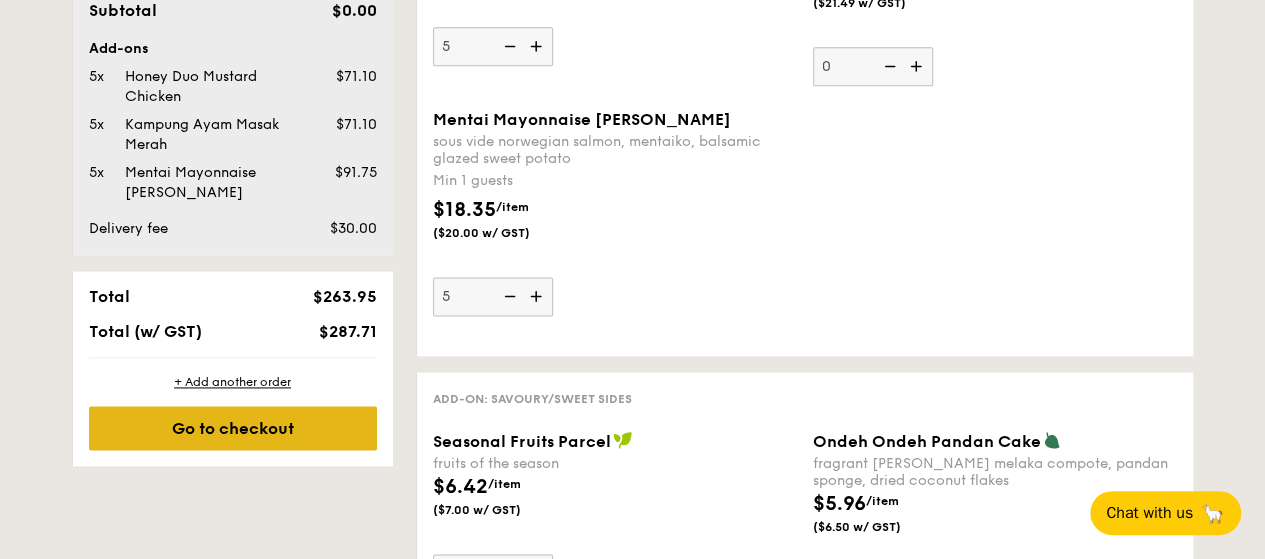 click on "Go to checkout" at bounding box center [233, 428] 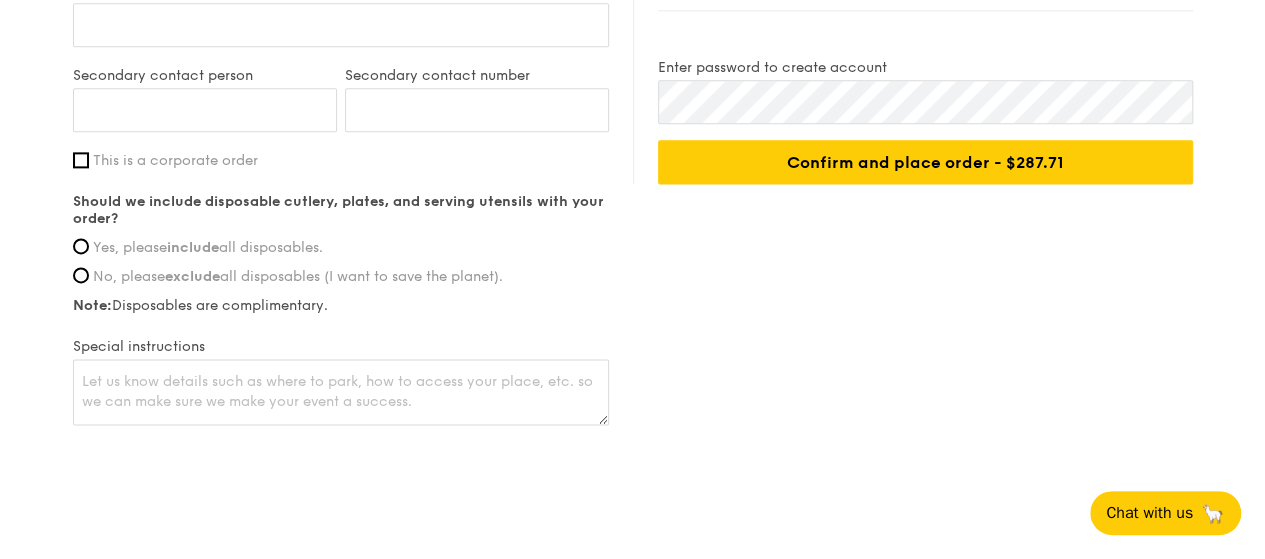 scroll, scrollTop: 0, scrollLeft: 0, axis: both 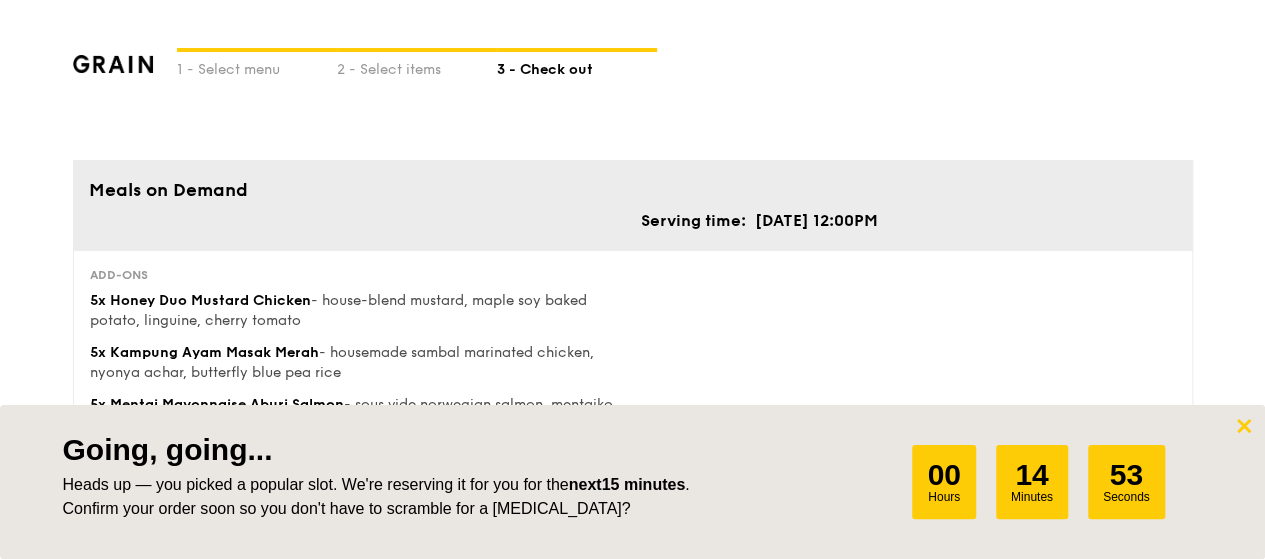 click 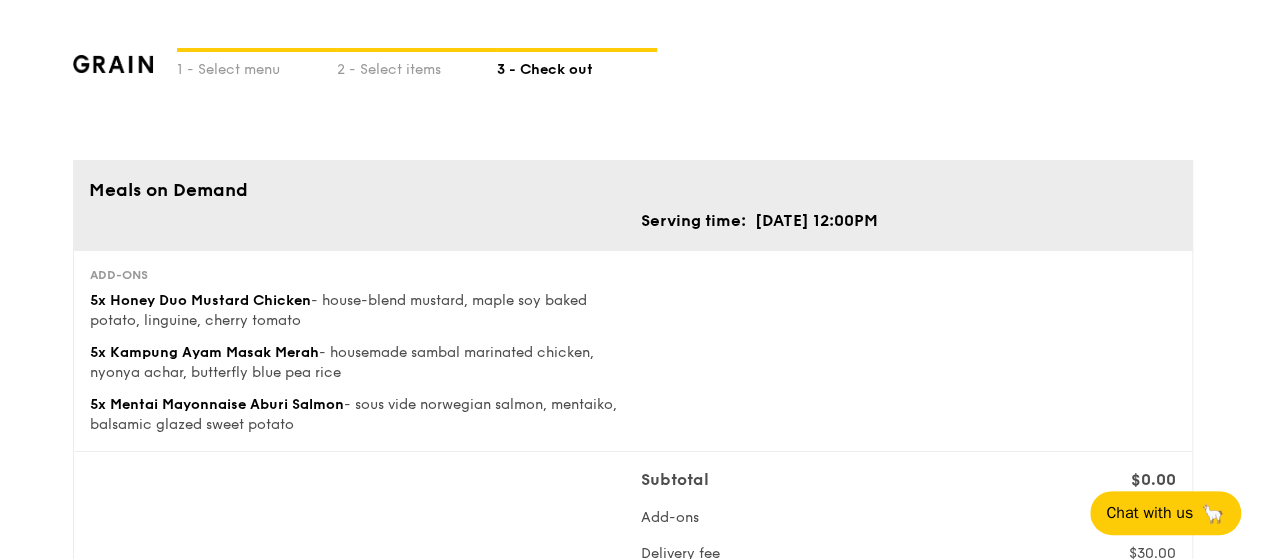 click on "Add-ons
5x Honey Duo Mustard Chicken - house-blend mustard, maple soy baked potato, linguine, cherry tomato 5x Kampung Ayam Masak Merah - housemade sambal marinated chicken, nyonya achar, butterfly blue pea rice 5x Mentai Mayonnaise Aburi Salmon - sous vide norwegian salmon, mentaiko, balsamic glazed sweet potato" at bounding box center (633, 351) 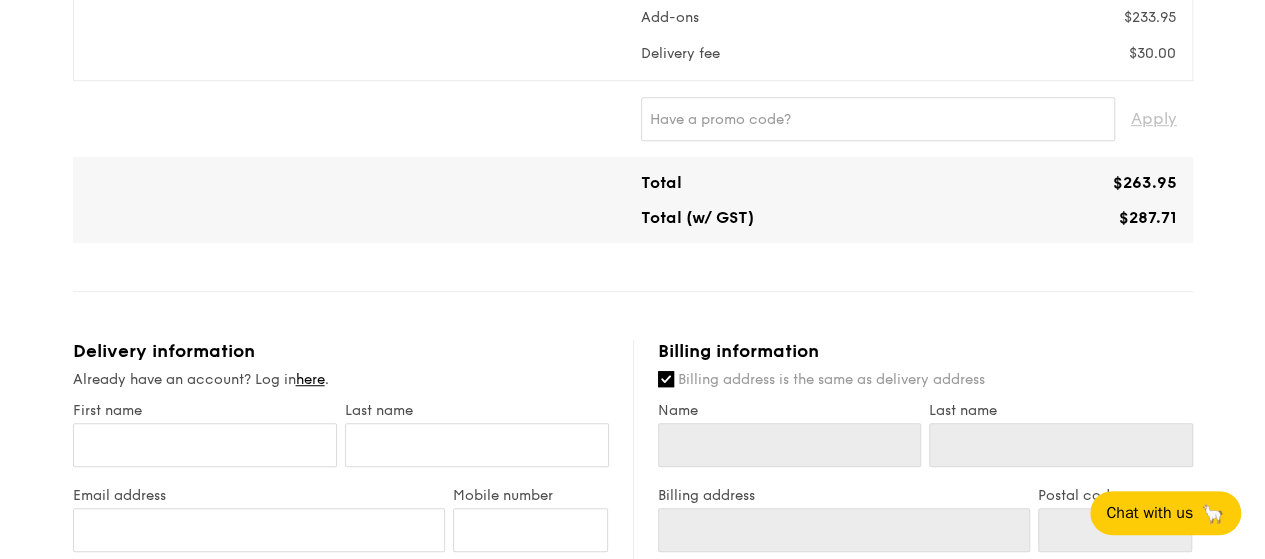 scroll, scrollTop: 600, scrollLeft: 0, axis: vertical 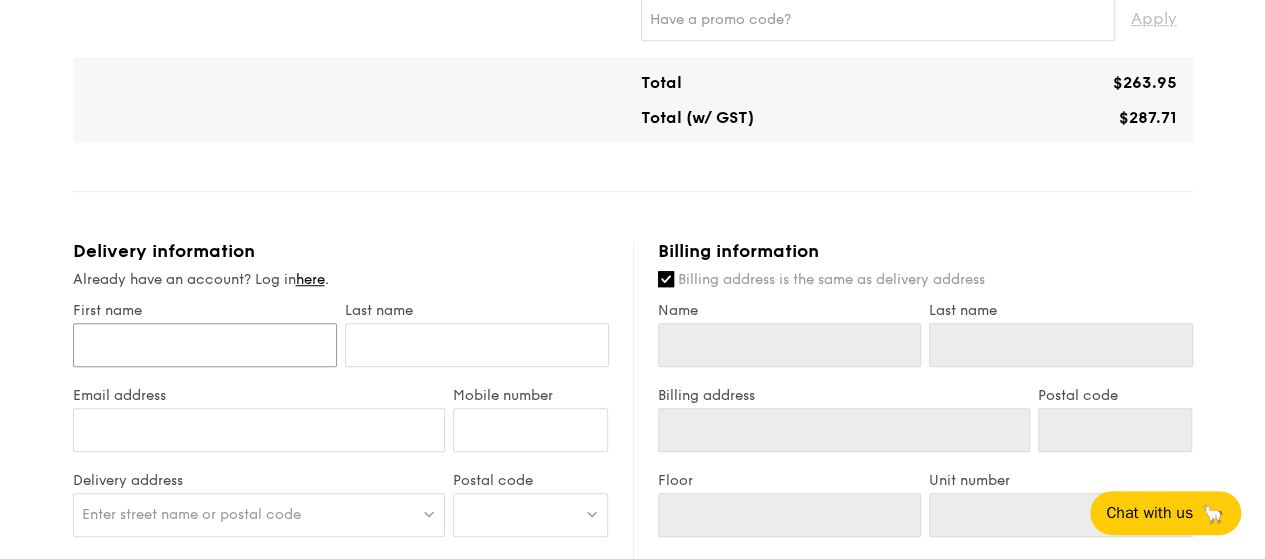 click on "First name" at bounding box center [205, 345] 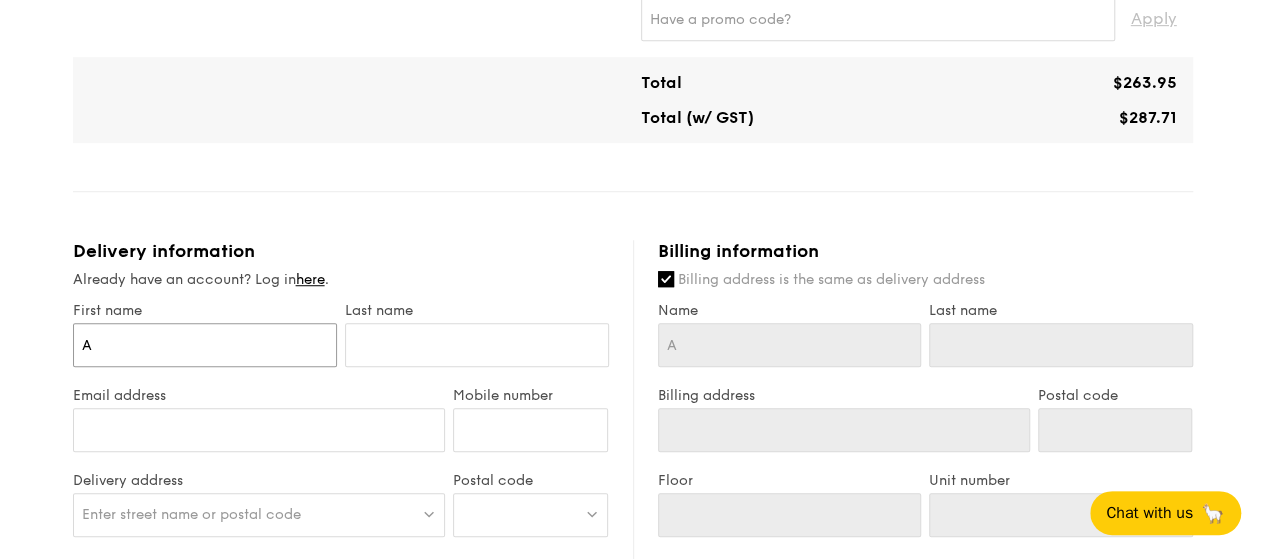 type on "Am" 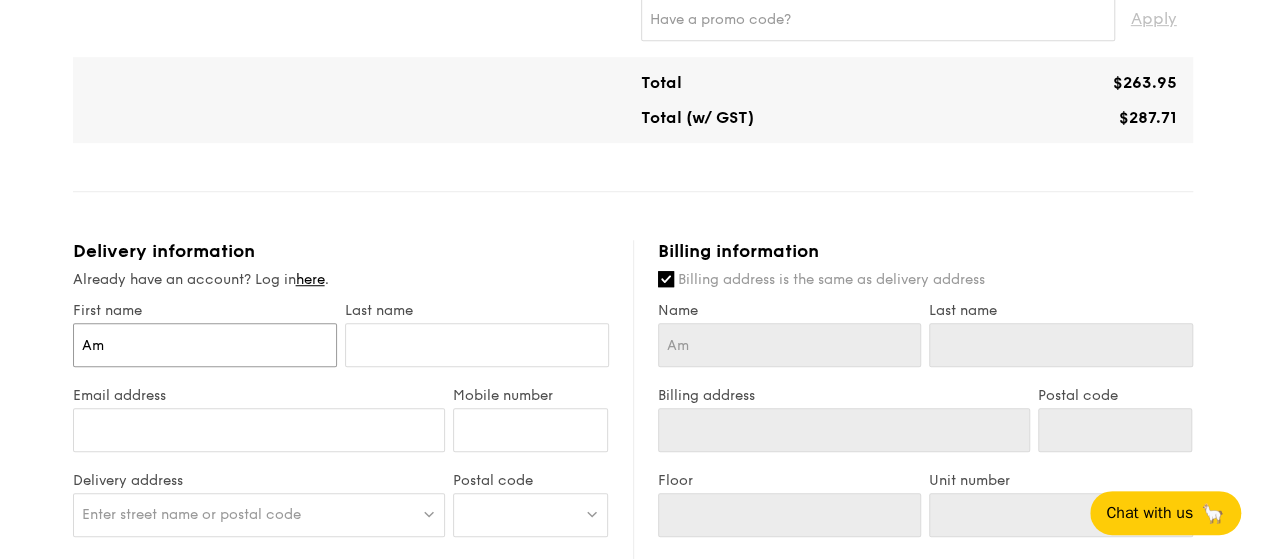 type on "Amy" 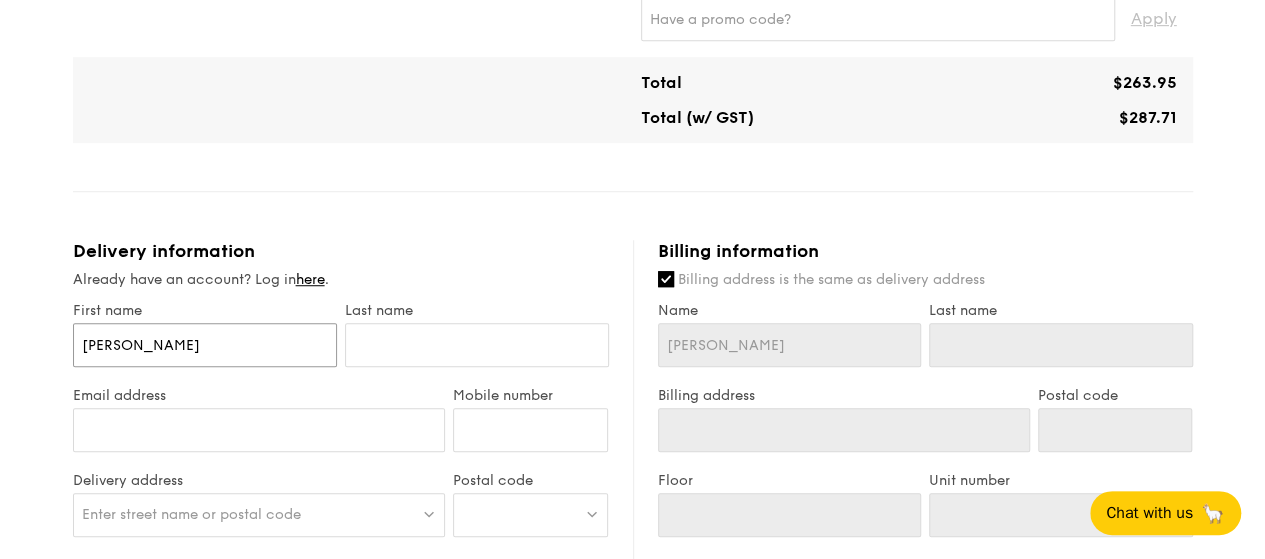 type on "Amy" 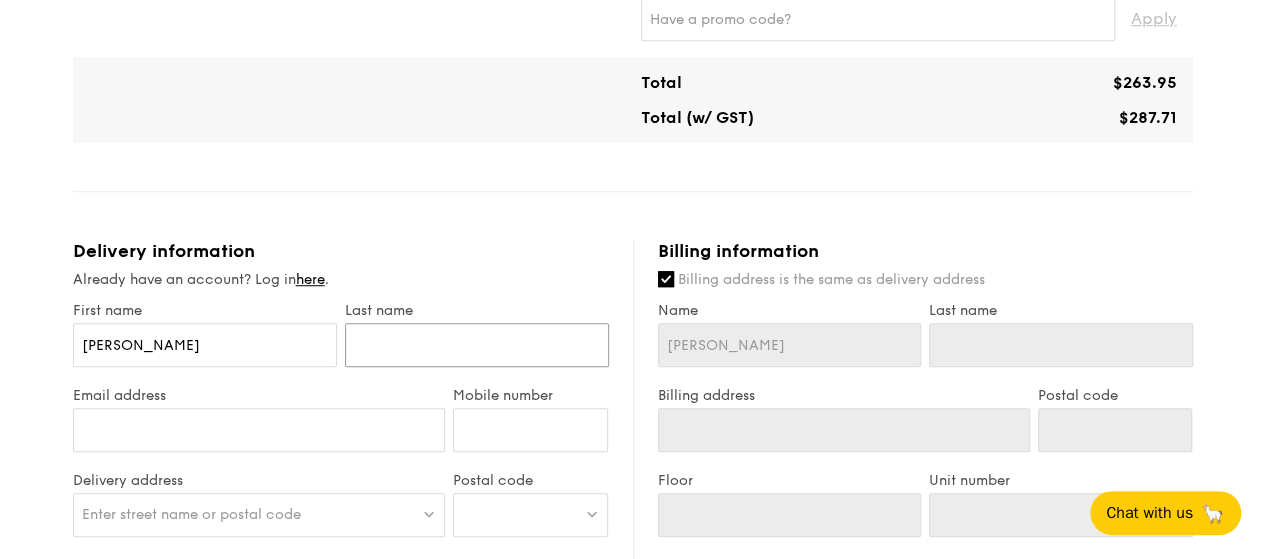 type on "C" 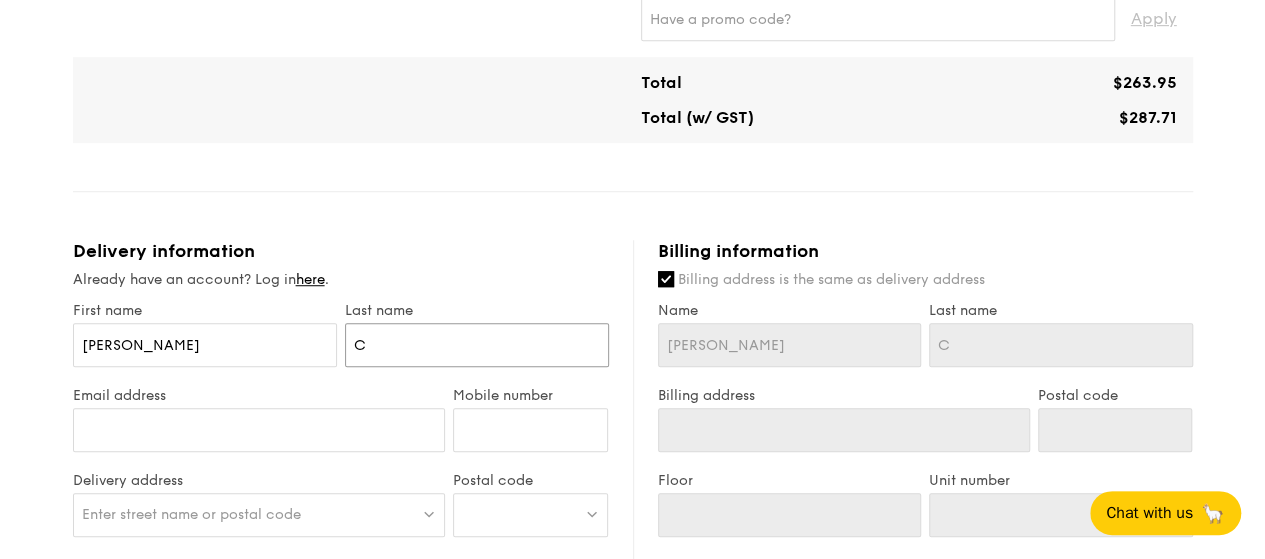 type on "Ch" 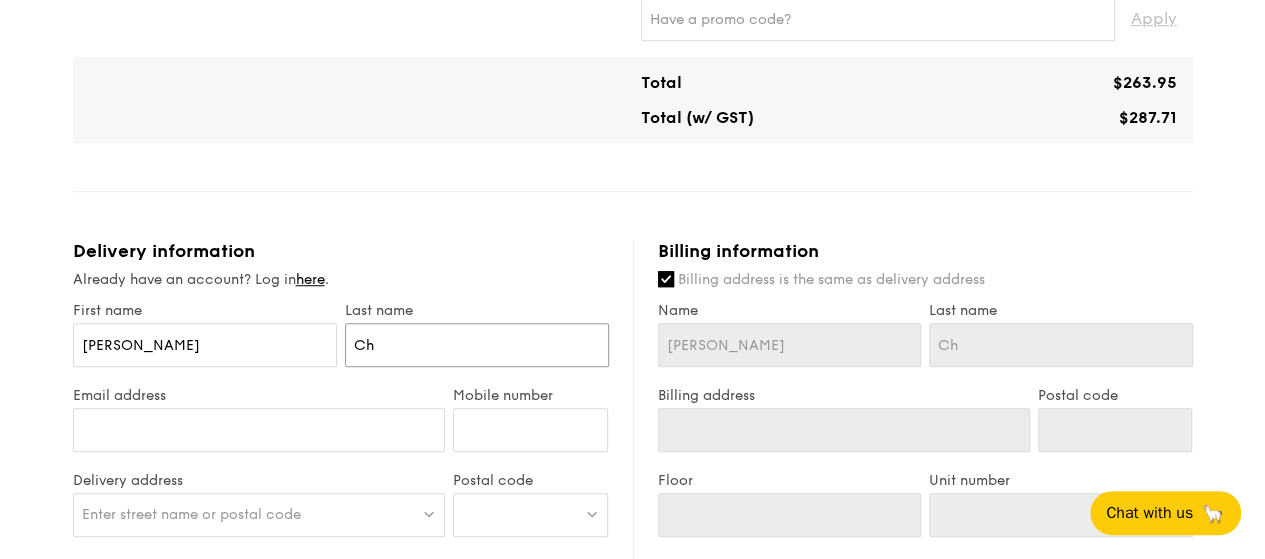 type on "Cho" 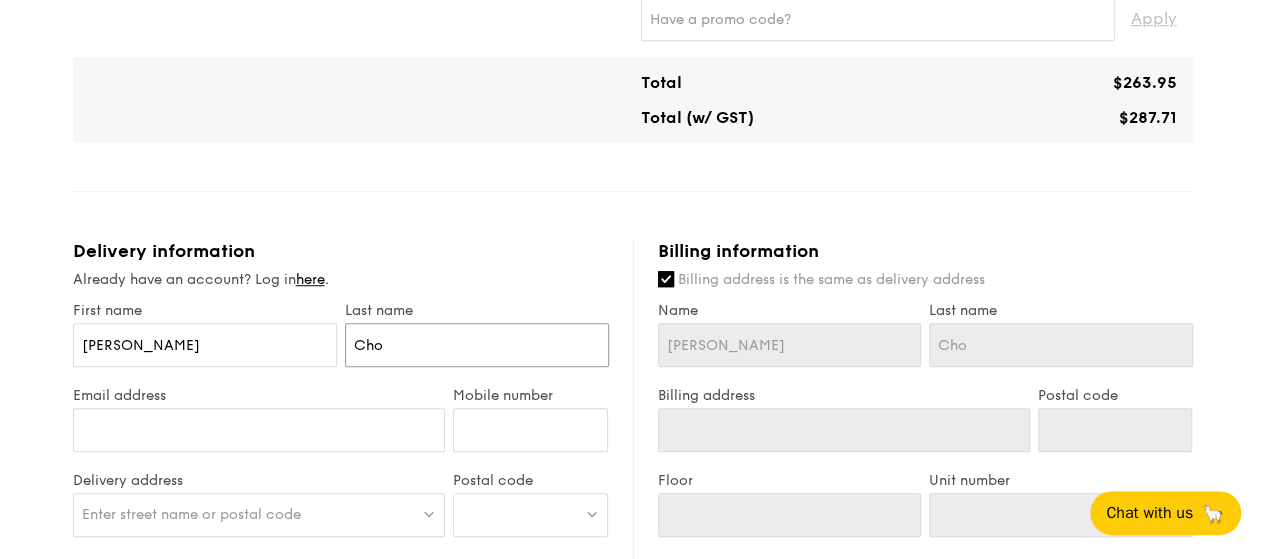 type on "Chou" 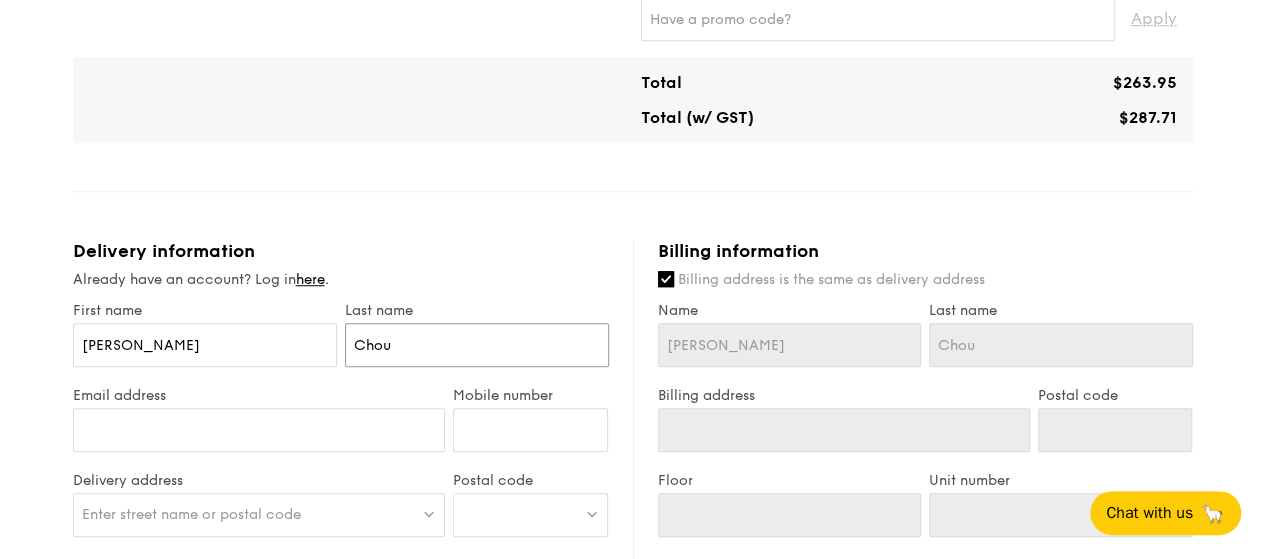 scroll, scrollTop: 700, scrollLeft: 0, axis: vertical 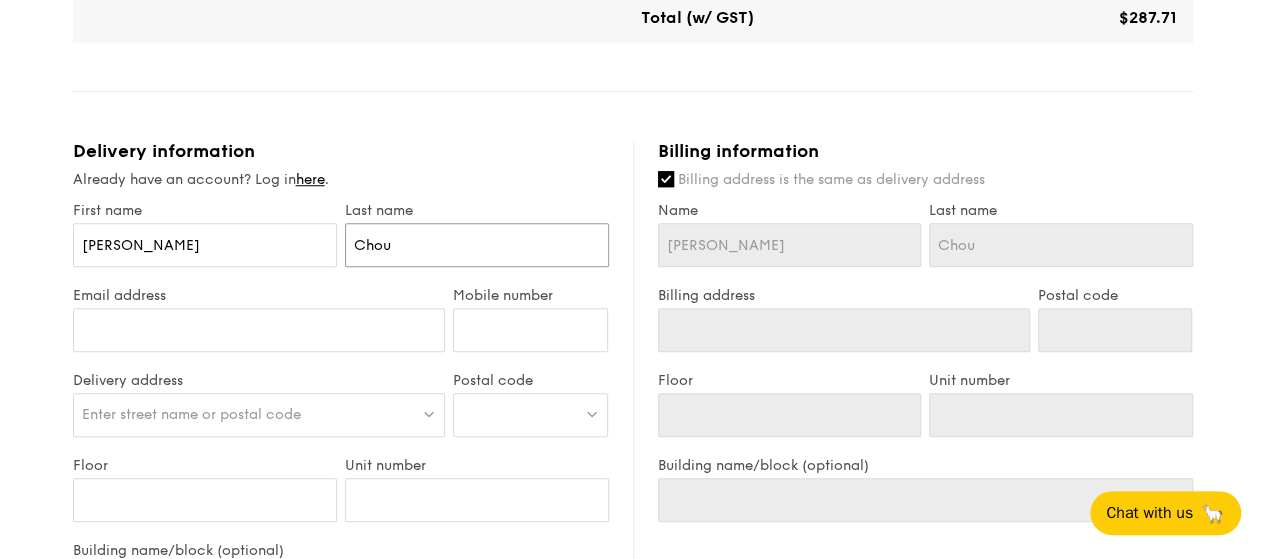 type on "Chou" 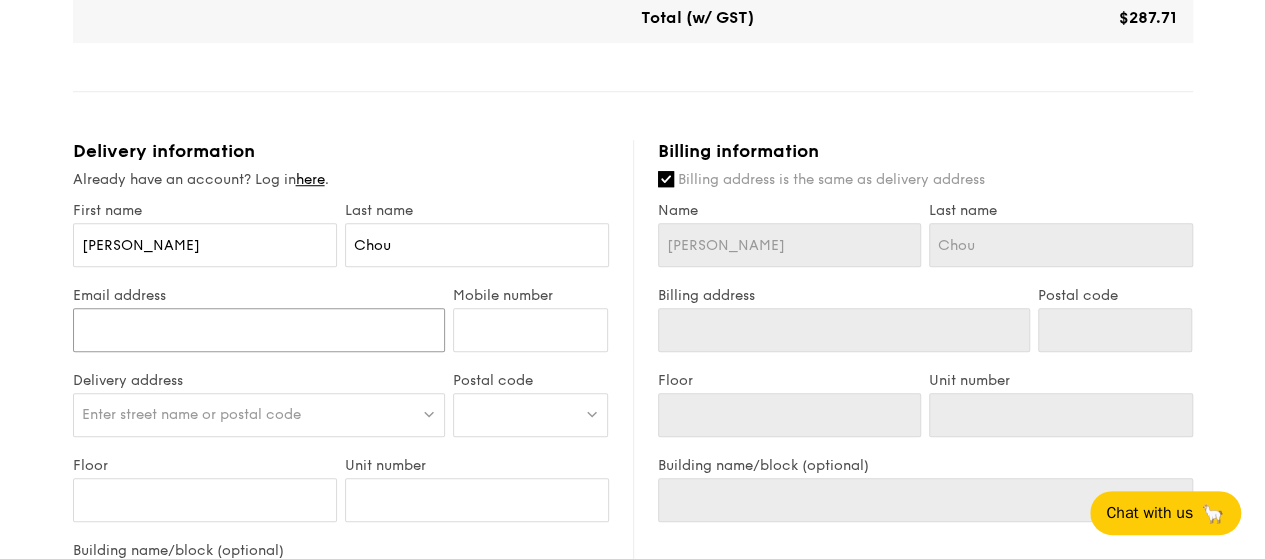 click on "Email address" at bounding box center [259, 330] 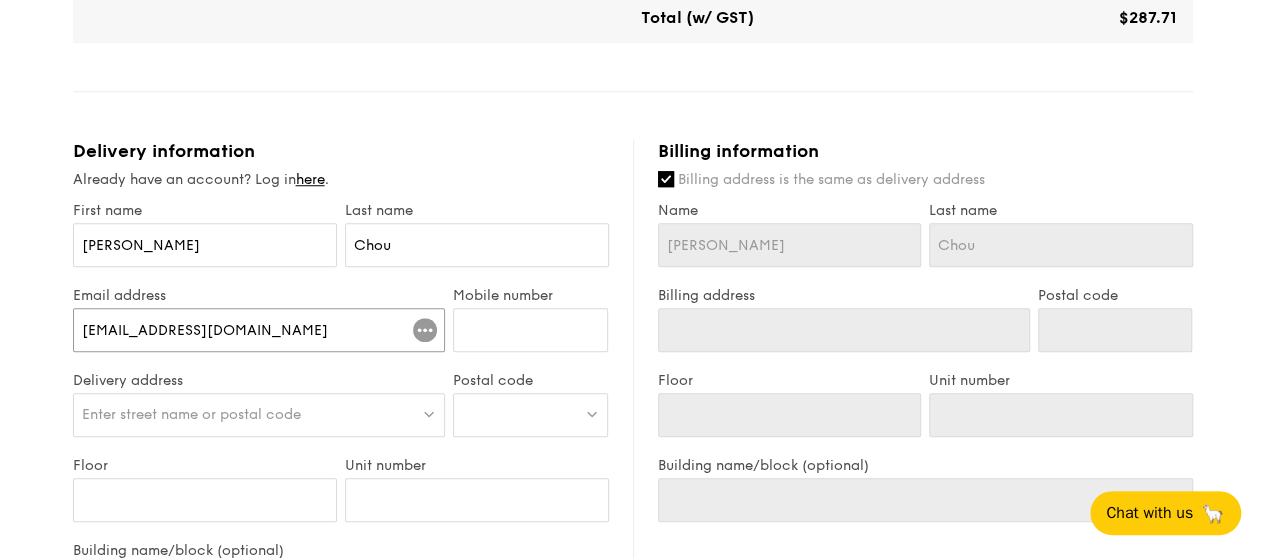 type on "chouaime@gmail.com" 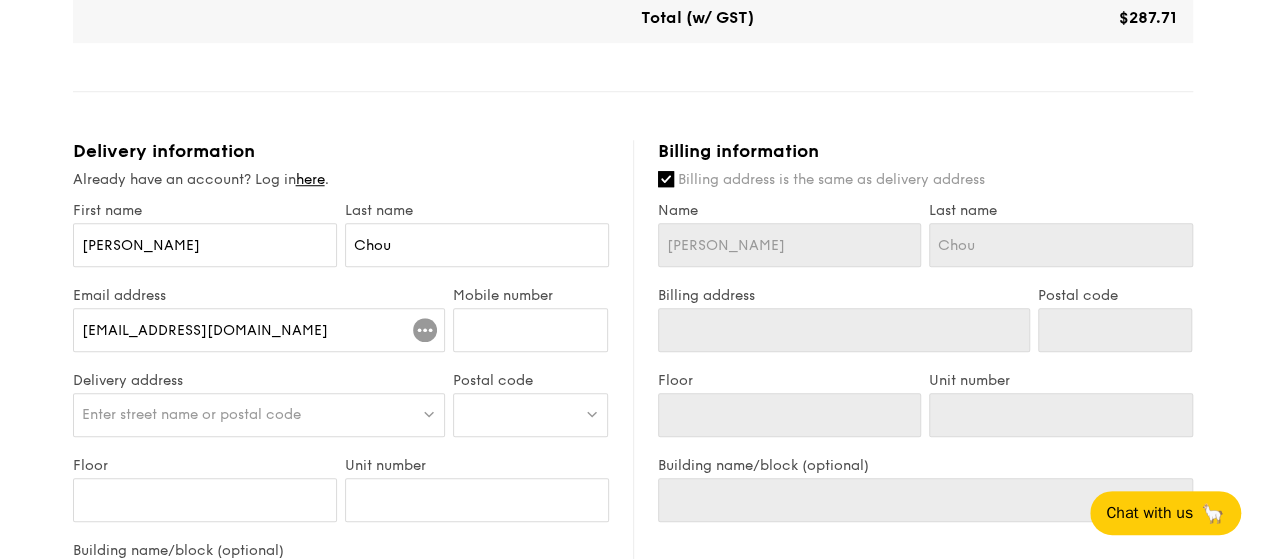 click on "1 - Select menu
2 - Select items
3 - Check out
Meals on Demand
Serving time:
Jul 19, 2025,
12:00PM
Add-ons
5x Honey Duo Mustard Chicken - house-blend mustard, maple soy baked potato, linguine, cherry tomato 5x Kampung Ayam Masak Merah - housemade sambal marinated chicken, nyonya achar, butterfly blue pea rice 5x Mentai Mayonnaise Aburi Salmon - sous vide norwegian salmon, mentaiko, balsamic glazed sweet potato
Subtotal
$0.00
Add-ons
$233.95
Delivery fee
$30.00
Apply
Total
$263.95
Total (w/ GST)
$287.71
Delivery information
Already have an account? Log in
here .
Amy Chou chouaime@gmail.com Yes, please" at bounding box center (632, 250) 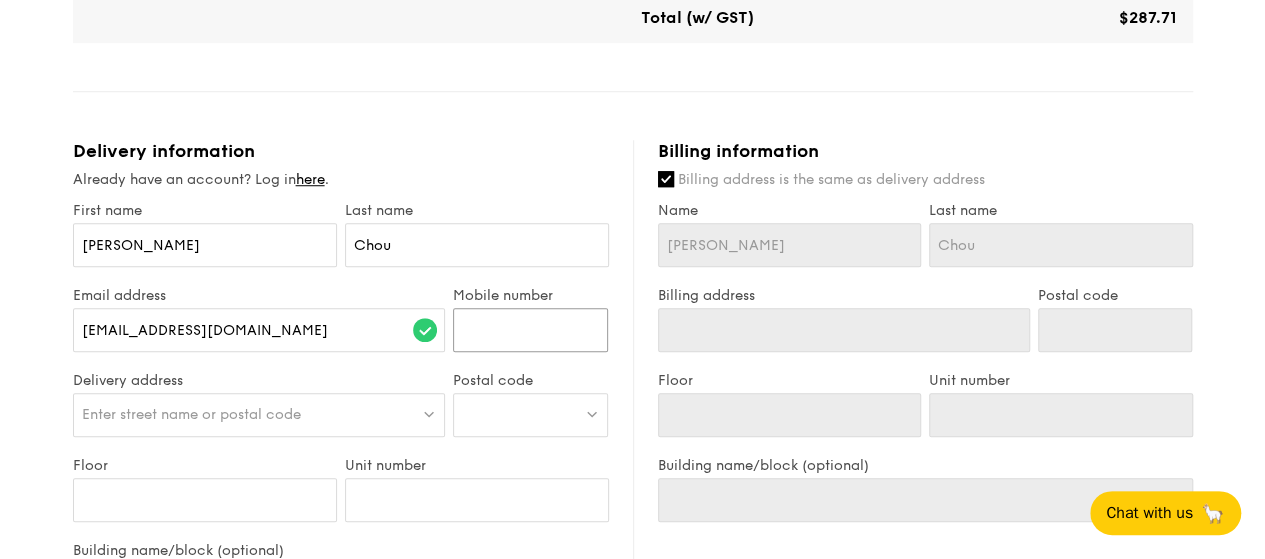 click on "Mobile number" at bounding box center [530, 330] 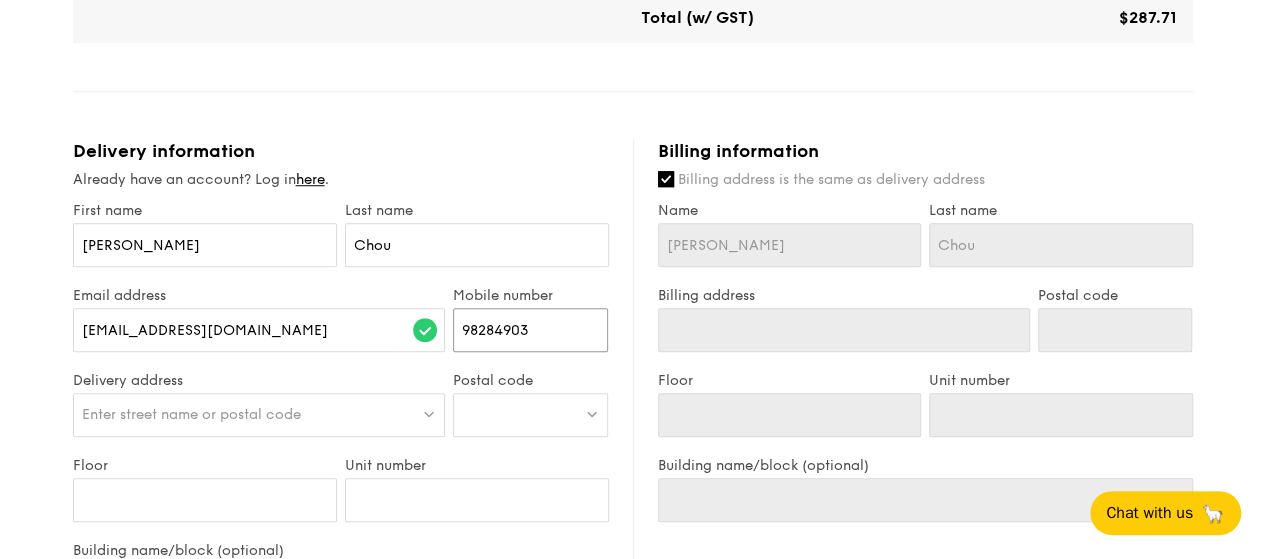 type on "98284903" 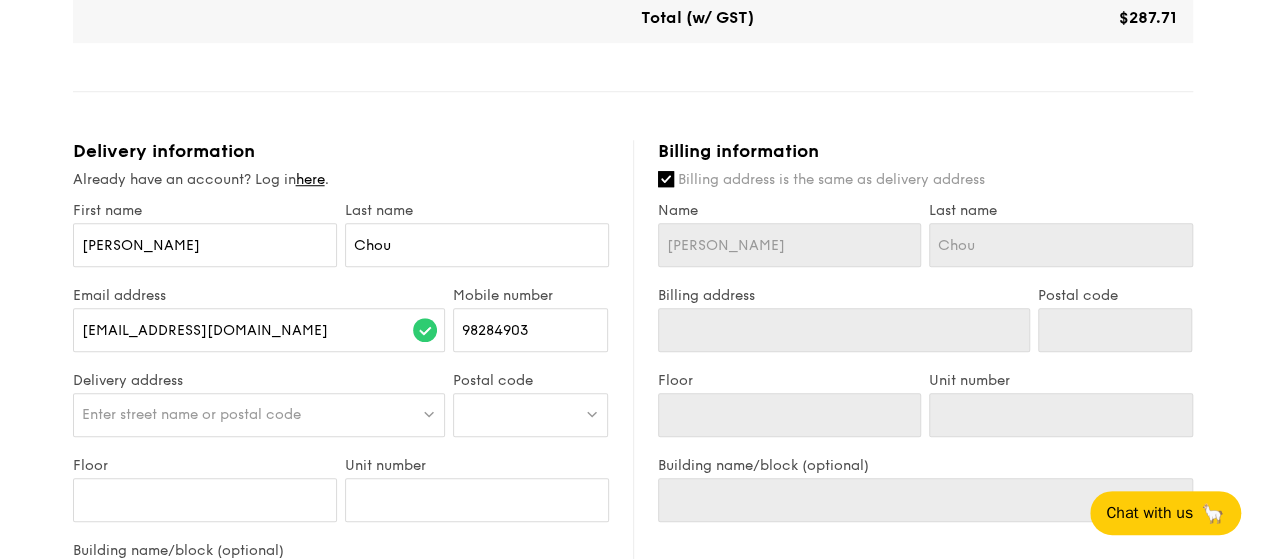 click on "Enter street name or postal code" at bounding box center [191, 414] 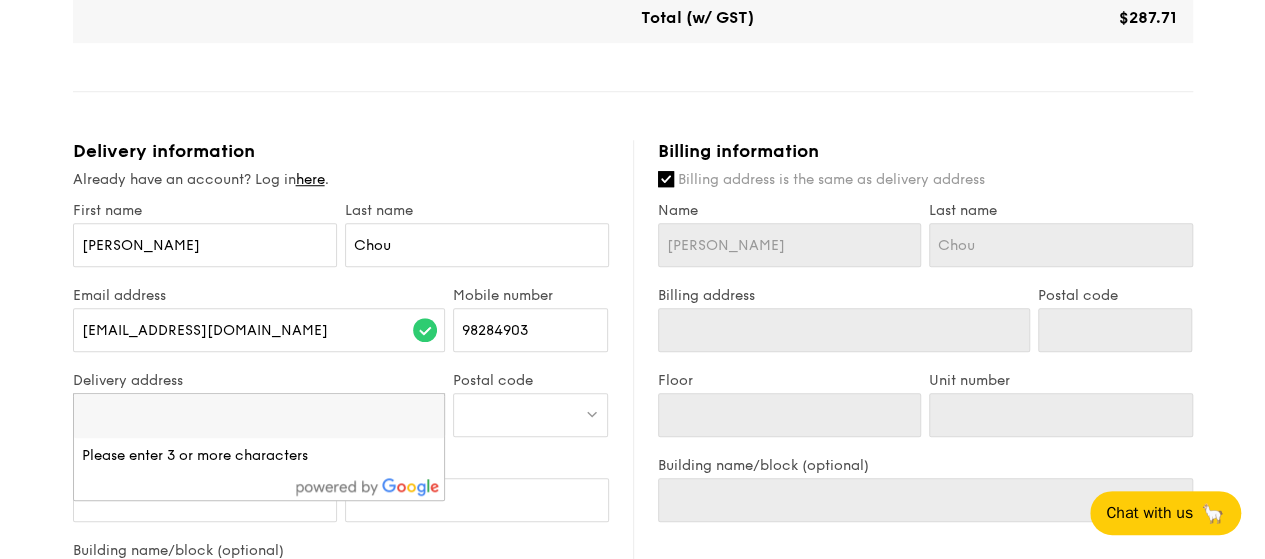 click at bounding box center [259, 416] 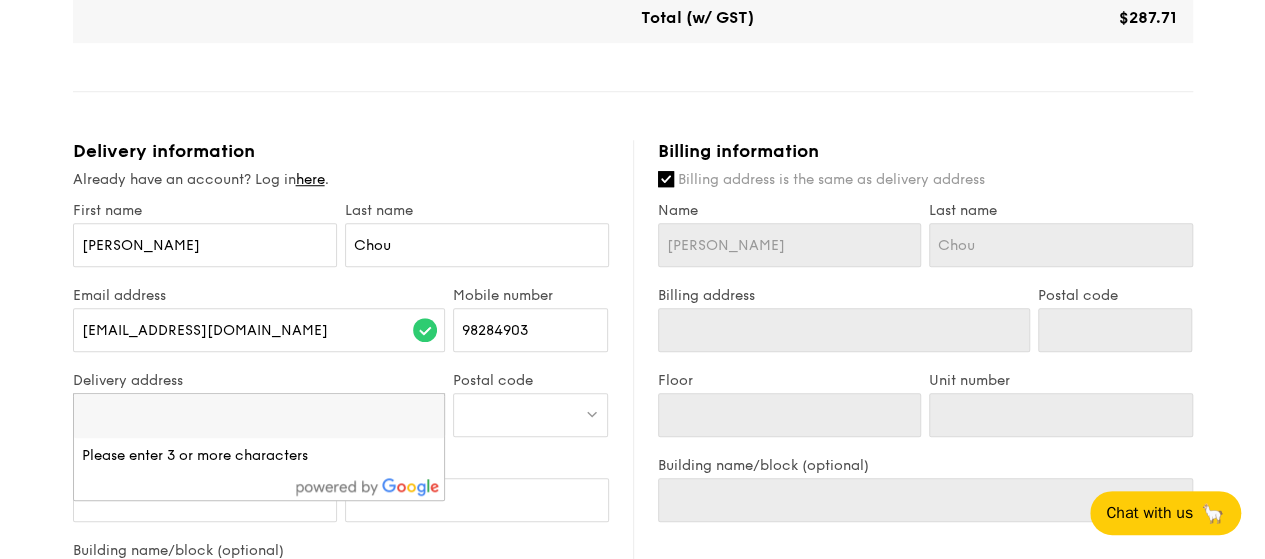 paste on "Annex - Science Centre Singapore is a museum, located at 15 Science Centre Rd, Singapore 609081" 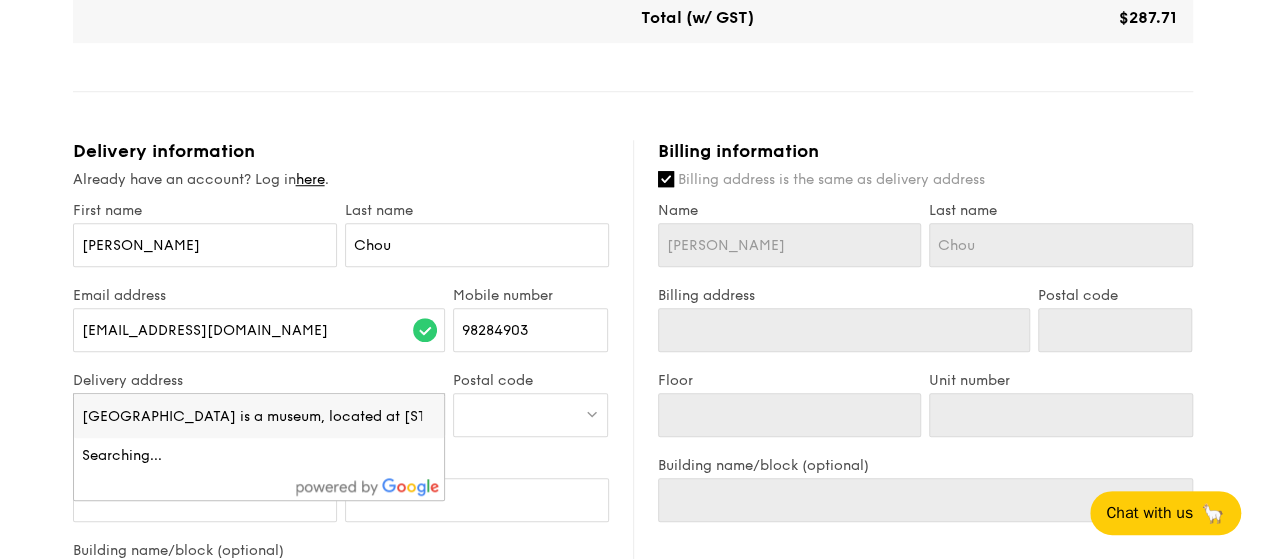 scroll, scrollTop: 0, scrollLeft: 338, axis: horizontal 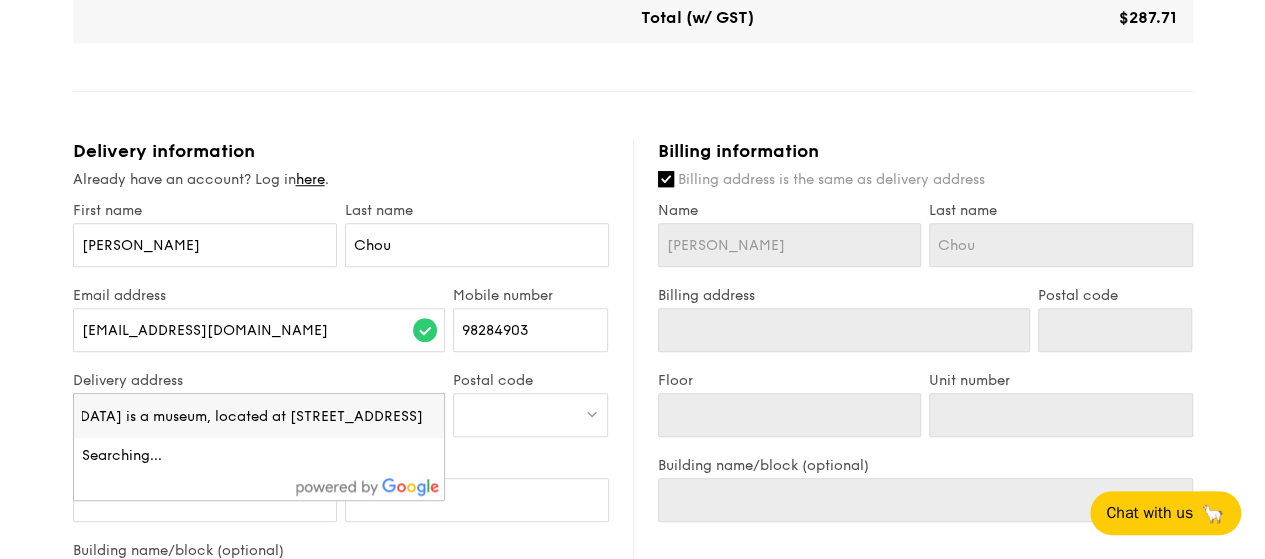 click on "Annex - Science Centre Singapore is a museum, located at 15 Science Centre Rd, Singapore 609081" at bounding box center [259, 416] 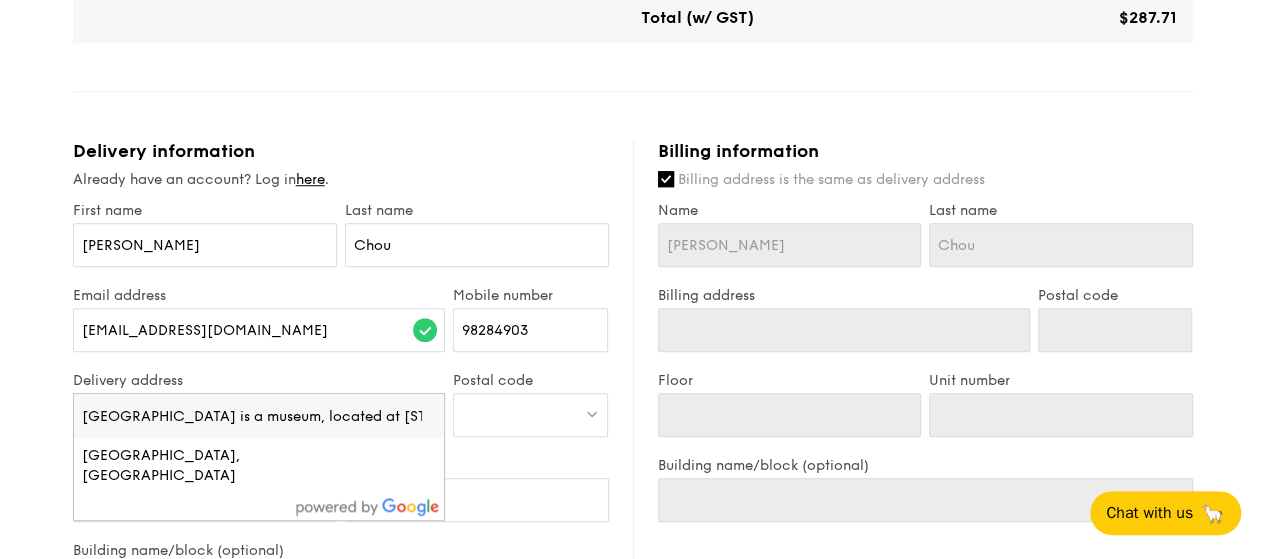 drag, startPoint x: 145, startPoint y: 412, endPoint x: 322, endPoint y: 409, distance: 177.02542 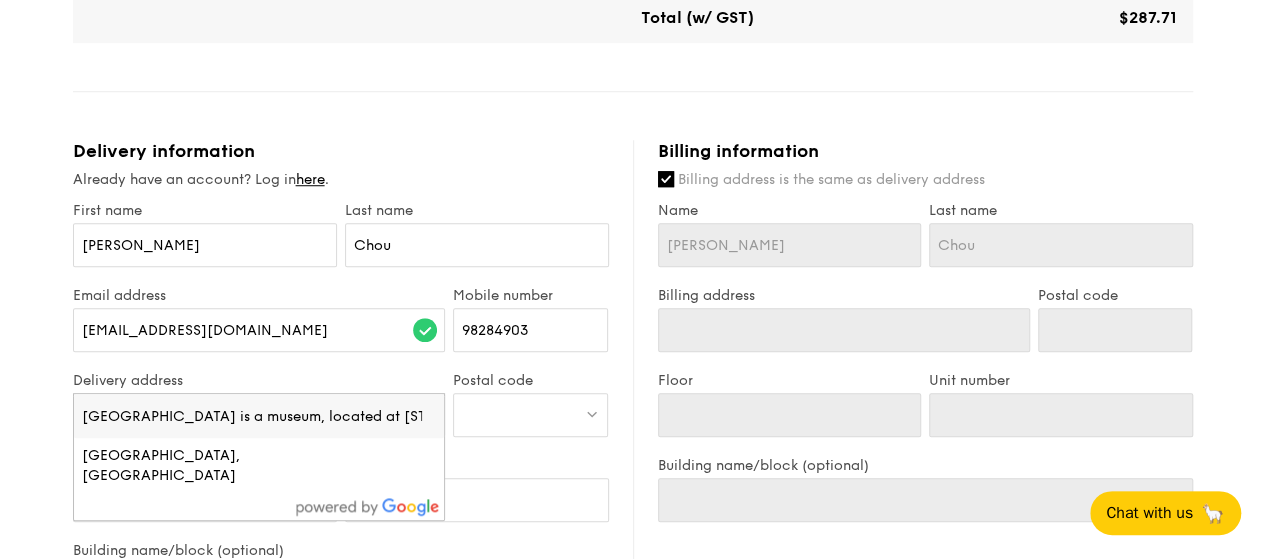 click on "Annex - Science Centre Singapore is a museum, located at 15 Science Centre Rd, Singapore 609081" at bounding box center (259, 416) 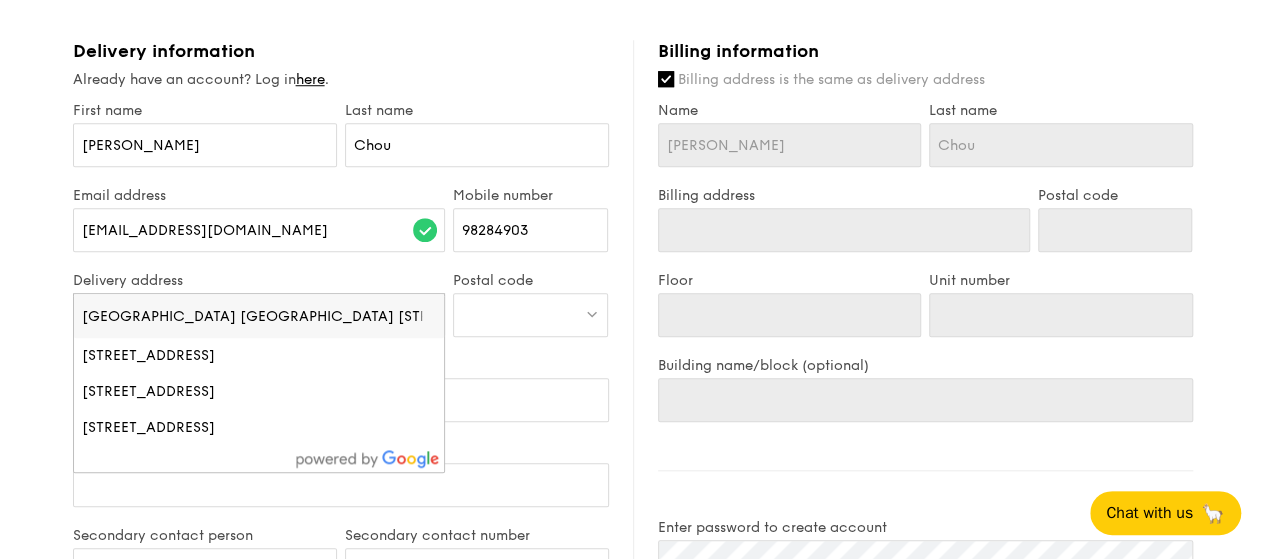 scroll, scrollTop: 900, scrollLeft: 0, axis: vertical 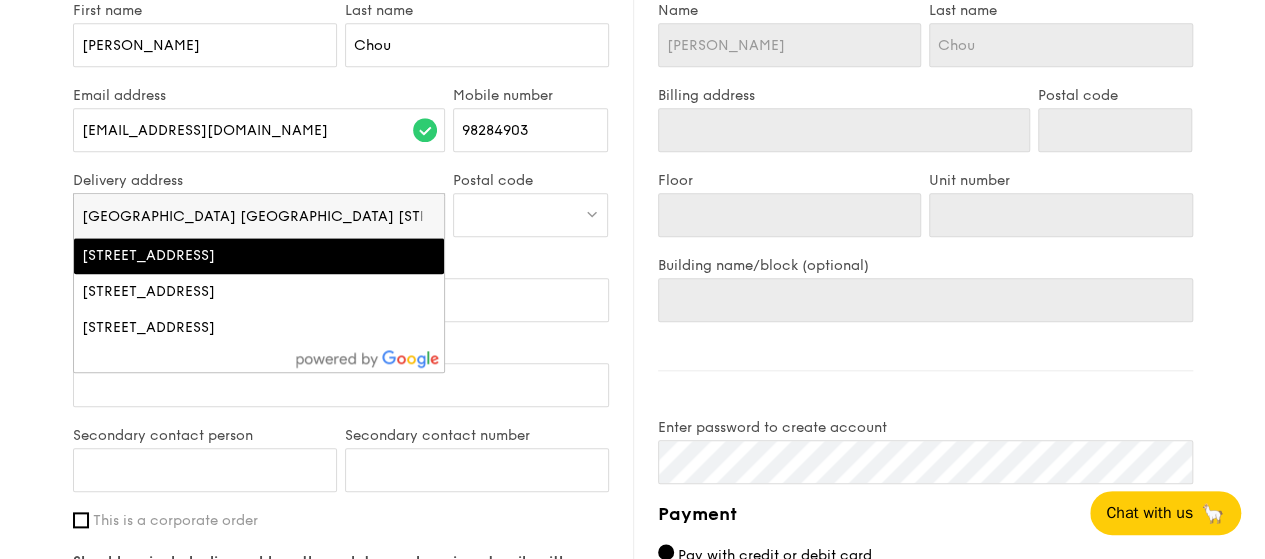click on "Annex - Science Centre Singapore 15 Science Centre Rd, Singapore 609081" at bounding box center [259, 216] 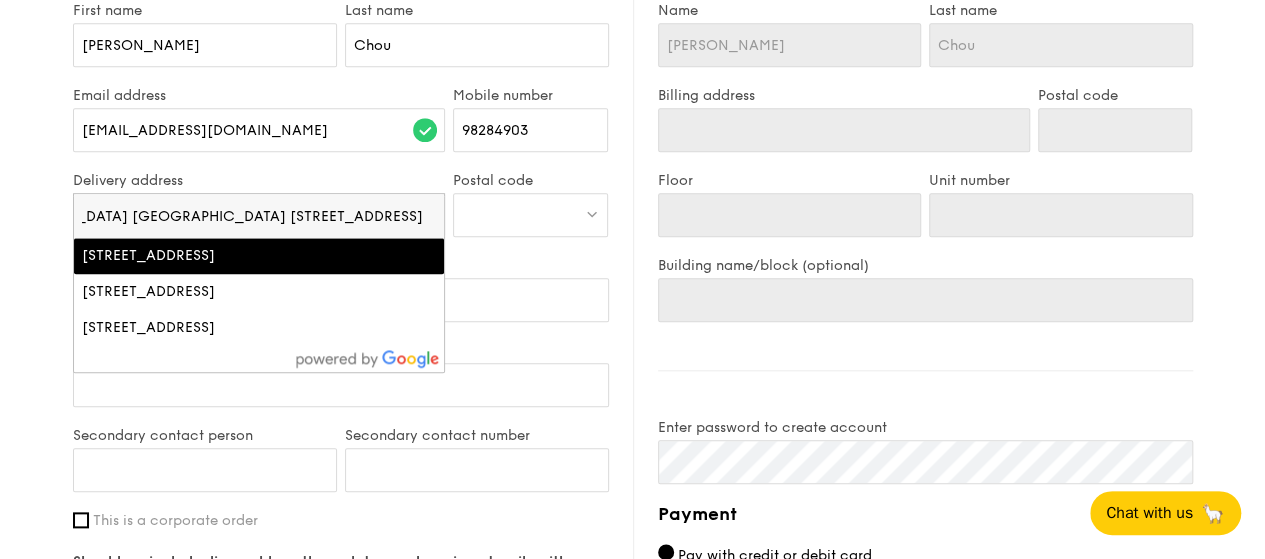 scroll, scrollTop: 0, scrollLeft: 172, axis: horizontal 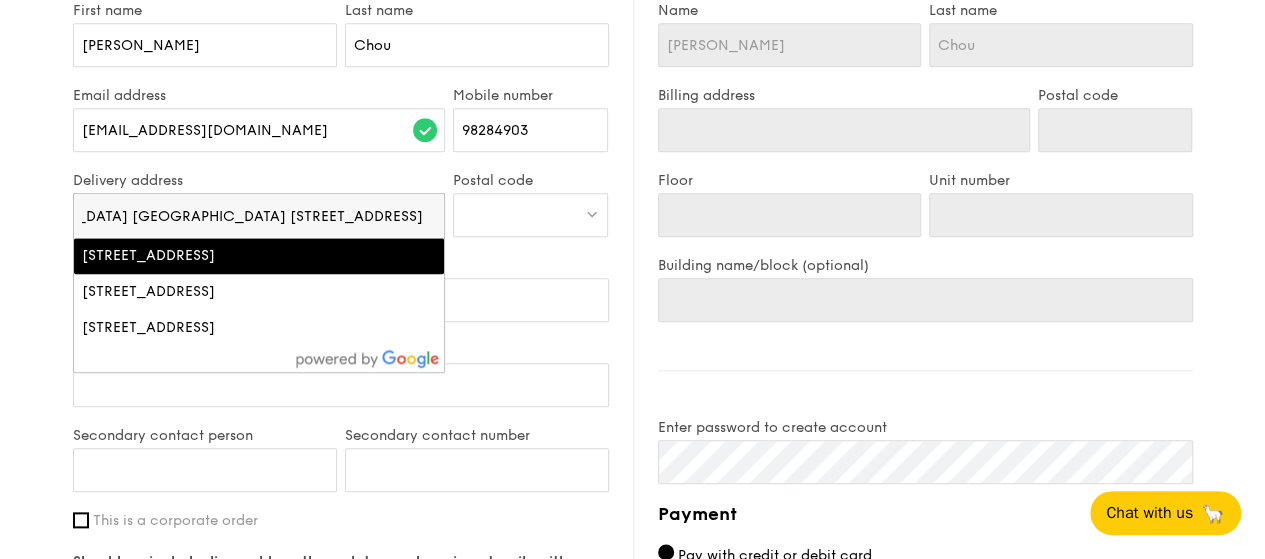 type on "Annex - Science Centre Singapore 15 Science Centre Rd, Singapore 609081" 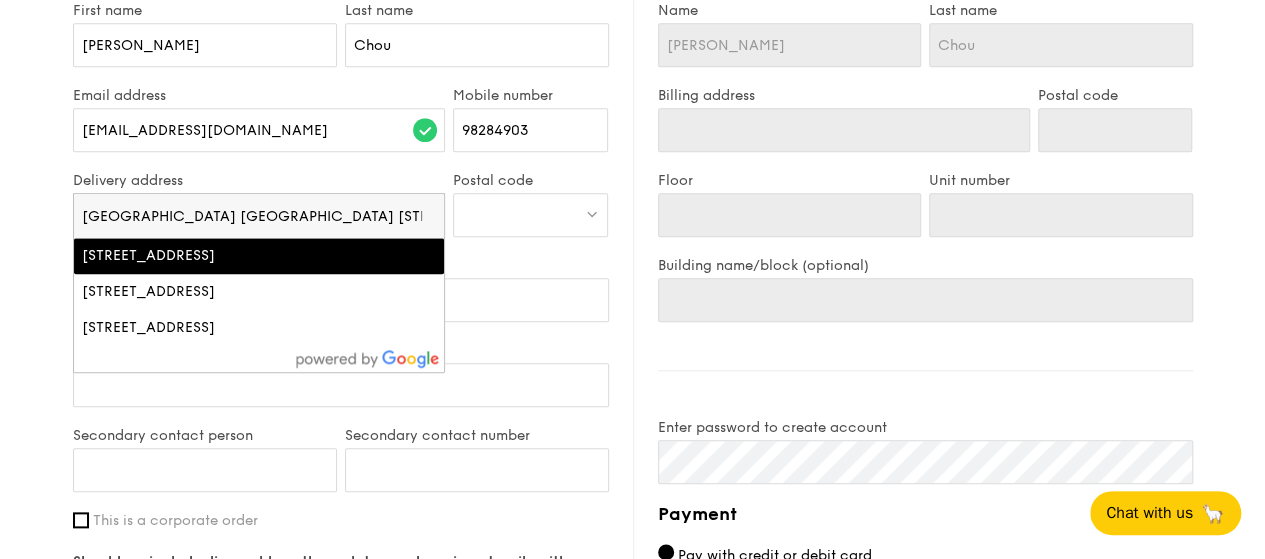 click on "15 Science Centre Rd, Science Centre, SingaporeSingapore 609081, Singapore" at bounding box center (215, 256) 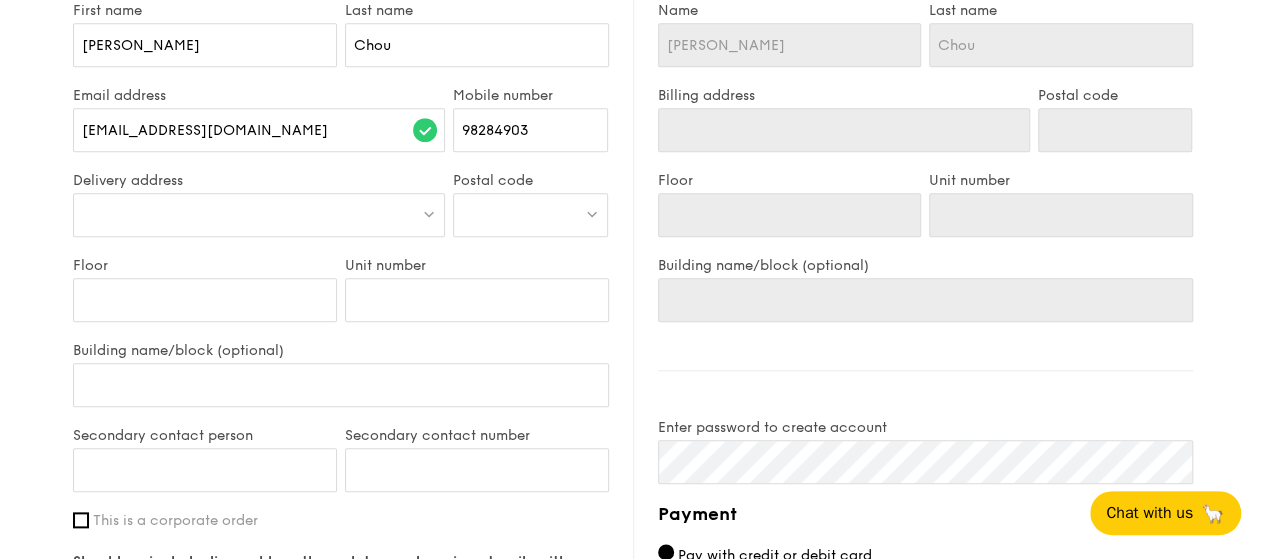 type on "15 Science Centre Rd" 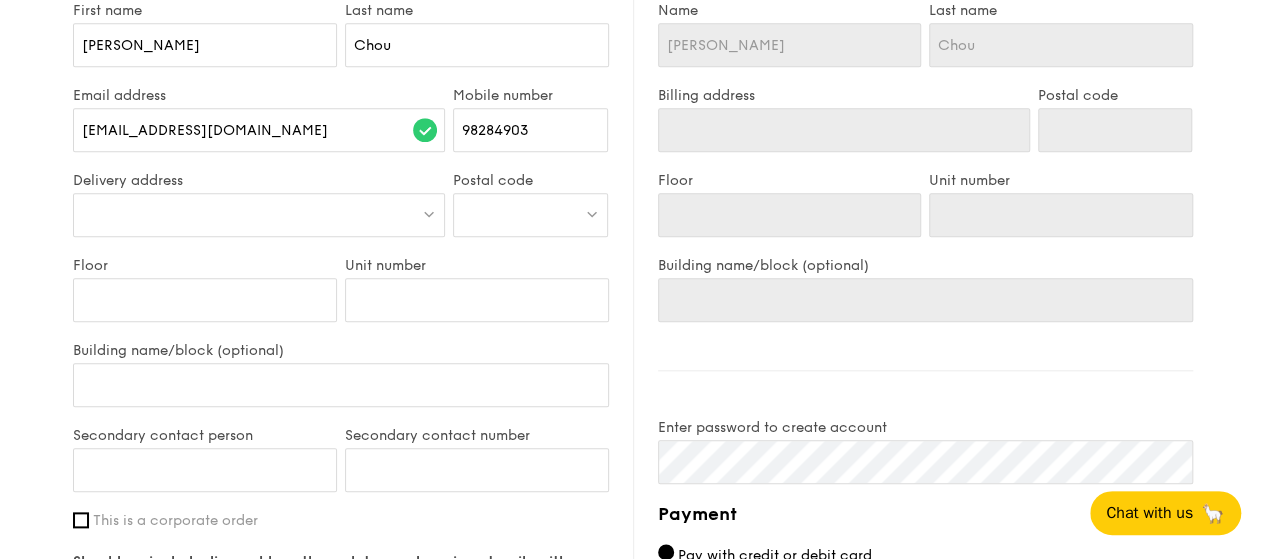 type on "609081" 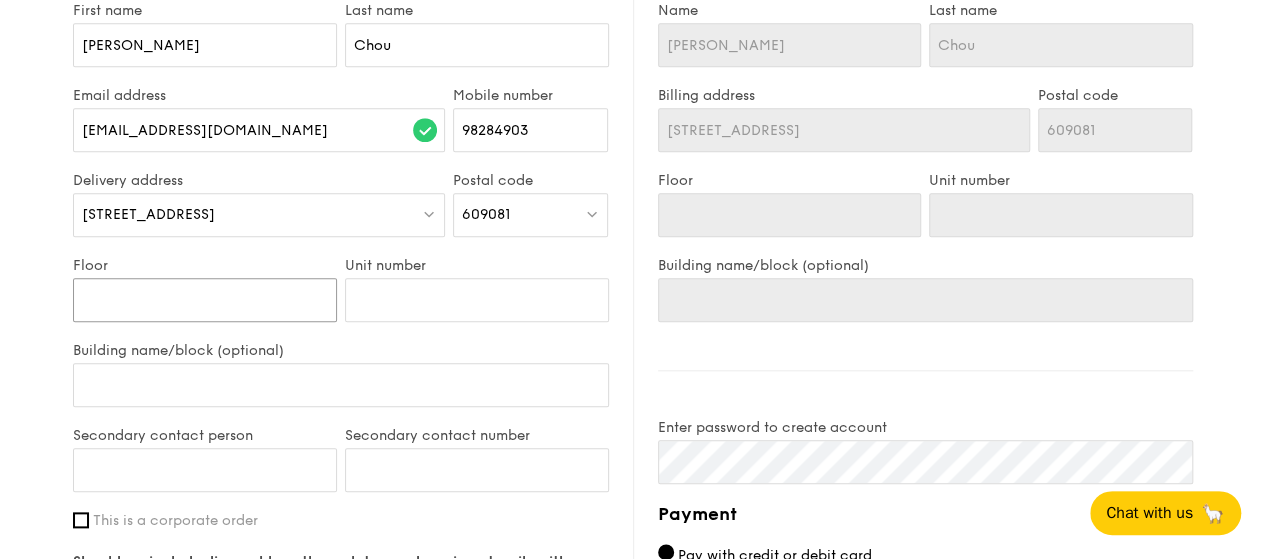 click on "Floor" at bounding box center [205, 300] 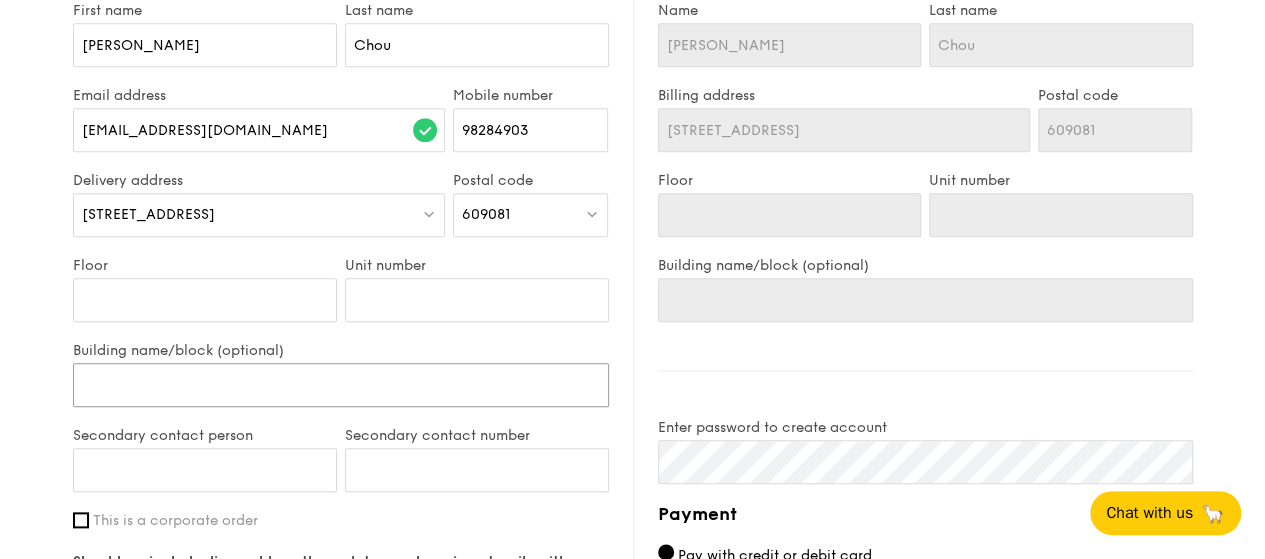 click on "Building name/block (optional)" at bounding box center (341, 385) 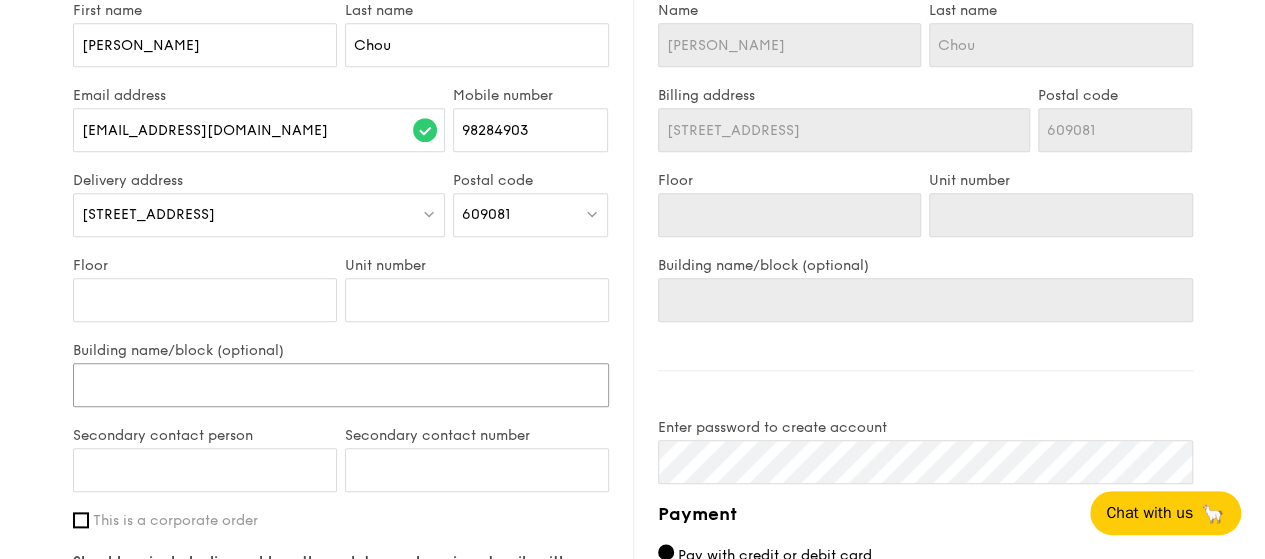 type on "A" 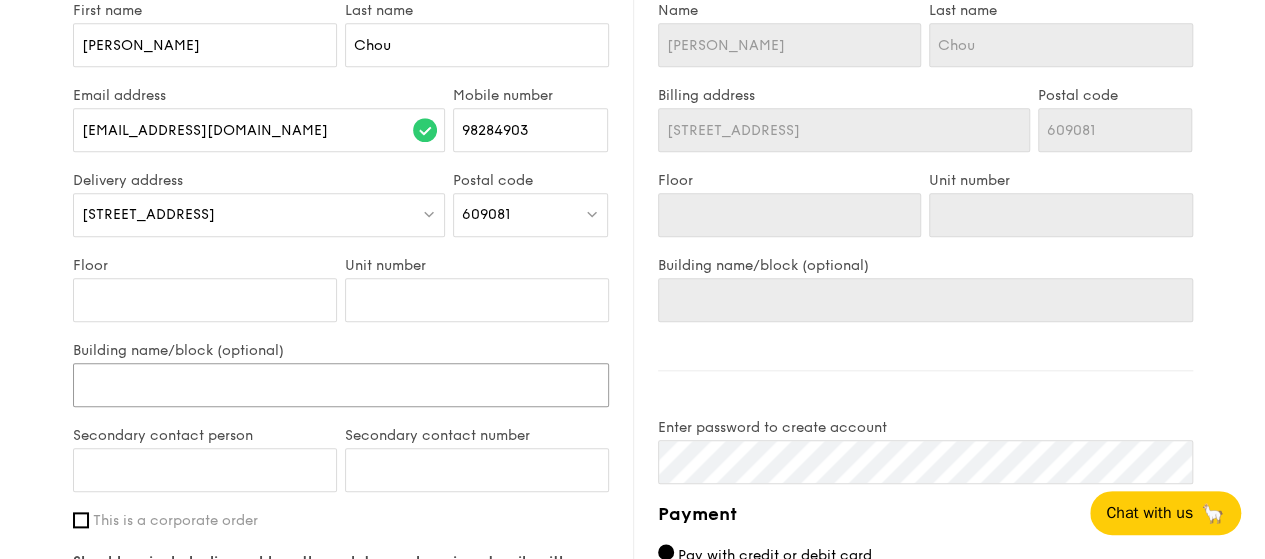 type on "A" 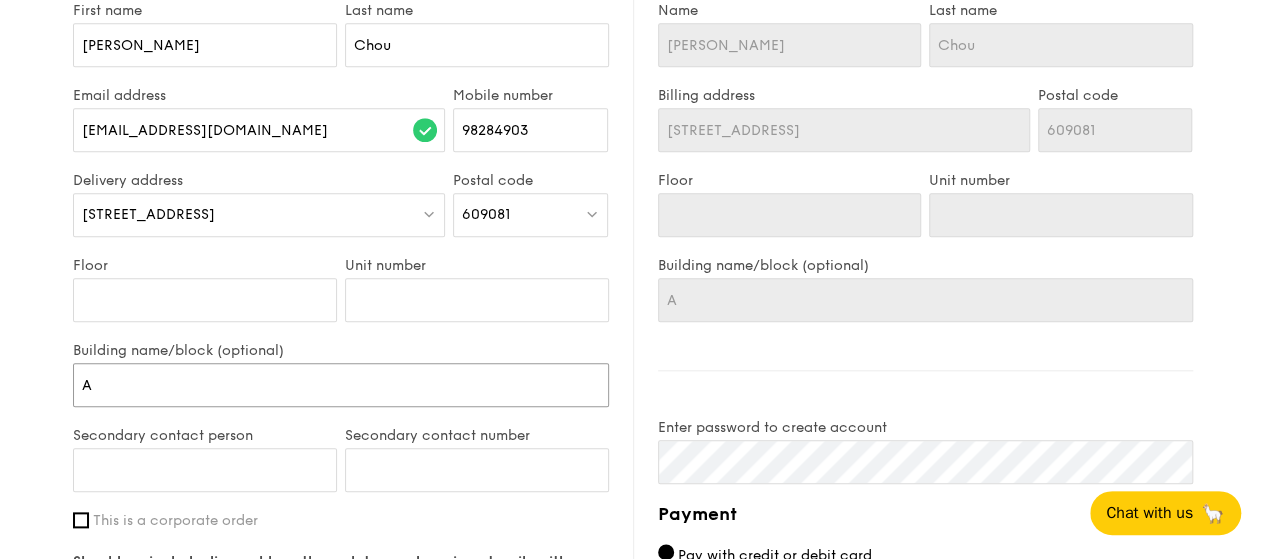 type on "An" 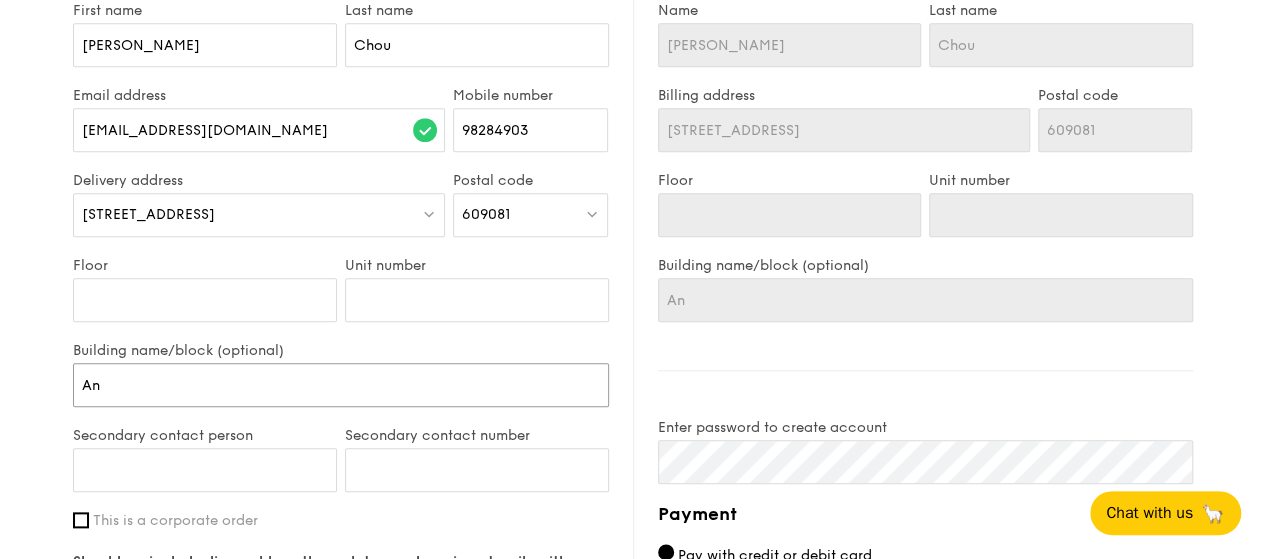 type on "Ann" 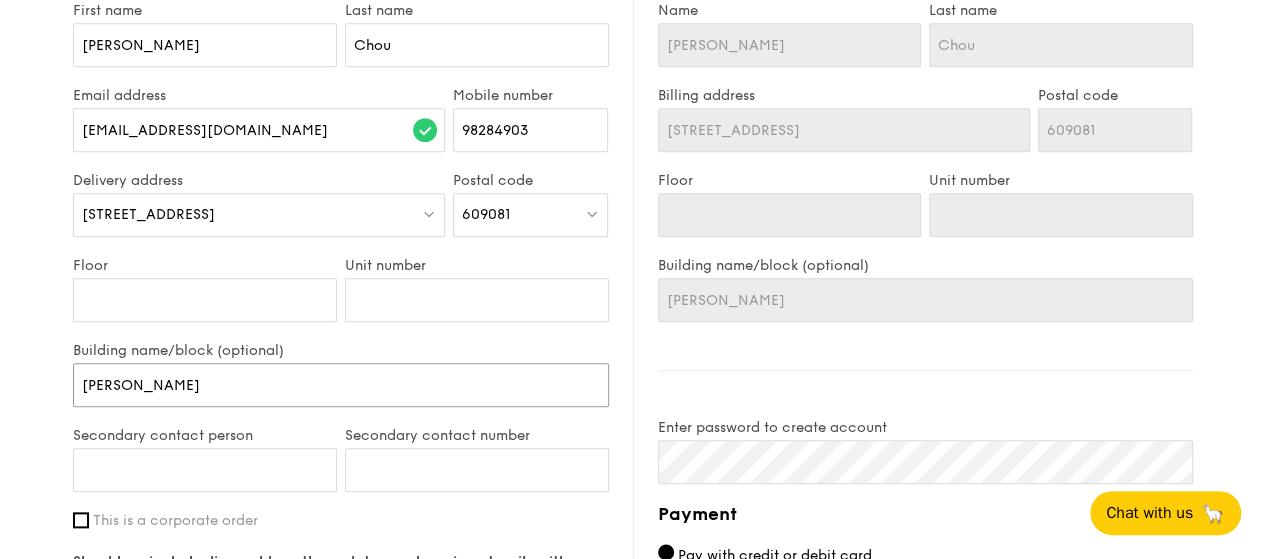 type on "Anne" 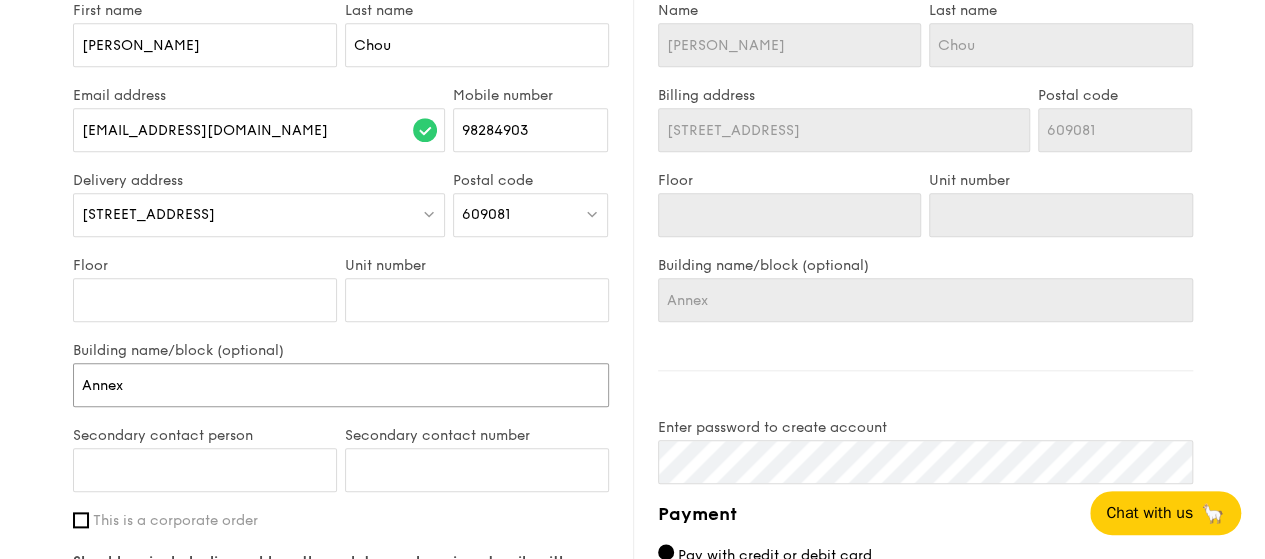type on "Annex" 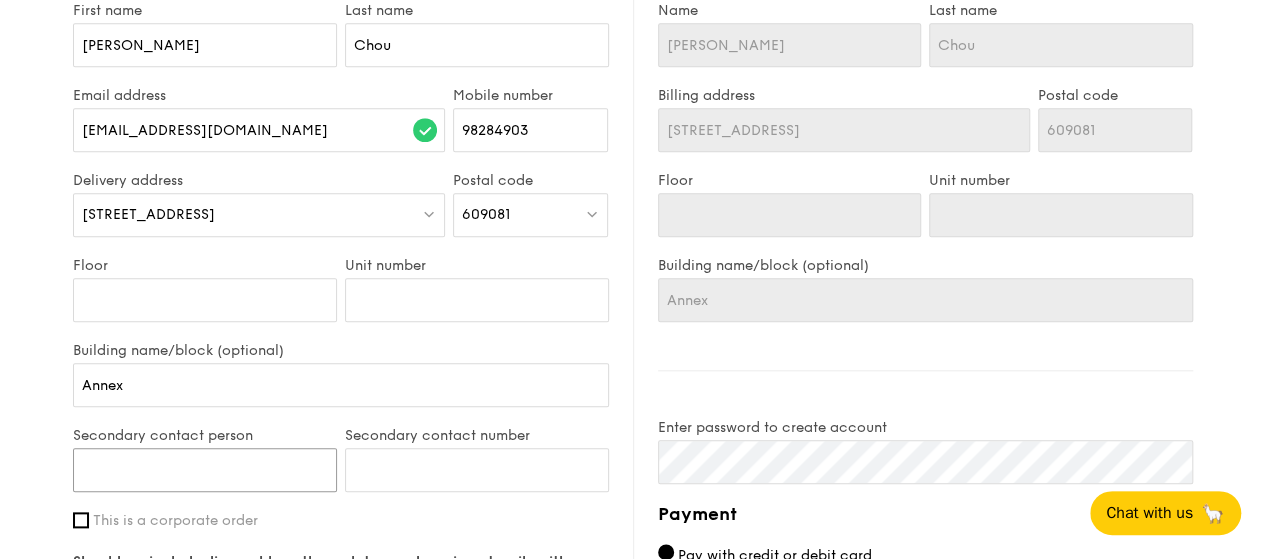 click on "Secondary contact person" at bounding box center [205, 470] 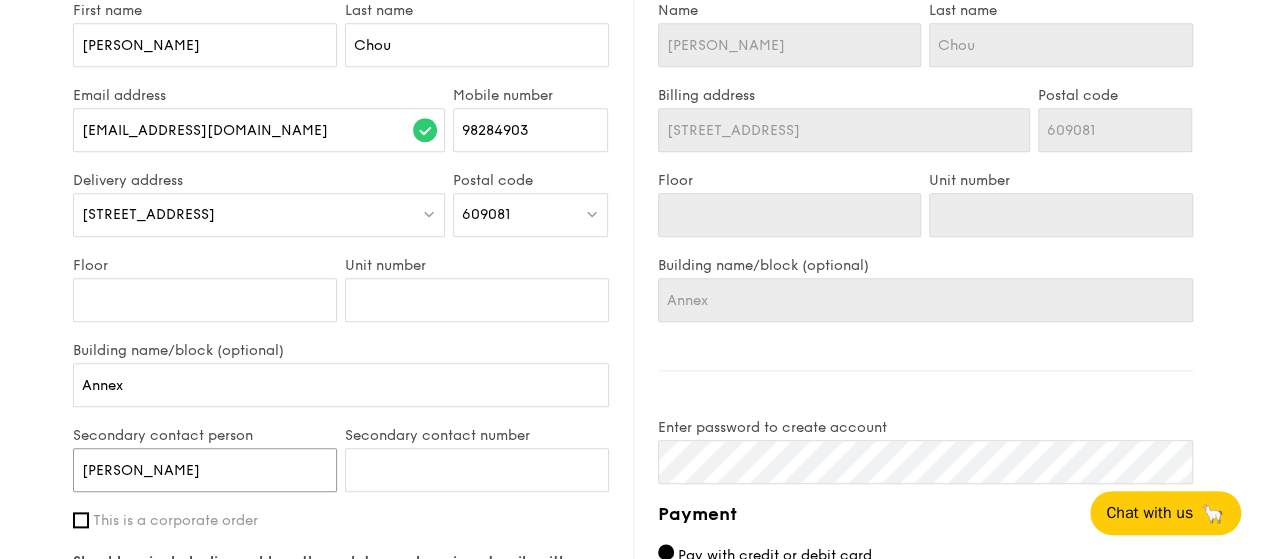 type on "Jethro Jan" 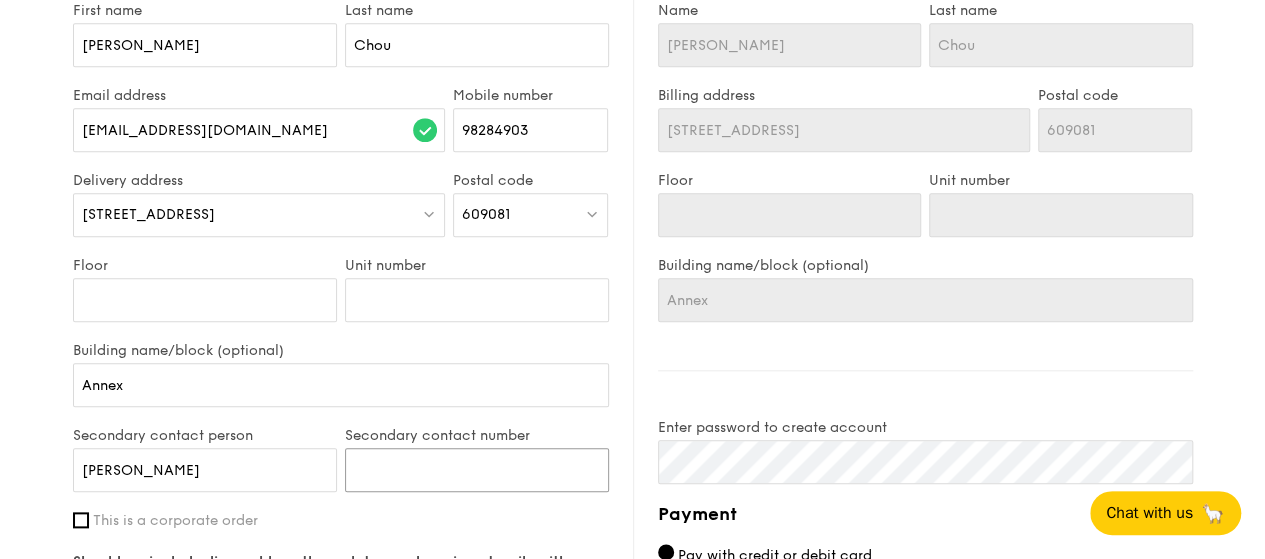 click on "Secondary contact number" at bounding box center (477, 470) 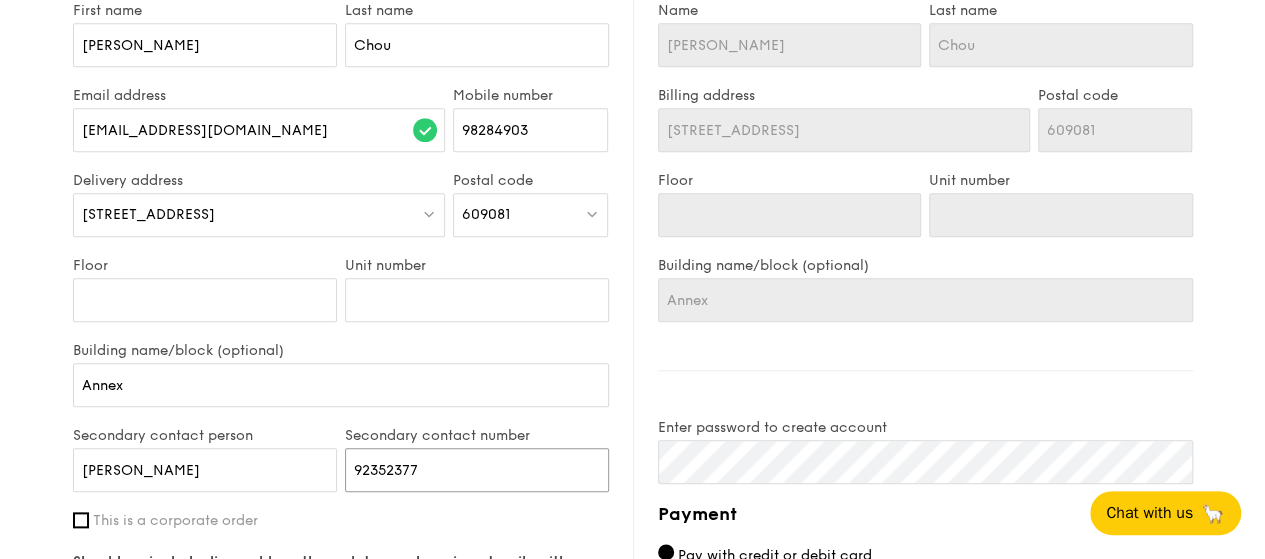 type on "92352377" 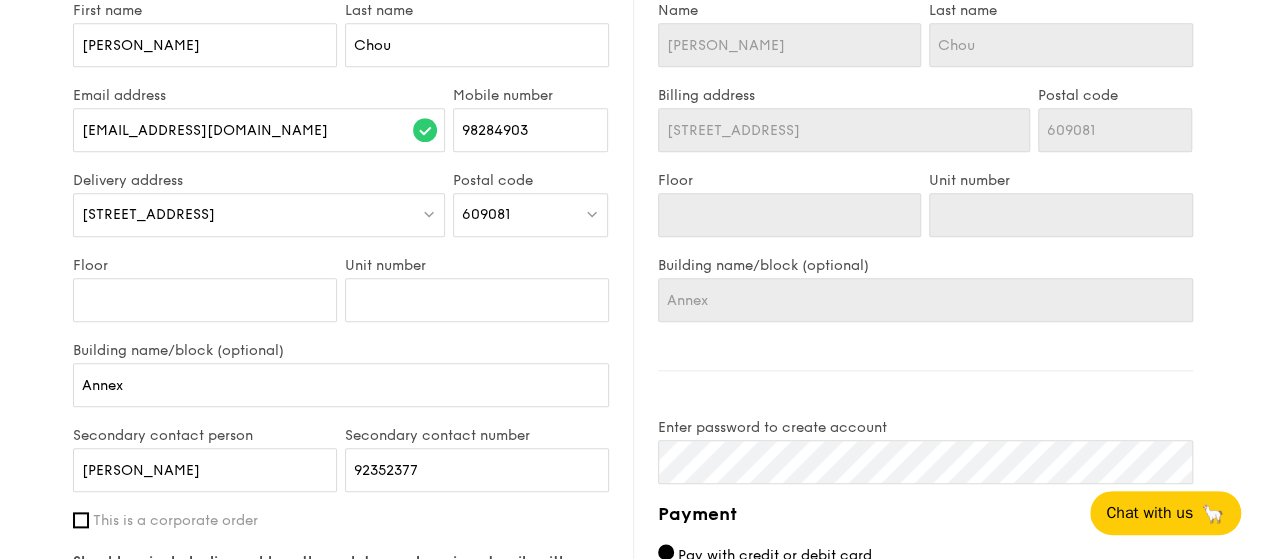 click on "1 - Select menu
2 - Select items
3 - Check out
Meals on Demand
Serving time:
Jul 19, 2025,
12:00PM
Add-ons
5x Honey Duo Mustard Chicken - house-blend mustard, maple soy baked potato, linguine, cherry tomato 5x Kampung Ayam Masak Merah - housemade sambal marinated chicken, nyonya achar, butterfly blue pea rice 5x Mentai Mayonnaise Aburi Salmon - sous vide norwegian salmon, mentaiko, balsamic glazed sweet potato
Subtotal
$0.00
Add-ons
$233.95
Delivery fee
$30.00
Apply
Total
$263.95
Total (w/ GST)
$287.71
Delivery information
Already have an account? Log in
here .
Amy Chou chouaime@gmail.com 98284903 Annex" at bounding box center (632, 50) 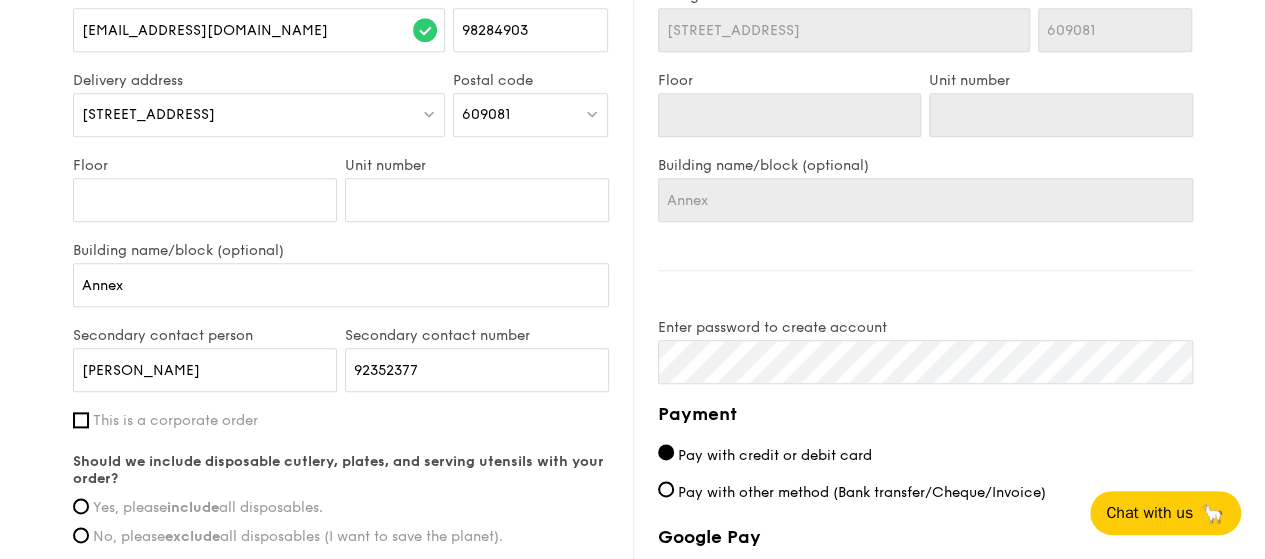 scroll, scrollTop: 1100, scrollLeft: 0, axis: vertical 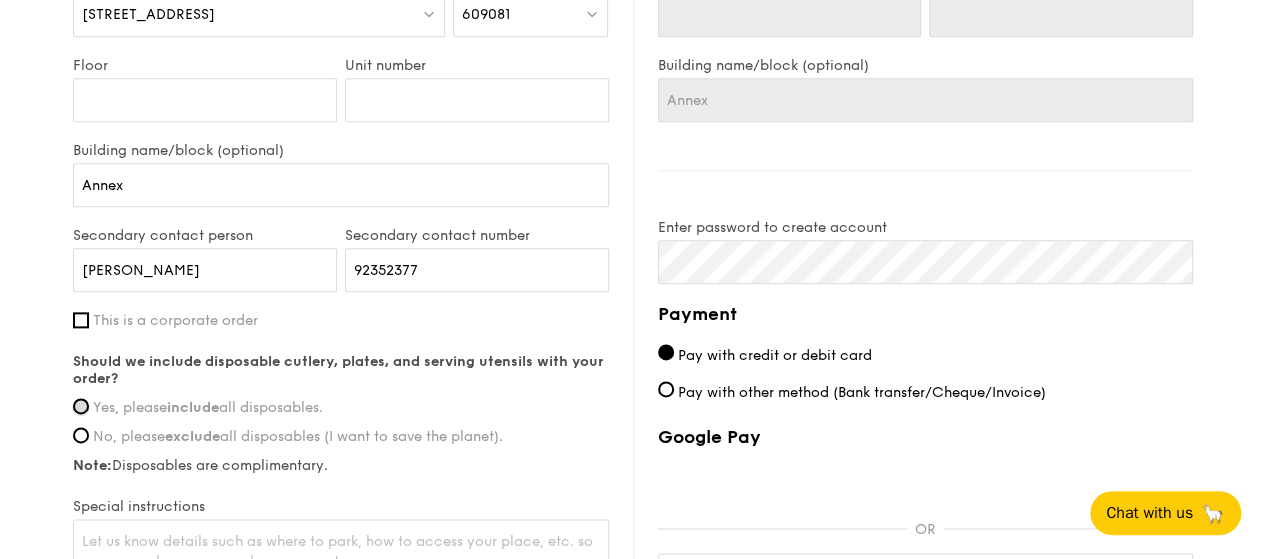 click on "Yes, please  include  all disposables." at bounding box center (81, 406) 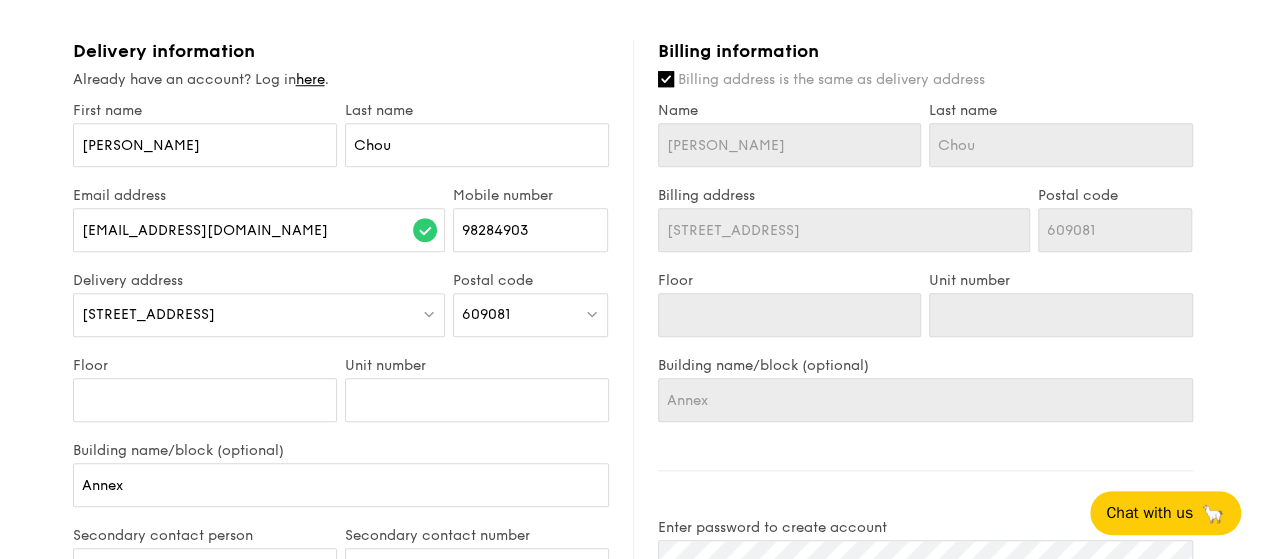 scroll, scrollTop: 700, scrollLeft: 0, axis: vertical 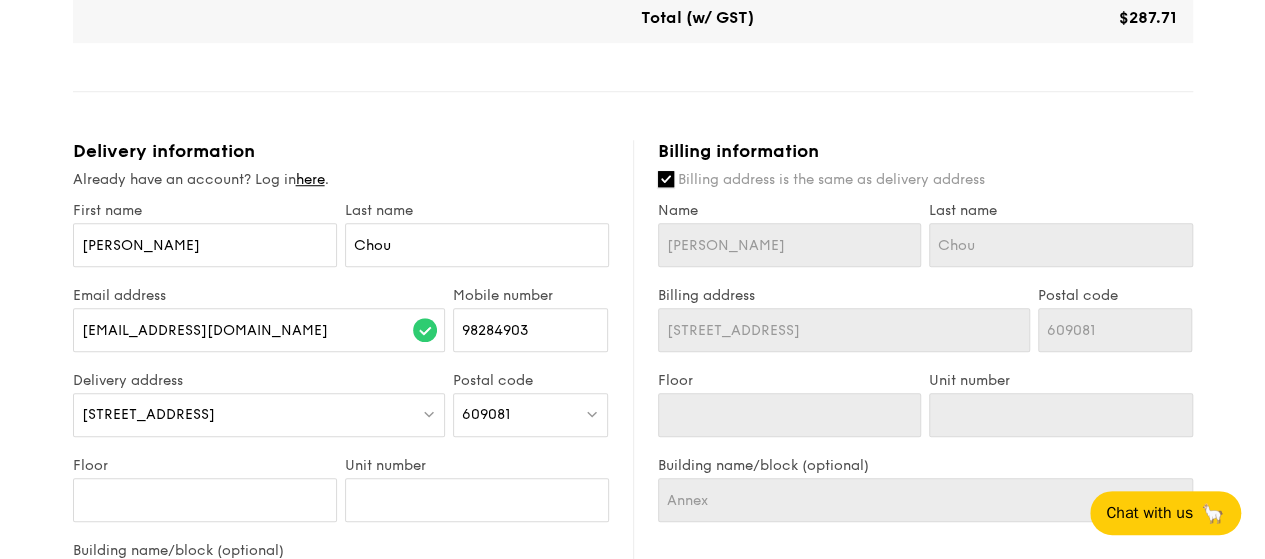 click on "Billing address is the same as delivery address" at bounding box center [666, 179] 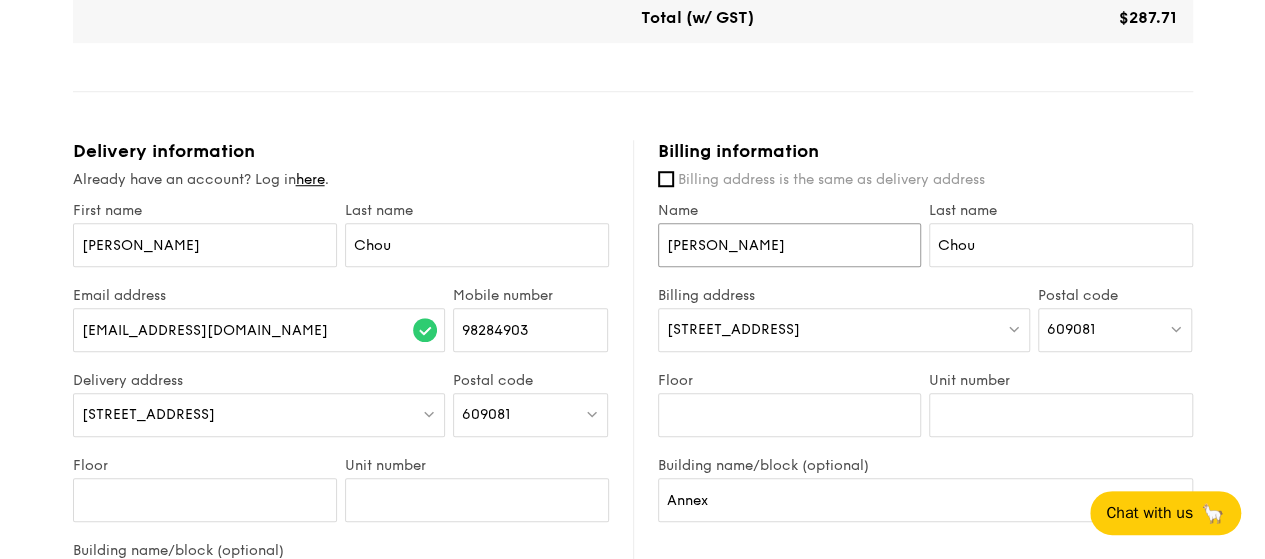click on "Amy" at bounding box center [790, 245] 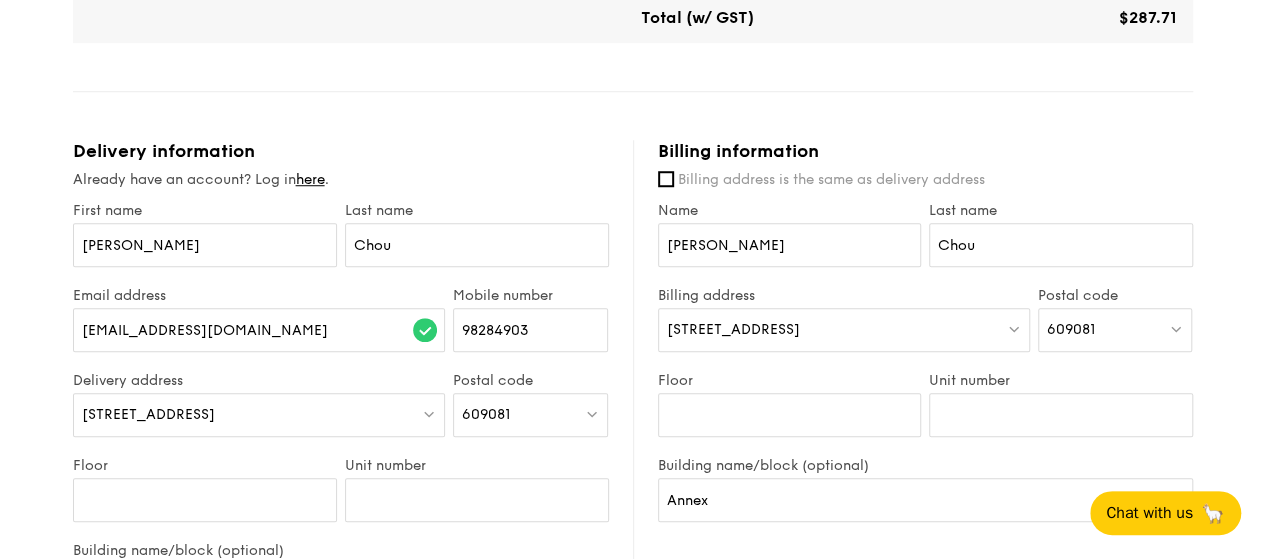 drag, startPoint x: 858, startPoint y: 333, endPoint x: 649, endPoint y: 327, distance: 209.0861 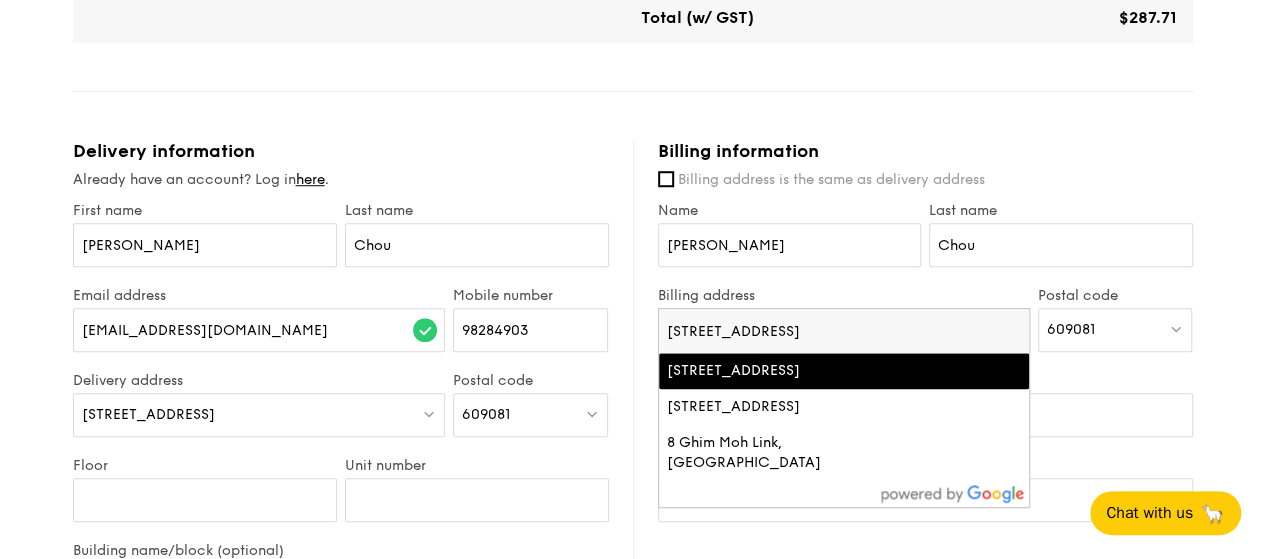 type on "8 Ghim Moh Road" 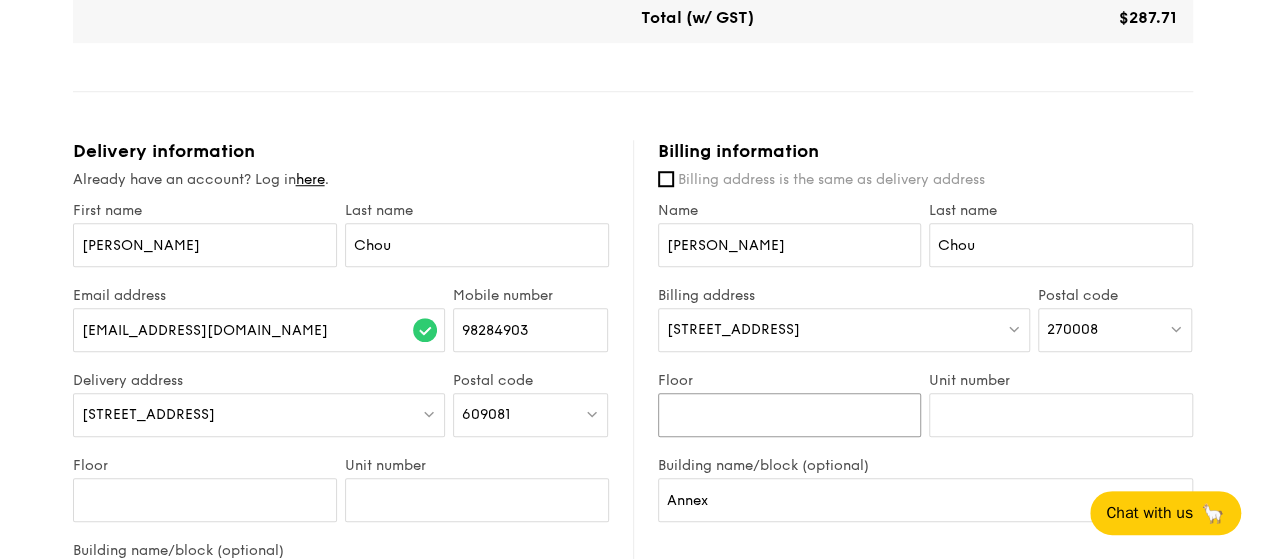 click on "Floor" at bounding box center (790, 415) 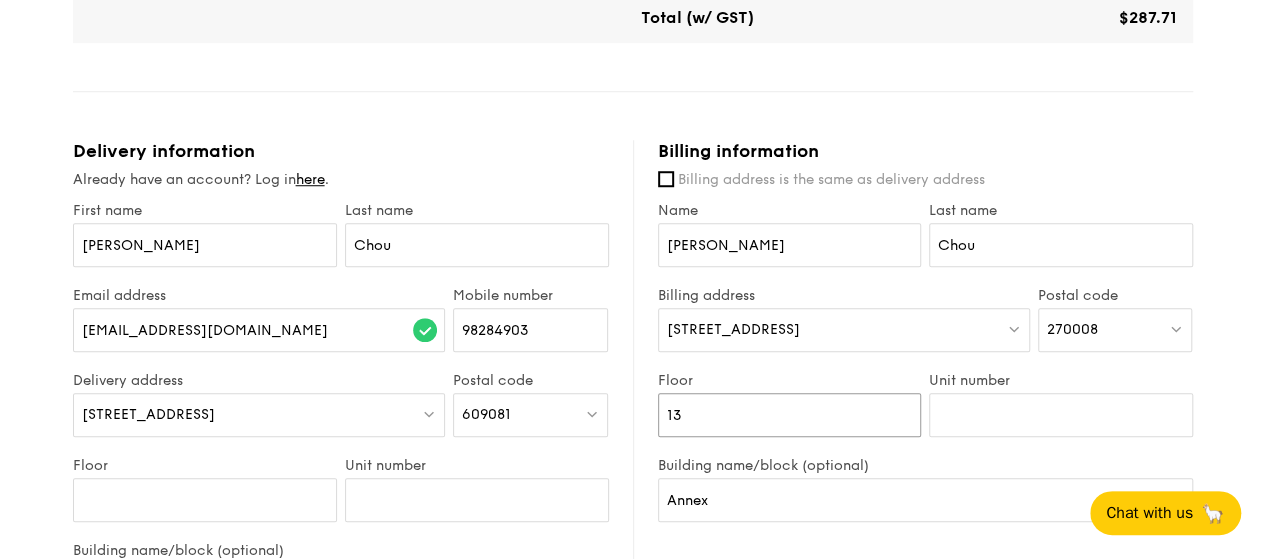 type on "13" 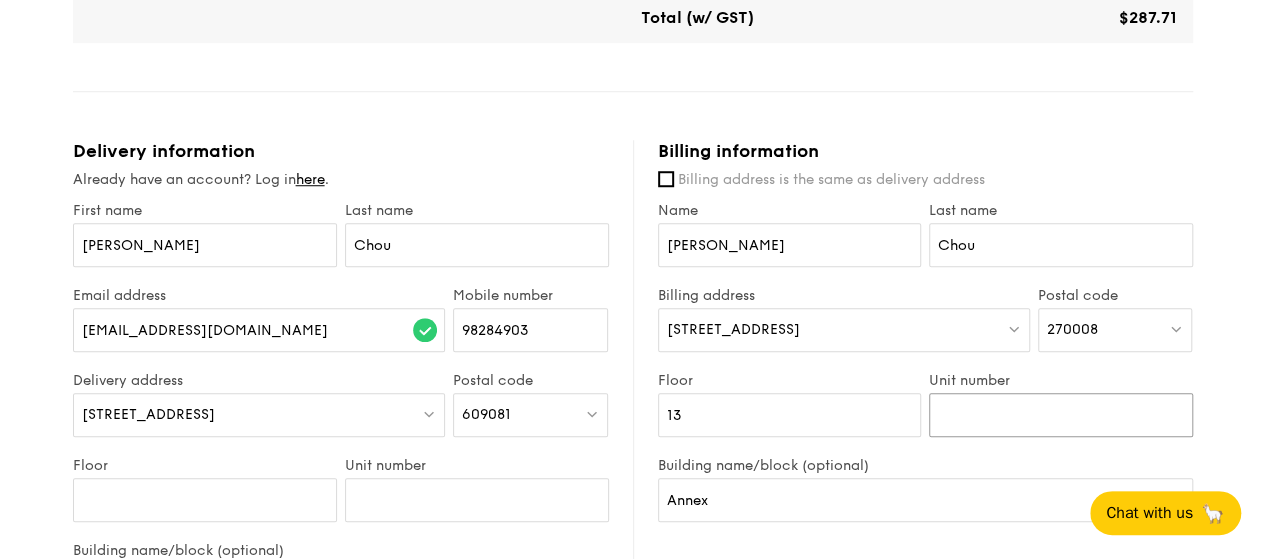 click on "Unit number" at bounding box center [1061, 415] 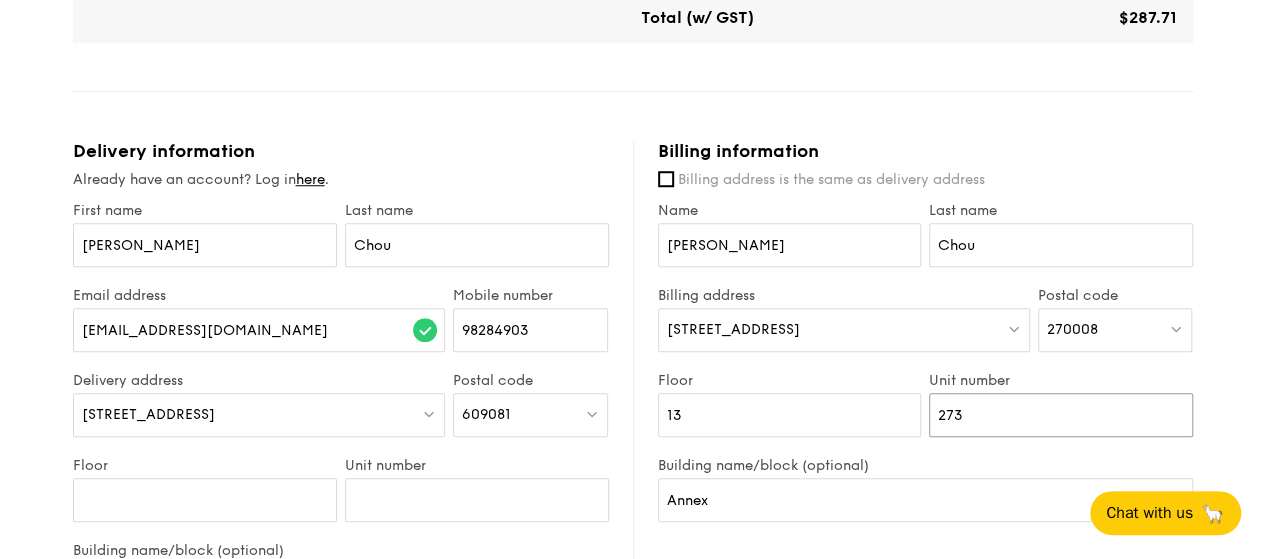 type on "273" 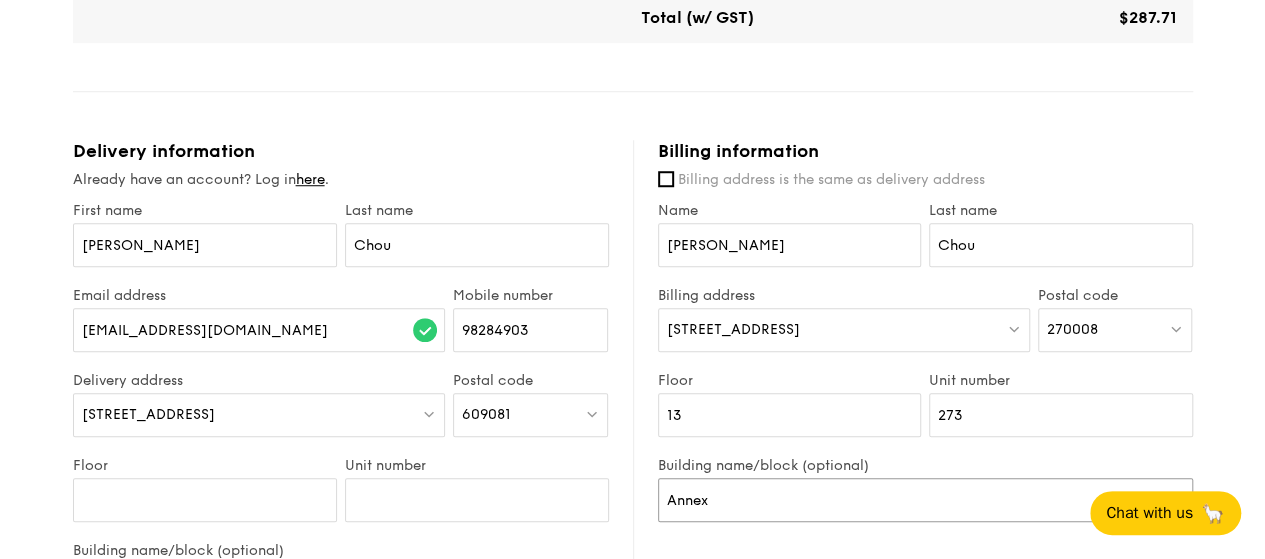 drag, startPoint x: 730, startPoint y: 499, endPoint x: 653, endPoint y: 504, distance: 77.16217 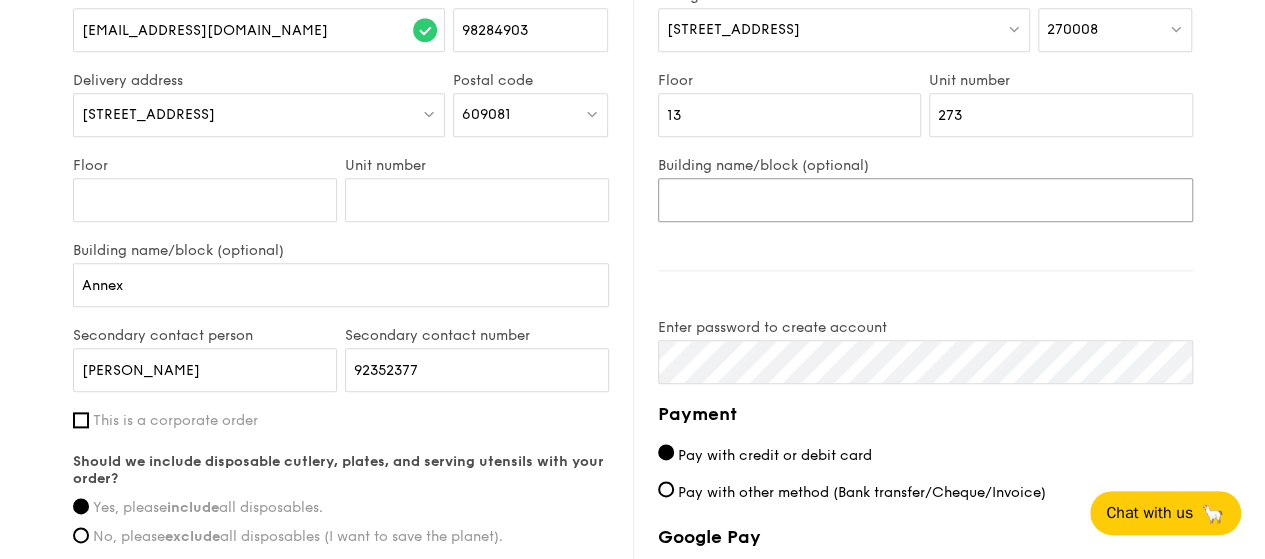 scroll, scrollTop: 1100, scrollLeft: 0, axis: vertical 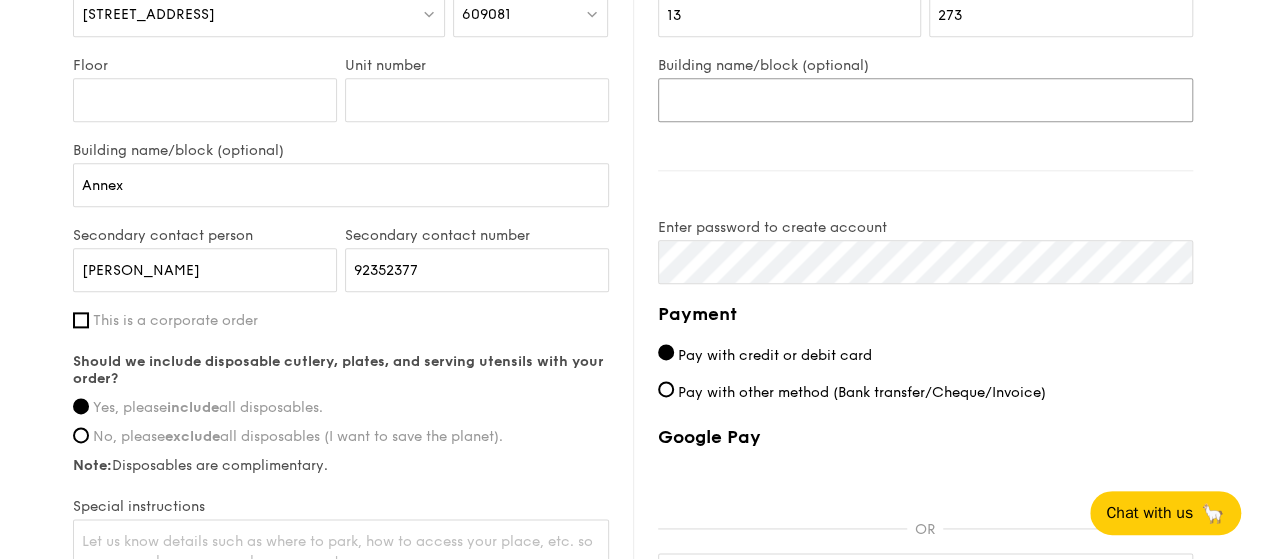 type 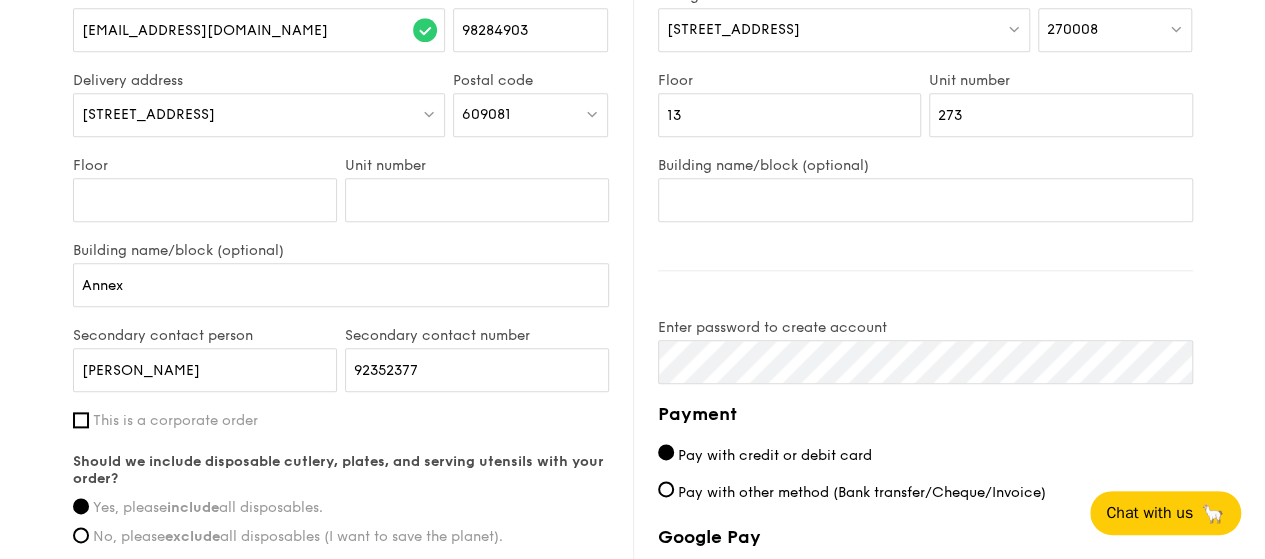 scroll, scrollTop: 800, scrollLeft: 0, axis: vertical 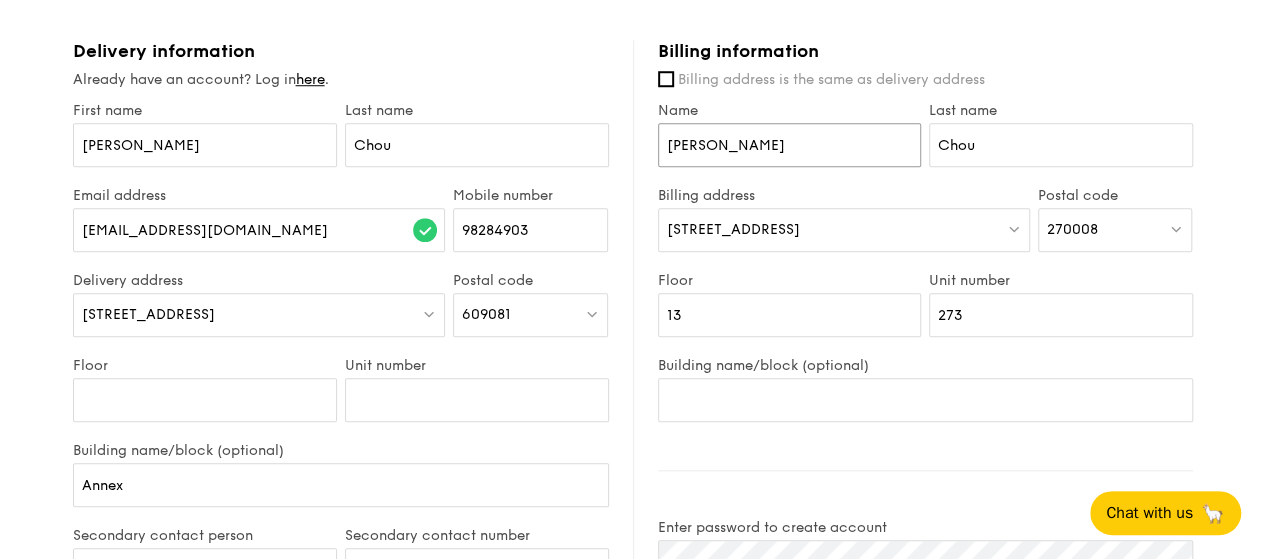 drag, startPoint x: 725, startPoint y: 147, endPoint x: 661, endPoint y: 151, distance: 64.12488 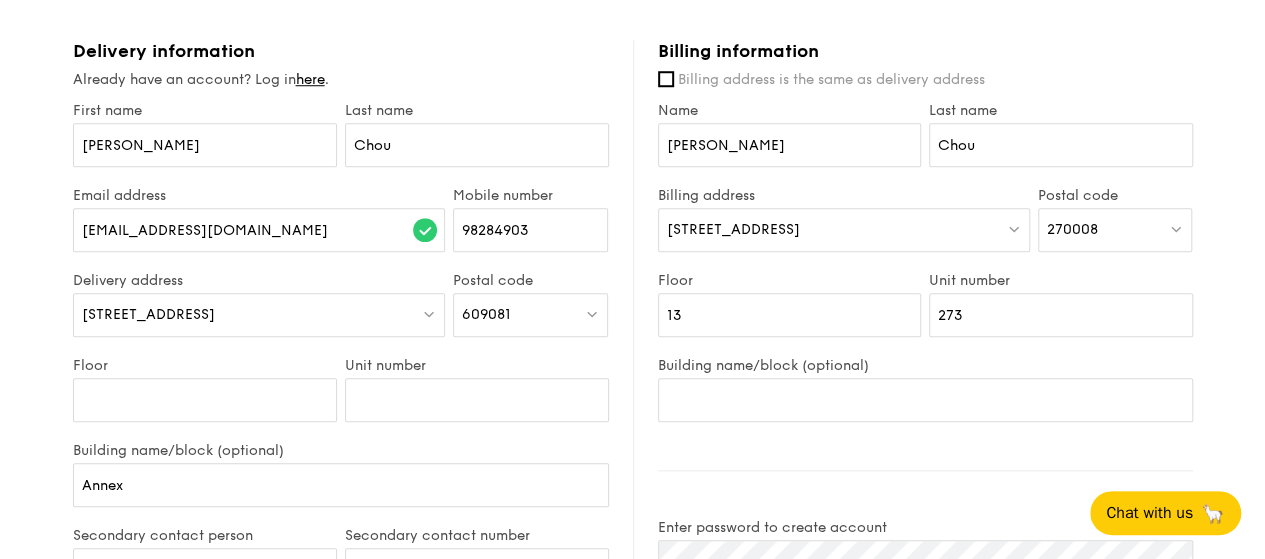 click on "8 Ghim Moh Rd, Block 8" at bounding box center (844, 230) 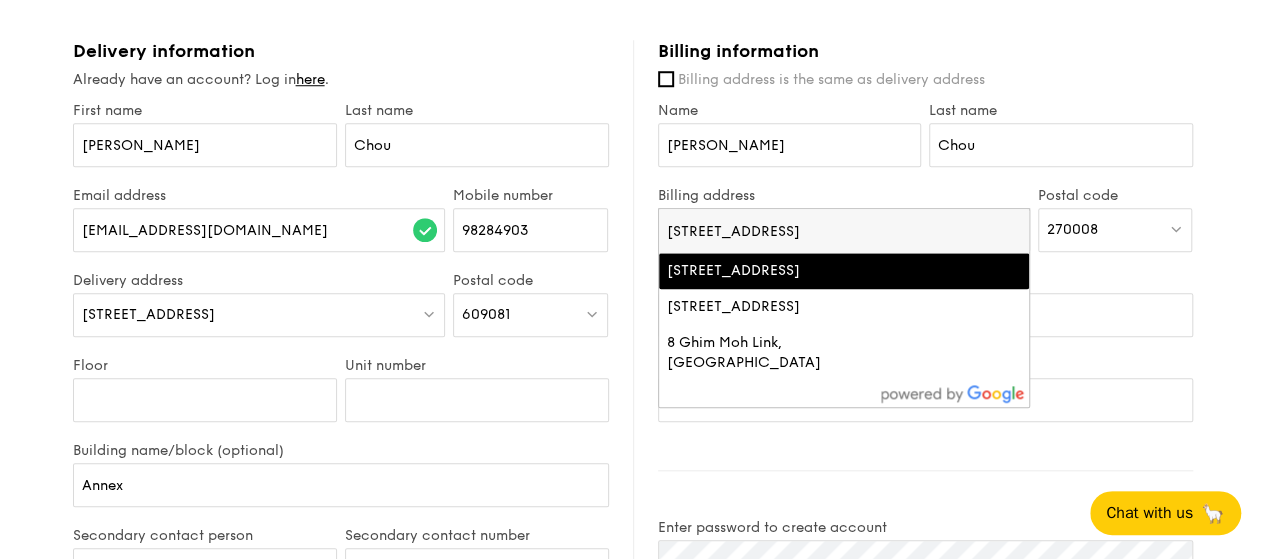 click on "Ghim Moh Road, Block 8, Singapore" at bounding box center [800, 271] 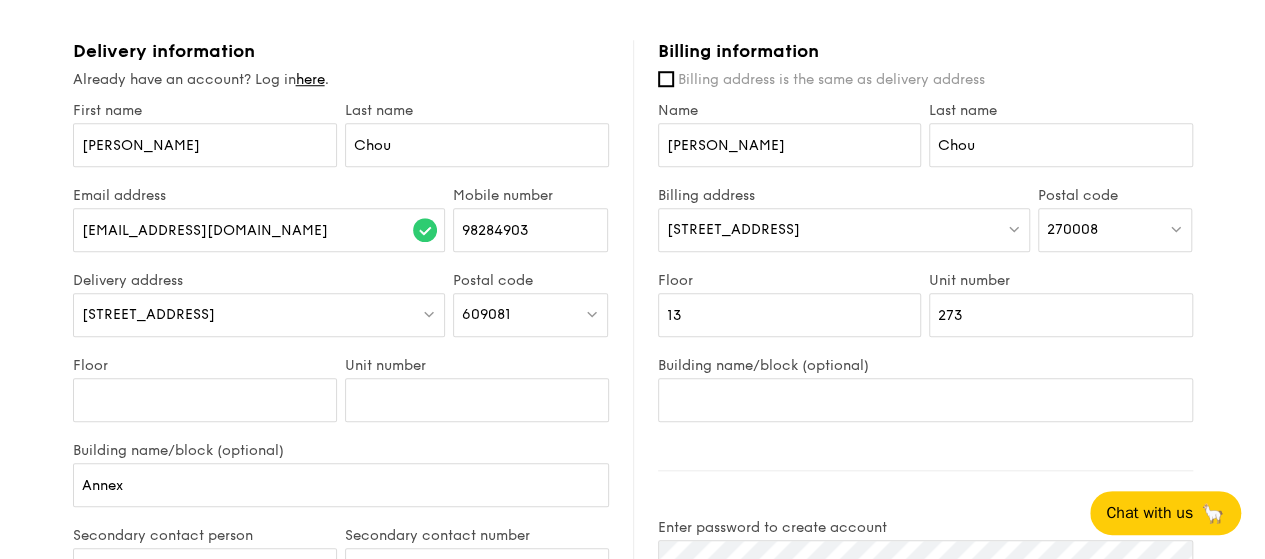 click on "8 Ghim Moh Rd, Block 8" at bounding box center [733, 229] 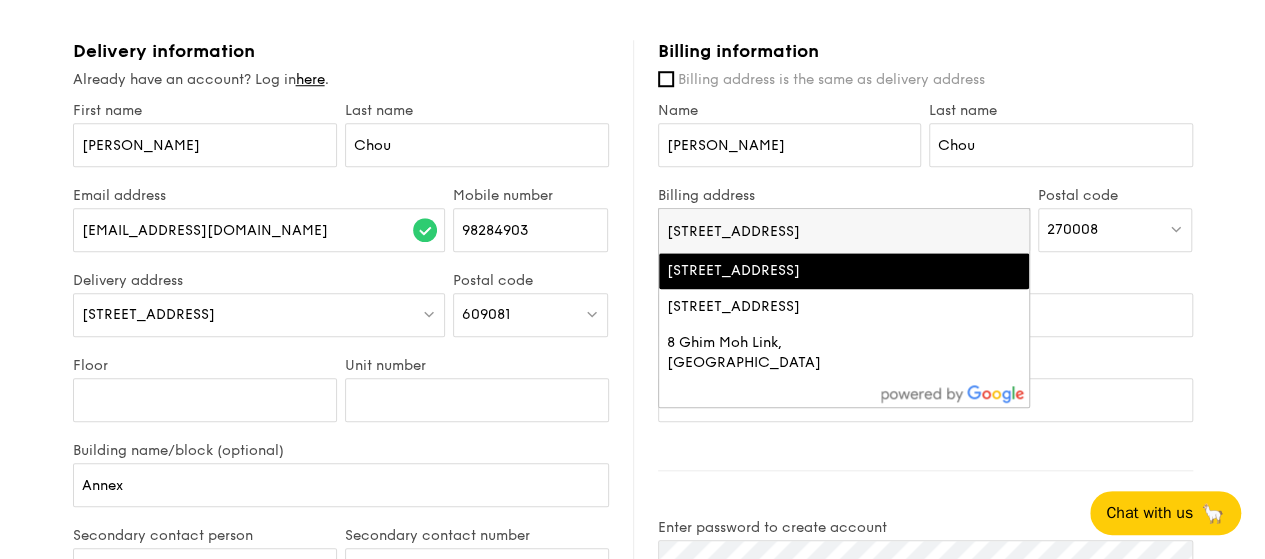 click on "Ghim Moh Road, Block 8, Singapore" at bounding box center [800, 271] 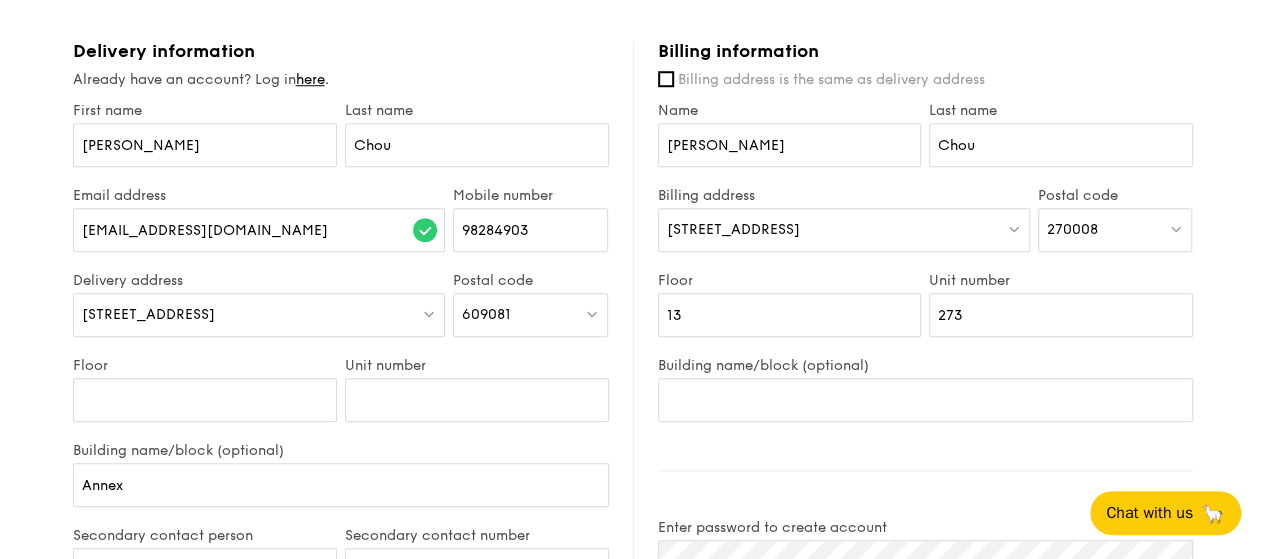 click on "8 Ghim Moh Rd, Block 8" at bounding box center (733, 229) 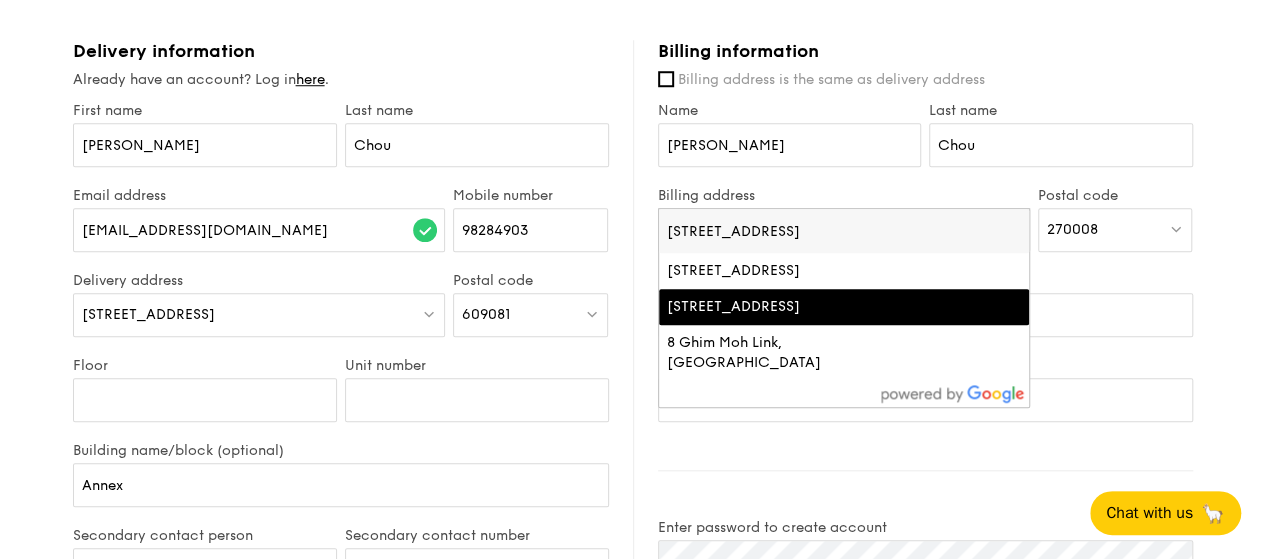 click on "8 Ghim Moh Road, Singapore" at bounding box center [800, 307] 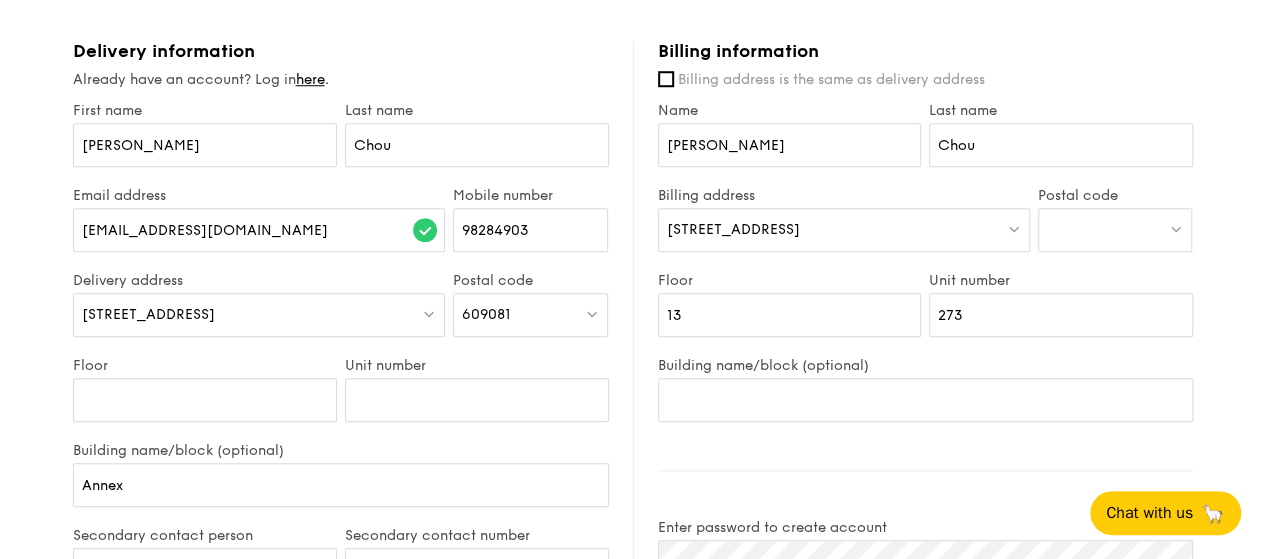 click on "Delivery information
Already have an account? Log in
here .
First name
Amy
Last name
Chou
Email address
chouaime@gmail.com
Mobile number
98284903
Delivery address
15 Science Centre Rd
Postal code
609081
Floor
Unit number
Building name/block (optional)
Annex
Secondary contact person
Jethro Jan
Secondary contact number
92352377
This is a corporate order
Yes, please  include  all disposables. No, please  exclude" at bounding box center [353, 464] 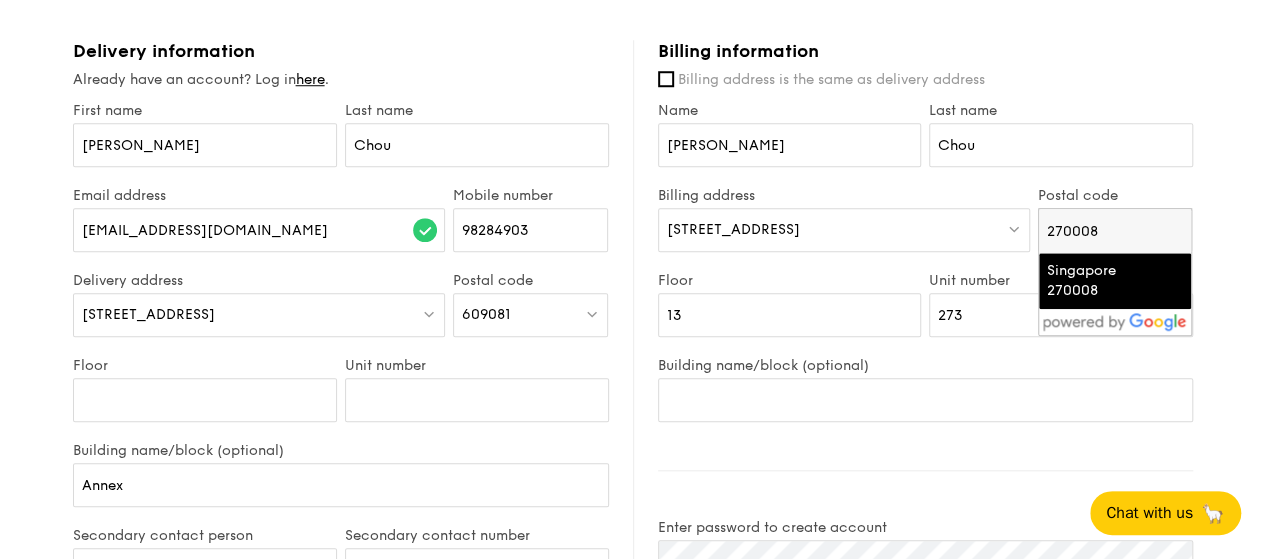 type on "270008" 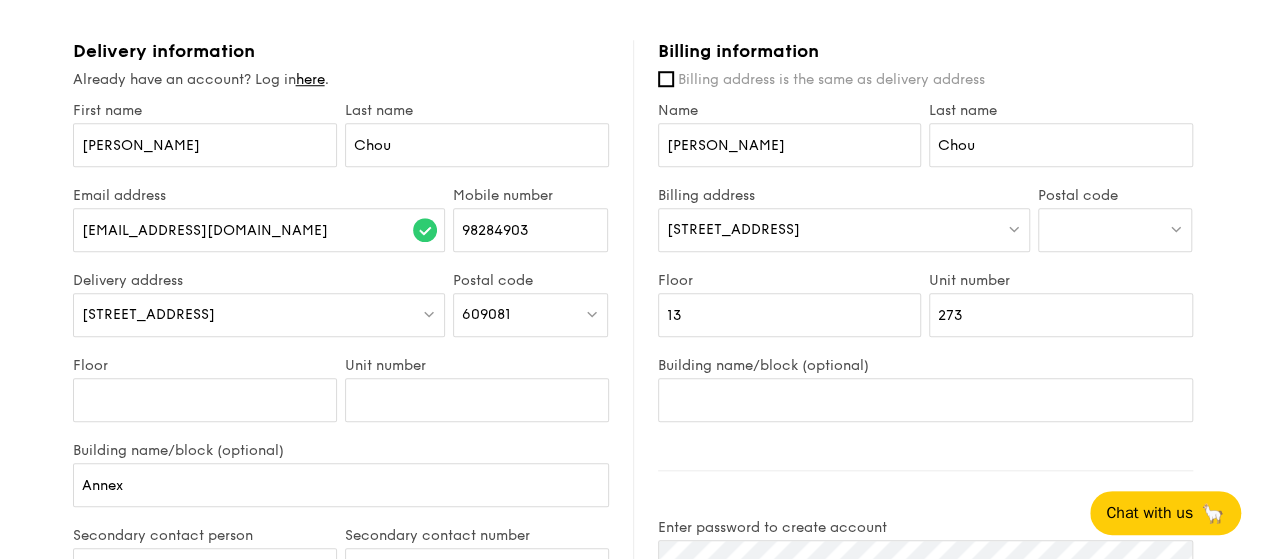 click on "1 - Select menu
2 - Select items
3 - Check out
Meals on Demand
Serving time:
Jul 19, 2025,
12:00PM
Add-ons
5x Honey Duo Mustard Chicken - house-blend mustard, maple soy baked potato, linguine, cherry tomato 5x Kampung Ayam Masak Merah - housemade sambal marinated chicken, nyonya achar, butterfly blue pea rice 5x Mentai Mayonnaise Aburi Salmon - sous vide norwegian salmon, mentaiko, balsamic glazed sweet potato
Subtotal
$0.00
Add-ons
$233.95
Delivery fee
$30.00
Apply
Total
$263.95
Total (w/ GST)
$287.71
Delivery information
Already have an account? Log in
here .
Amy Chou chouaime@gmail.com 98284903 Annex" at bounding box center [632, 150] 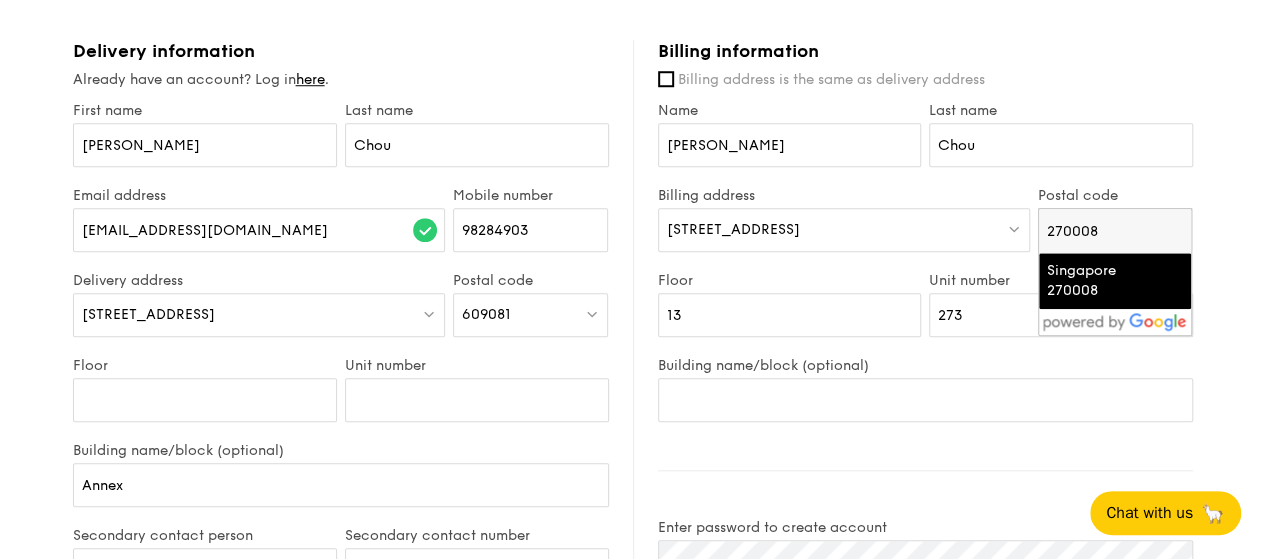 click on "Singapore 270008" at bounding box center (1098, 281) 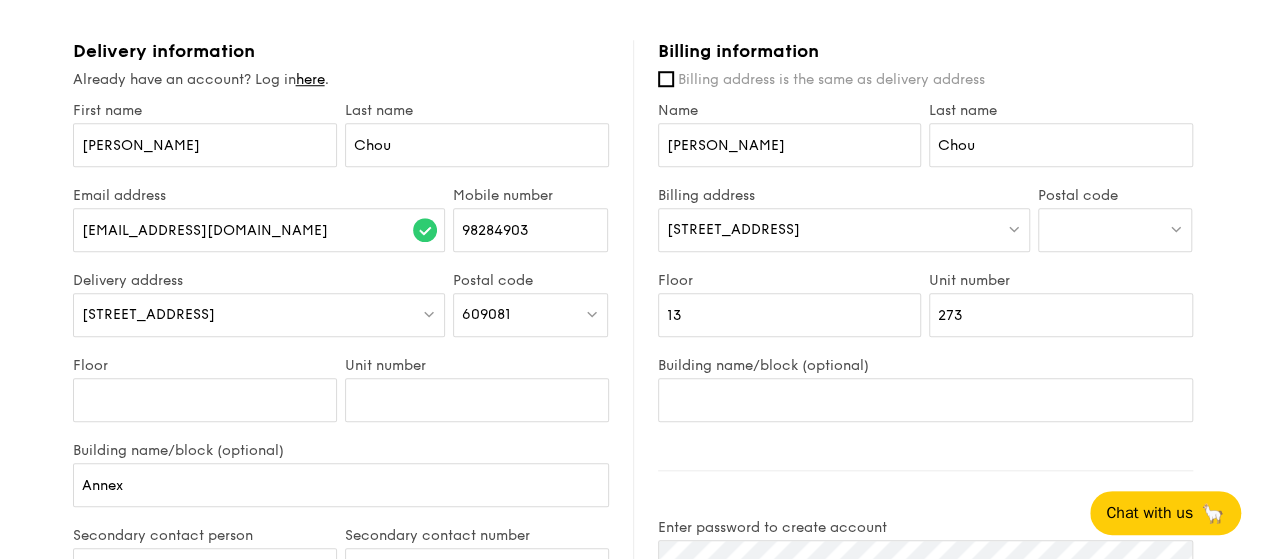 click on "1 - Select menu
2 - Select items
3 - Check out
Meals on Demand
Serving time:
Jul 19, 2025,
12:00PM
Add-ons
5x Honey Duo Mustard Chicken - house-blend mustard, maple soy baked potato, linguine, cherry tomato 5x Kampung Ayam Masak Merah - housemade sambal marinated chicken, nyonya achar, butterfly blue pea rice 5x Mentai Mayonnaise Aburi Salmon - sous vide norwegian salmon, mentaiko, balsamic glazed sweet potato
Subtotal
$0.00
Add-ons
$233.95
Delivery fee
$30.00
Apply
Total
$263.95
Total (w/ GST)
$287.71
Delivery information
Already have an account? Log in
here .
Amy Chou chouaime@gmail.com 98284903 Annex" at bounding box center [632, 150] 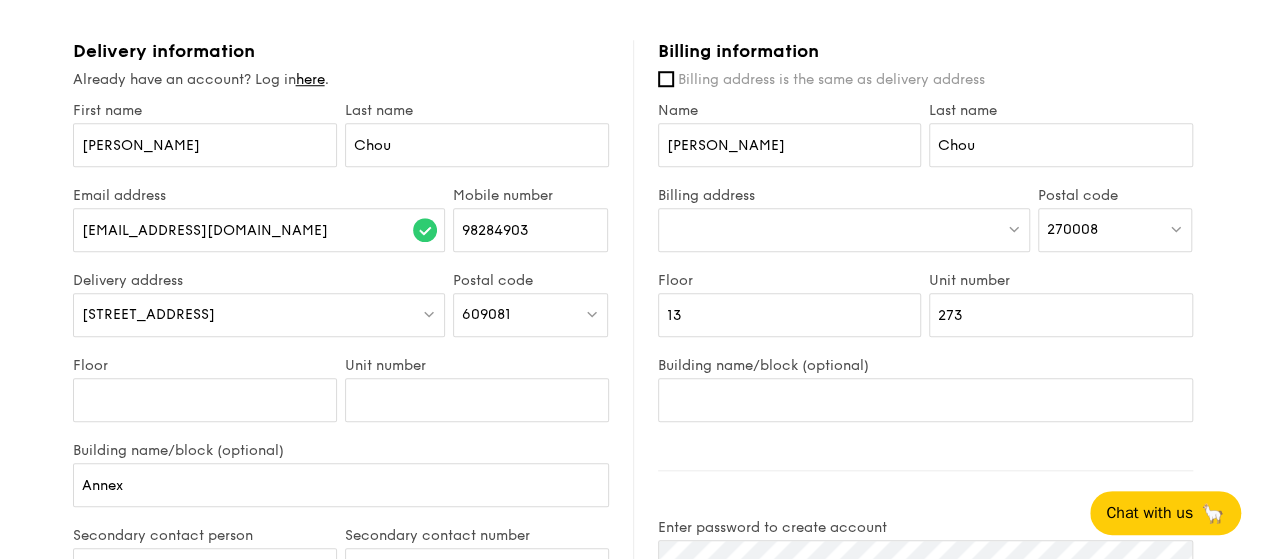 click at bounding box center [844, 230] 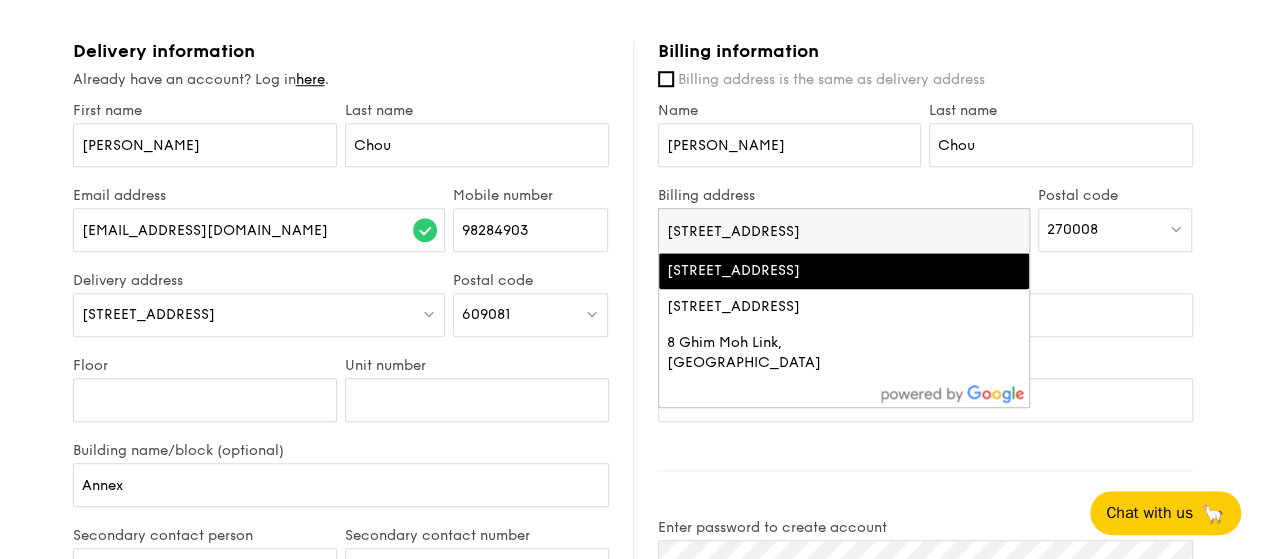 click on "8 Ghim Moh Road" at bounding box center [844, 231] 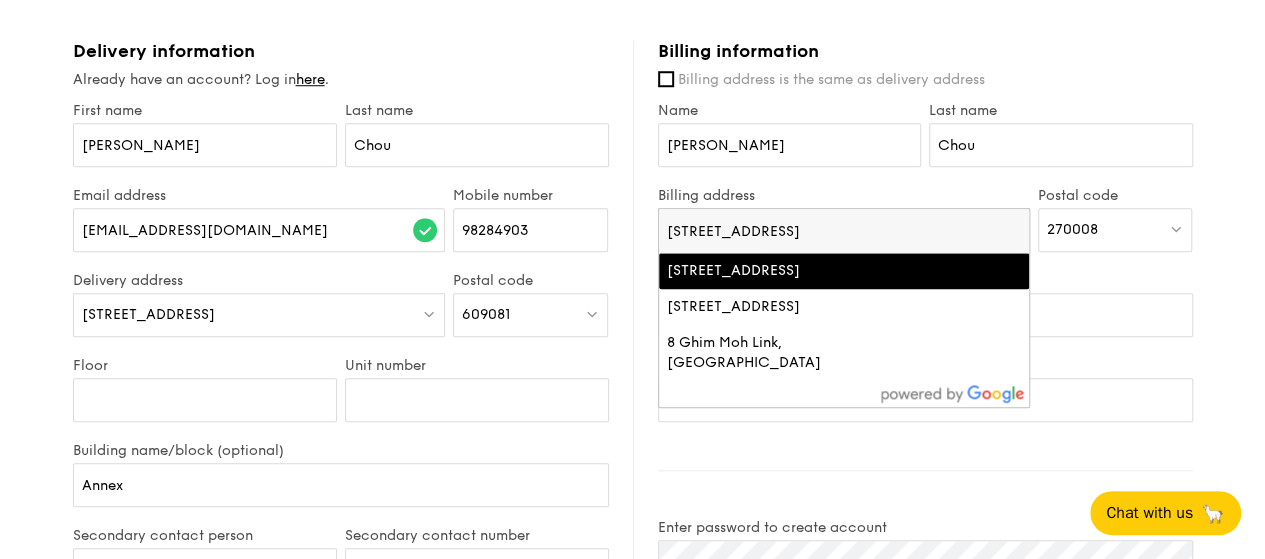 click on "1 - Select menu
2 - Select items
3 - Check out
Meals on Demand
Serving time:
Jul 19, 2025,
12:00PM
Add-ons
5x Honey Duo Mustard Chicken - house-blend mustard, maple soy baked potato, linguine, cherry tomato 5x Kampung Ayam Masak Merah - housemade sambal marinated chicken, nyonya achar, butterfly blue pea rice 5x Mentai Mayonnaise Aburi Salmon - sous vide norwegian salmon, mentaiko, balsamic glazed sweet potato
Subtotal
$0.00
Add-ons
$233.95
Delivery fee
$30.00
Apply
Total
$263.95
Total (w/ GST)
$287.71
Delivery information
Already have an account? Log in
here .
Amy Chou chouaime@gmail.com 98284903 Annex" at bounding box center [632, 150] 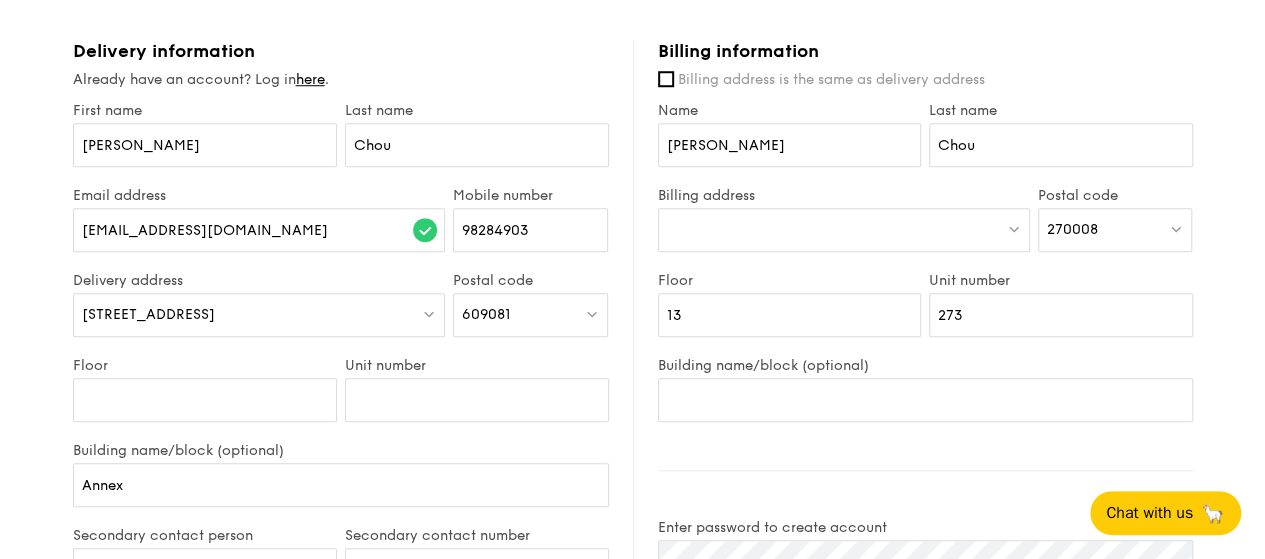 click at bounding box center [844, 230] 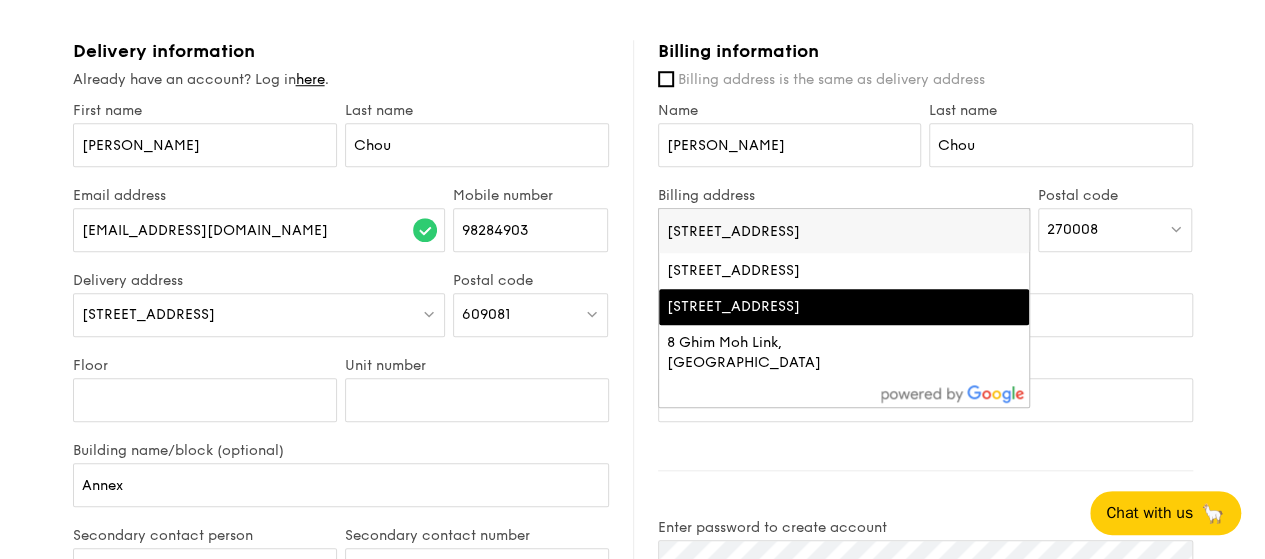 click on "8 Ghim Moh Road, Singapore" at bounding box center [800, 307] 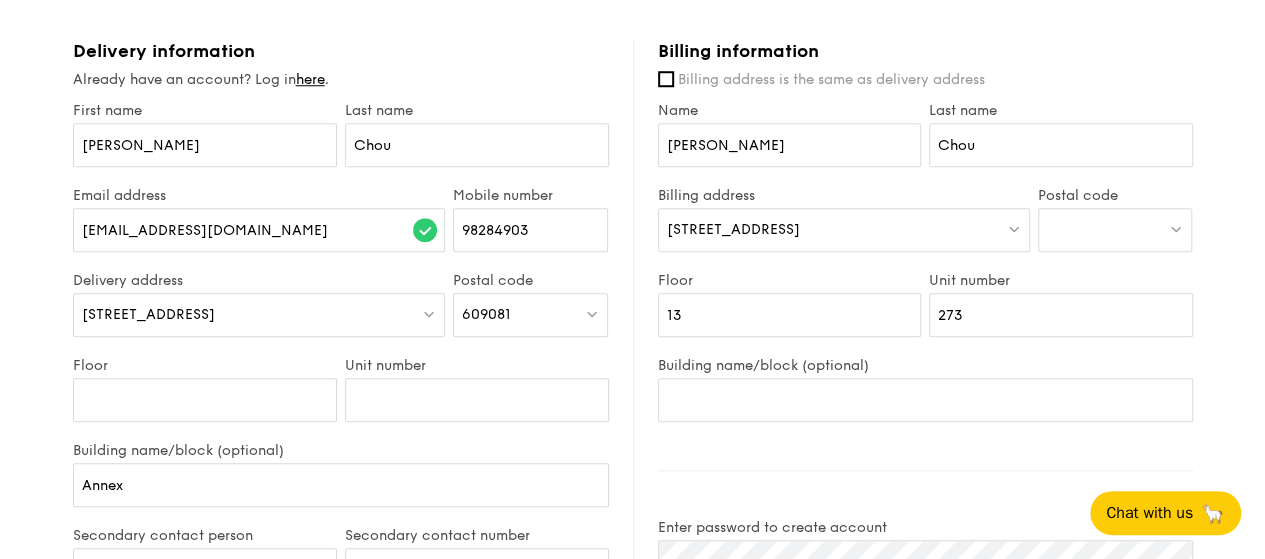 click at bounding box center (1115, 230) 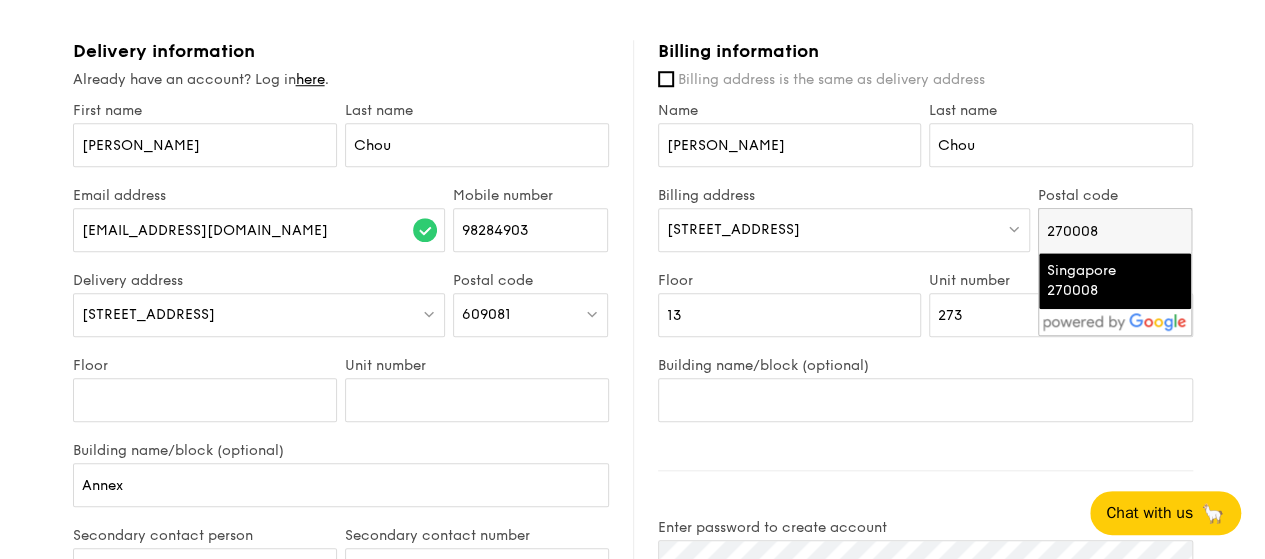 click on "270008" at bounding box center (1115, 231) 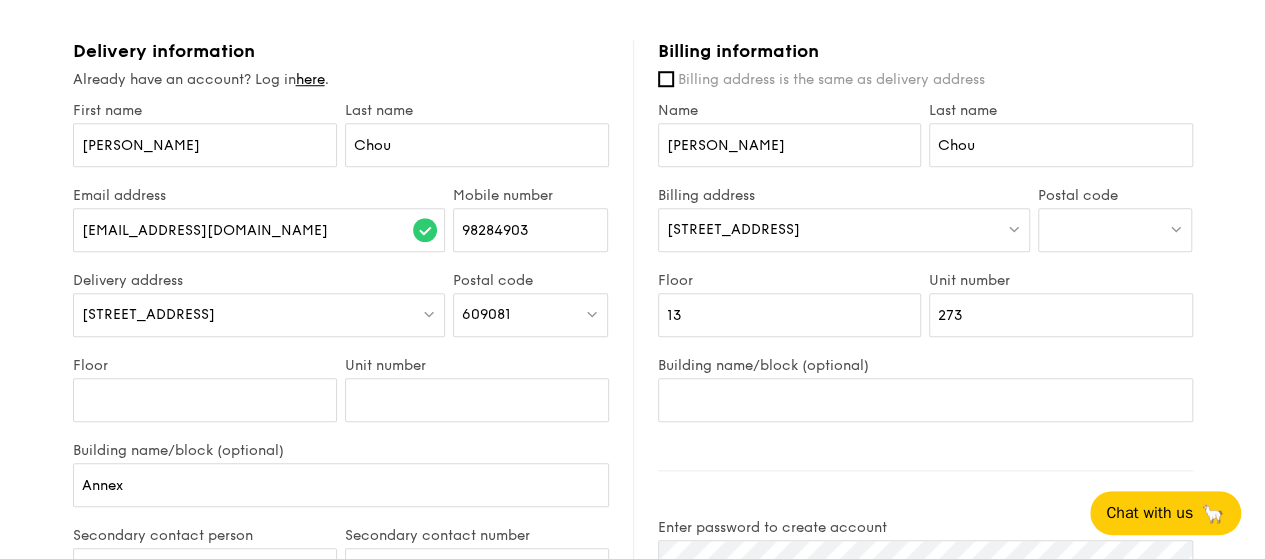 click at bounding box center [1115, 230] 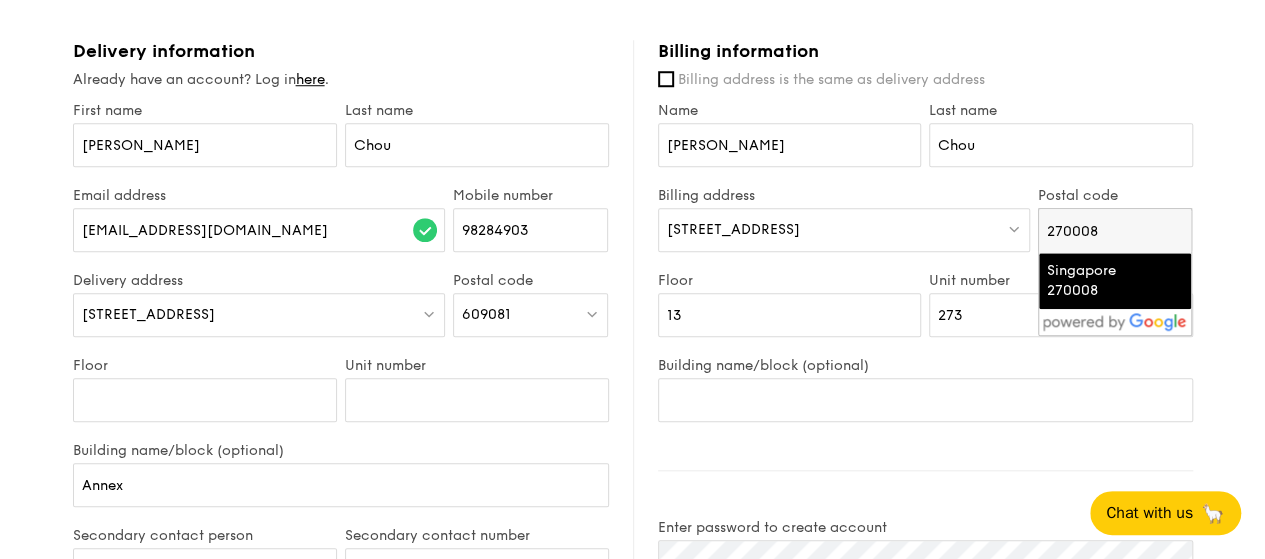 click on "Singapore 270008" at bounding box center (1098, 281) 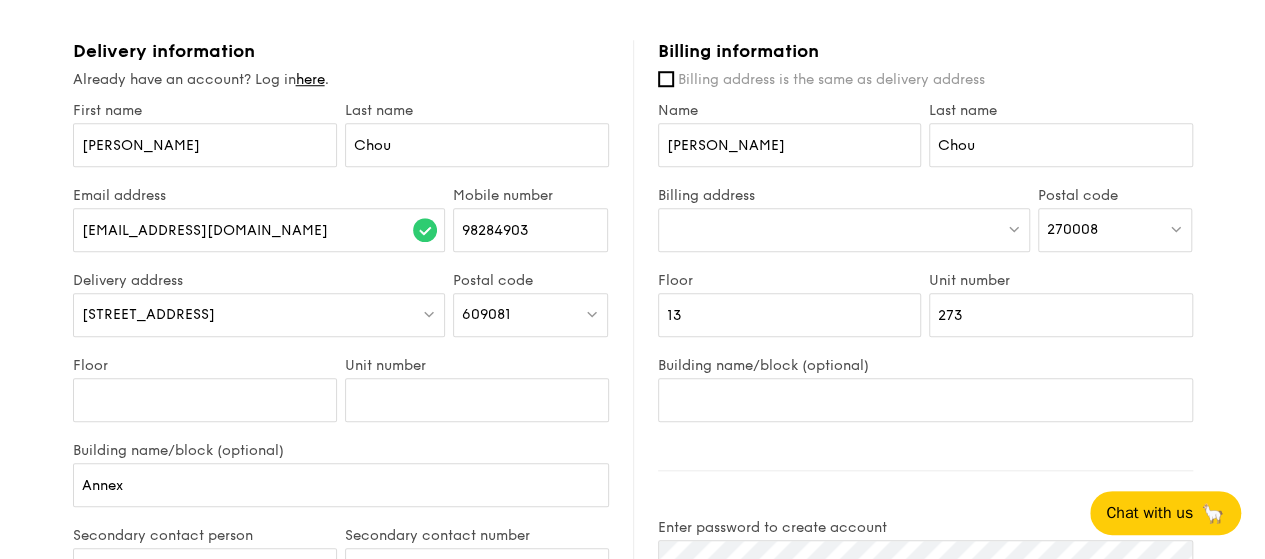 click on "1 - Select menu
2 - Select items
3 - Check out
Meals on Demand
Serving time:
Jul 19, 2025,
12:00PM
Add-ons
5x Honey Duo Mustard Chicken - house-blend mustard, maple soy baked potato, linguine, cherry tomato 5x Kampung Ayam Masak Merah - housemade sambal marinated chicken, nyonya achar, butterfly blue pea rice 5x Mentai Mayonnaise Aburi Salmon - sous vide norwegian salmon, mentaiko, balsamic glazed sweet potato
Subtotal
$0.00
Add-ons
$233.95
Delivery fee
$30.00
Apply
Total
$263.95
Total (w/ GST)
$287.71
Delivery information
Already have an account? Log in
here .
Amy Chou chouaime@gmail.com 98284903 Annex" at bounding box center [632, 150] 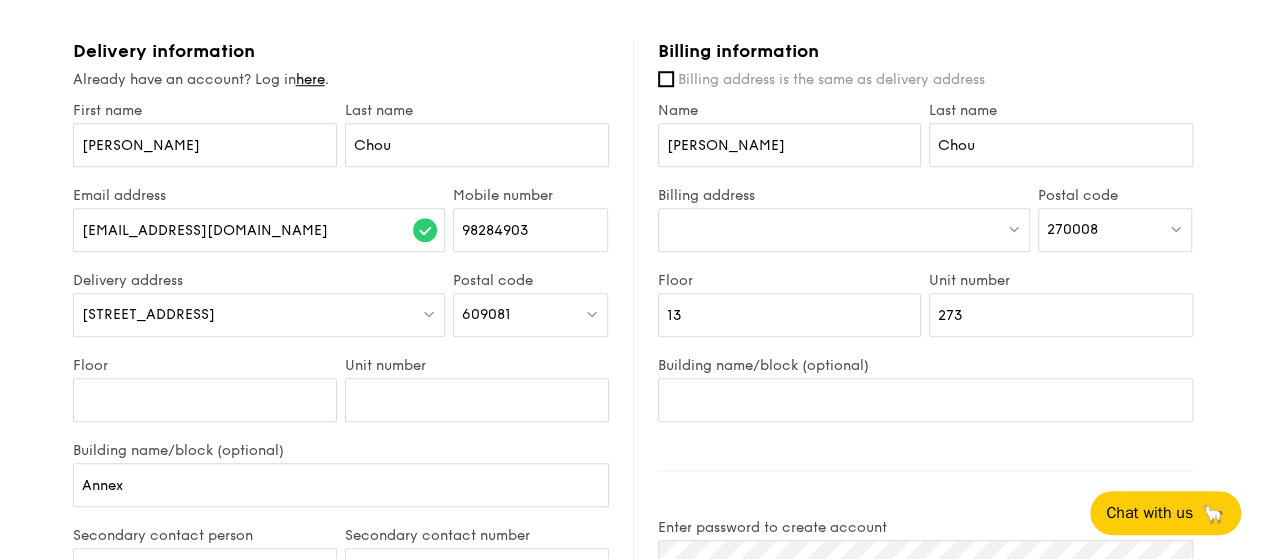 click at bounding box center [844, 230] 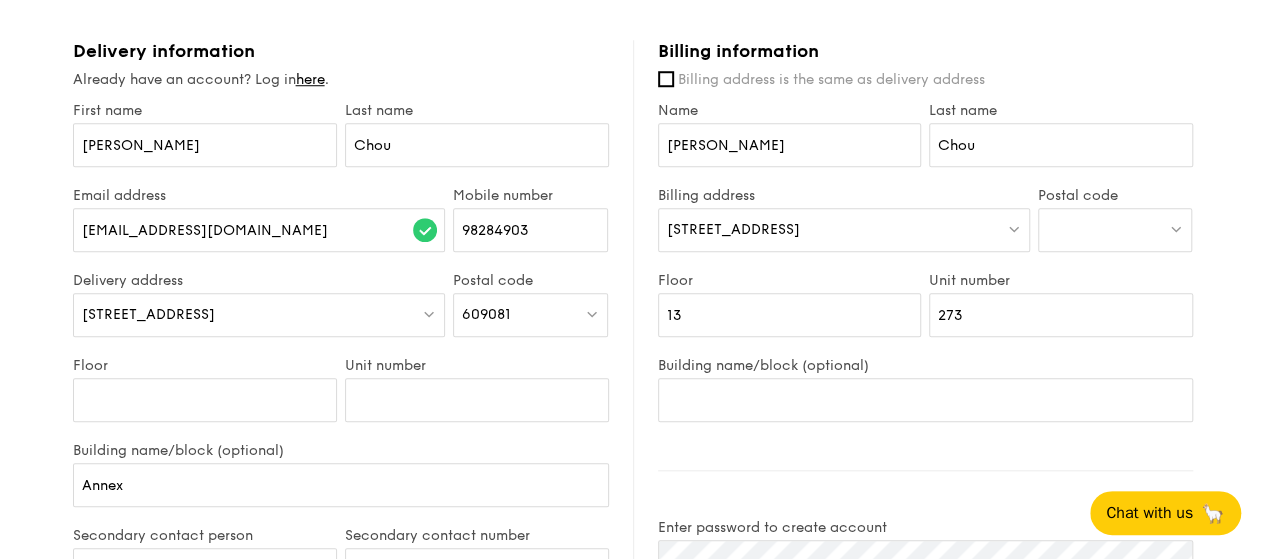 click at bounding box center (1115, 230) 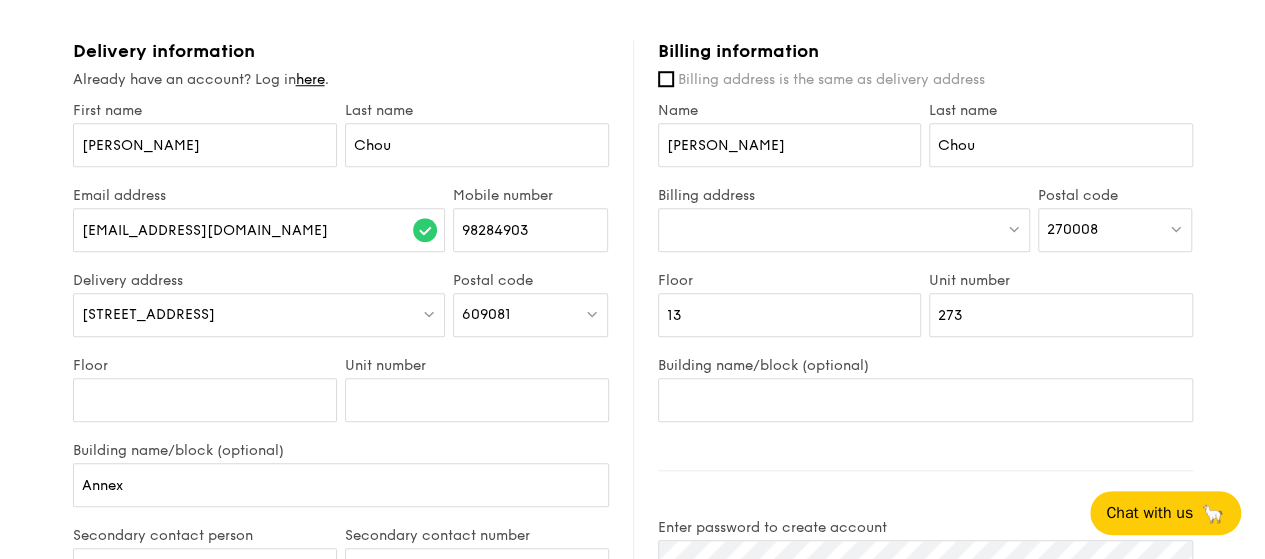 click at bounding box center (844, 230) 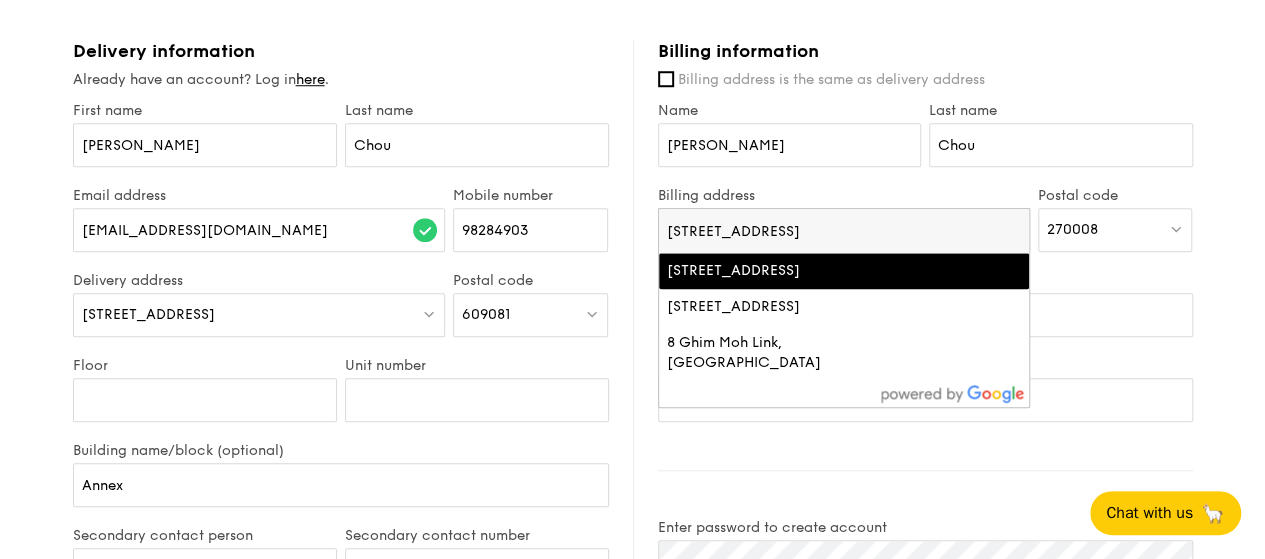 click on "Ghim Moh Road, Block 8, Singapore" at bounding box center (800, 271) 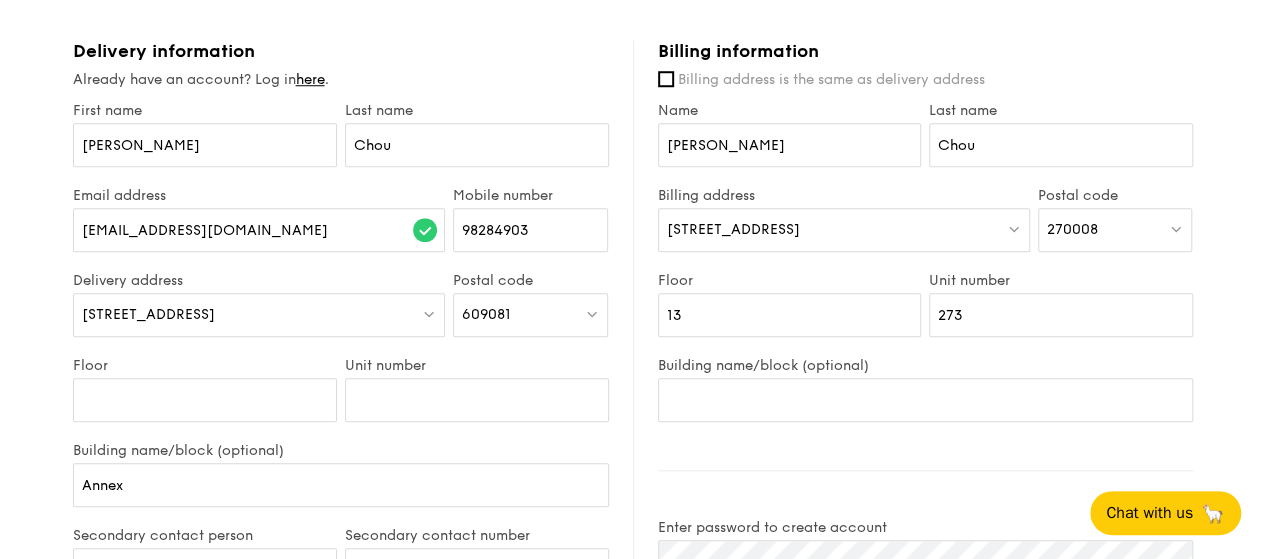 click on "1 - Select menu
2 - Select items
3 - Check out
Meals on Demand
Serving time:
Jul 19, 2025,
12:00PM
Add-ons
5x Honey Duo Mustard Chicken - house-blend mustard, maple soy baked potato, linguine, cherry tomato 5x Kampung Ayam Masak Merah - housemade sambal marinated chicken, nyonya achar, butterfly blue pea rice 5x Mentai Mayonnaise Aburi Salmon - sous vide norwegian salmon, mentaiko, balsamic glazed sweet potato
Subtotal
$0.00
Add-ons
$233.95
Delivery fee
$30.00
Apply
Total
$263.95
Total (w/ GST)
$287.71
Delivery information
Already have an account? Log in
here .
Amy Chou chouaime@gmail.com 98284903 Annex" at bounding box center (633, 150) 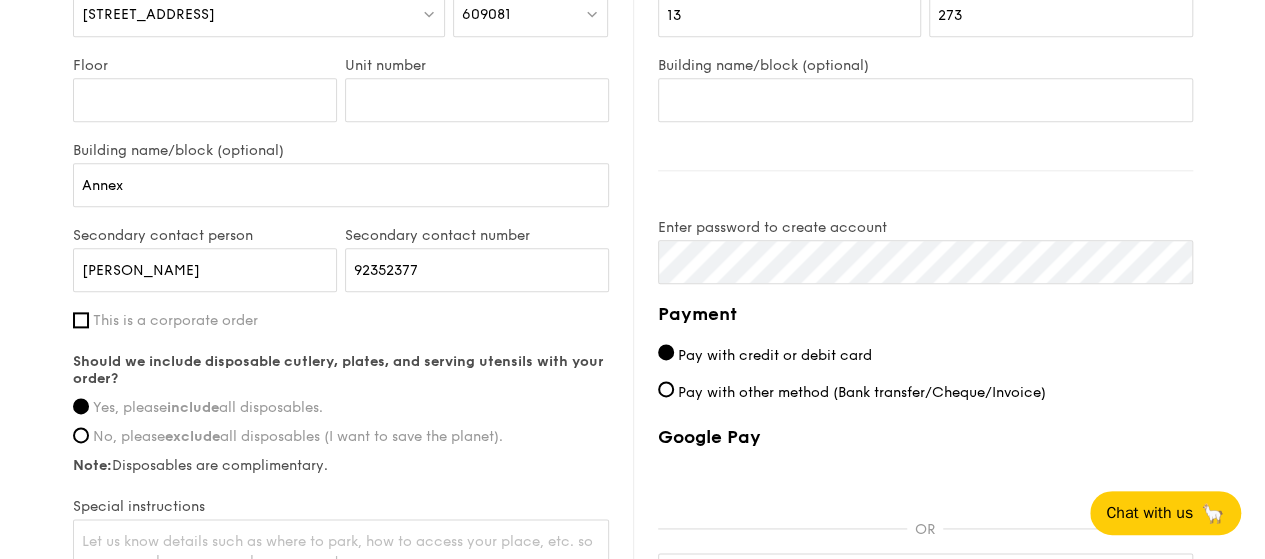 scroll, scrollTop: 1300, scrollLeft: 0, axis: vertical 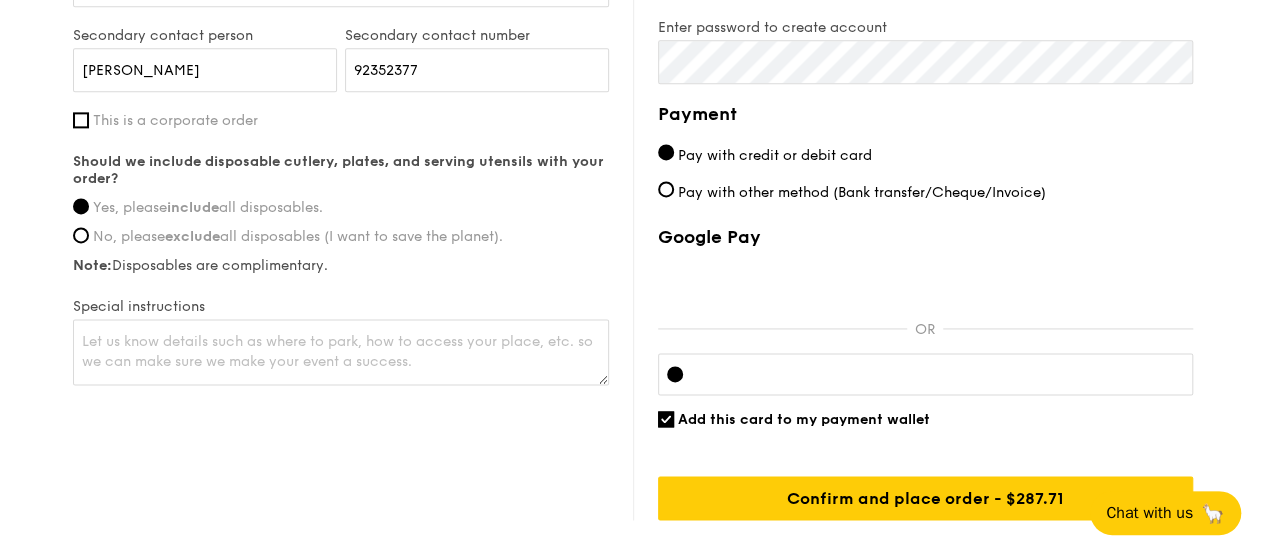 click on "1 - Select menu
2 - Select items
3 - Check out
Meals on Demand
Serving time:
Jul 19, 2025,
12:00PM
Add-ons
5x Honey Duo Mustard Chicken - house-blend mustard, maple soy baked potato, linguine, cherry tomato 5x Kampung Ayam Masak Merah - housemade sambal marinated chicken, nyonya achar, butterfly blue pea rice 5x Mentai Mayonnaise Aburi Salmon - sous vide norwegian salmon, mentaiko, balsamic glazed sweet potato
Subtotal
$0.00
Add-ons
$233.95
Delivery fee
$30.00
Apply
Total
$263.95
Total (w/ GST)
$287.71
Delivery information
Already have an account? Log in
here .
Amy Chou chouaime@gmail.com 98284903 Annex" at bounding box center (633, -350) 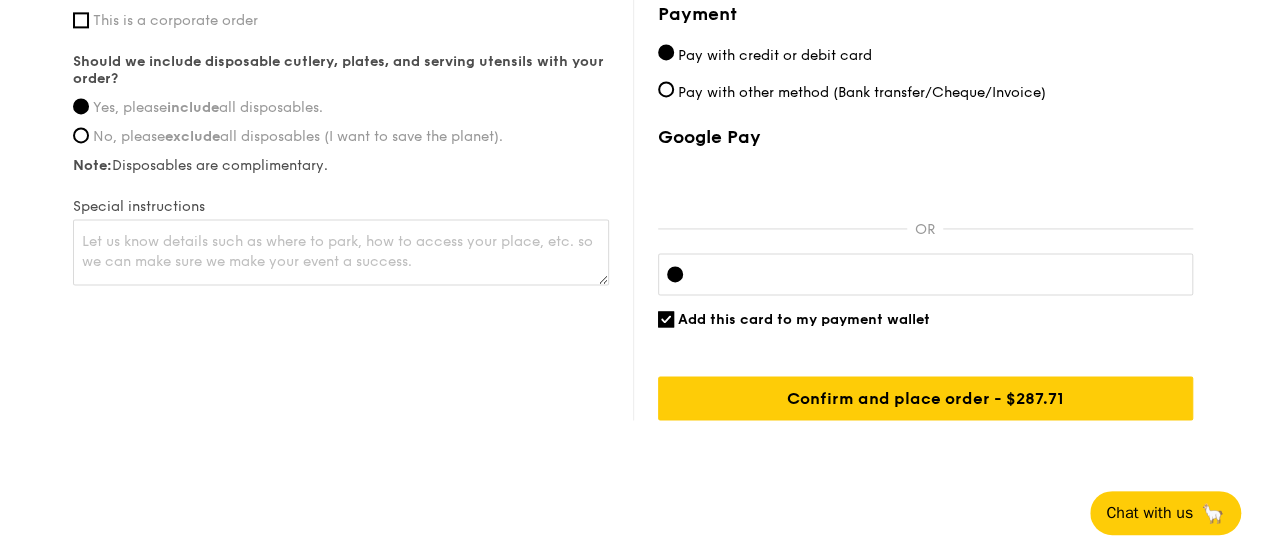 click at bounding box center (925, 274) 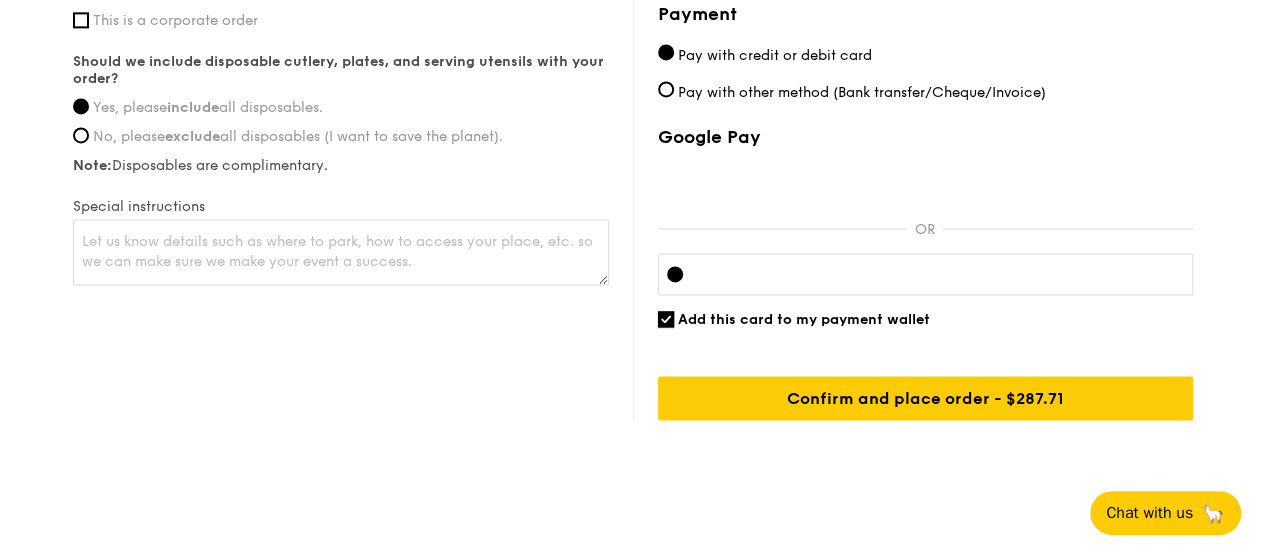 click on "Add this card to my payment wallet" at bounding box center [666, 319] 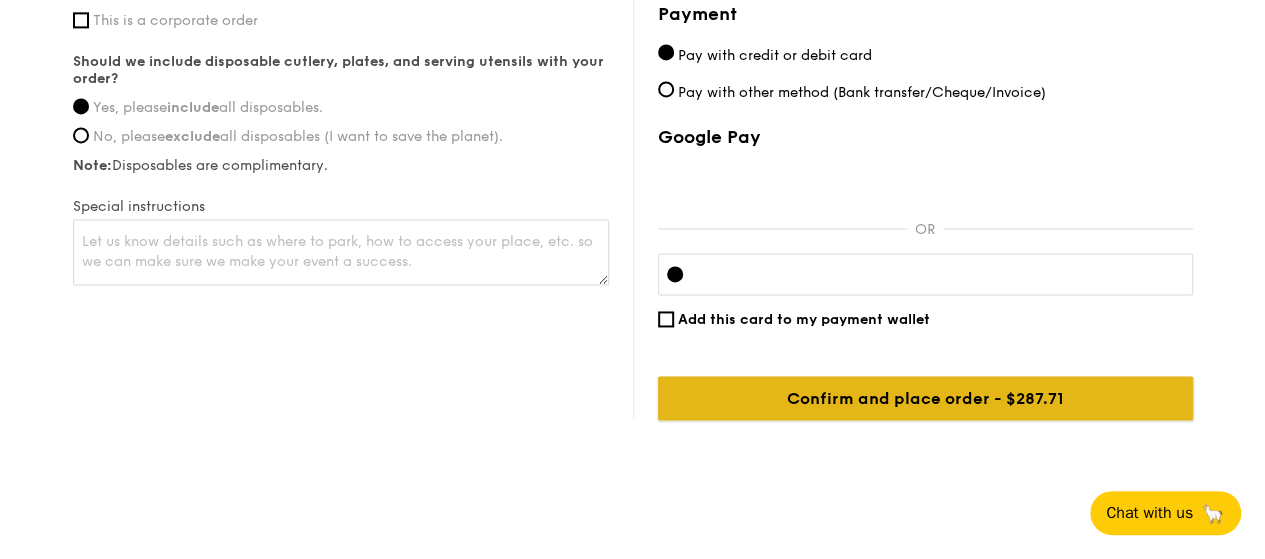 click on "Confirm and place order - $287.71" at bounding box center (925, 398) 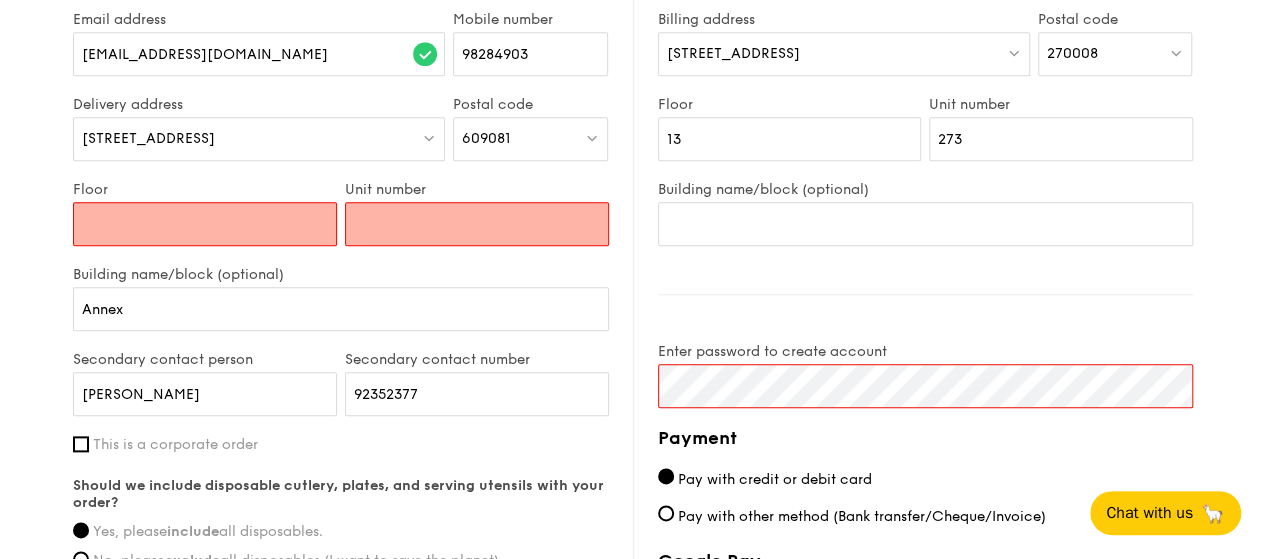 scroll, scrollTop: 876, scrollLeft: 0, axis: vertical 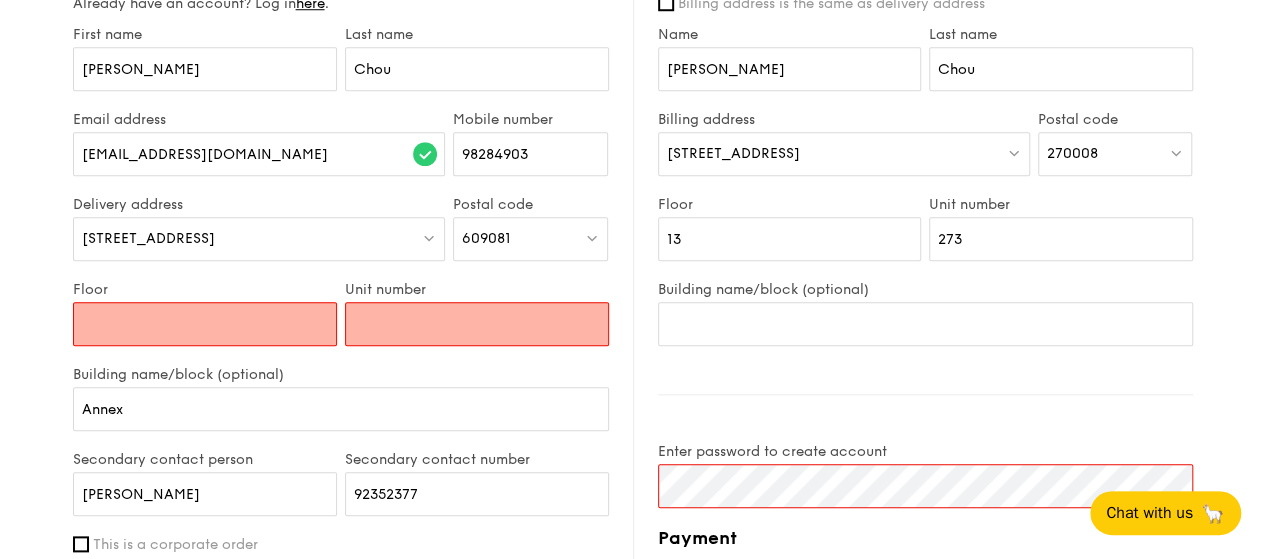 click on "Floor" at bounding box center [205, 324] 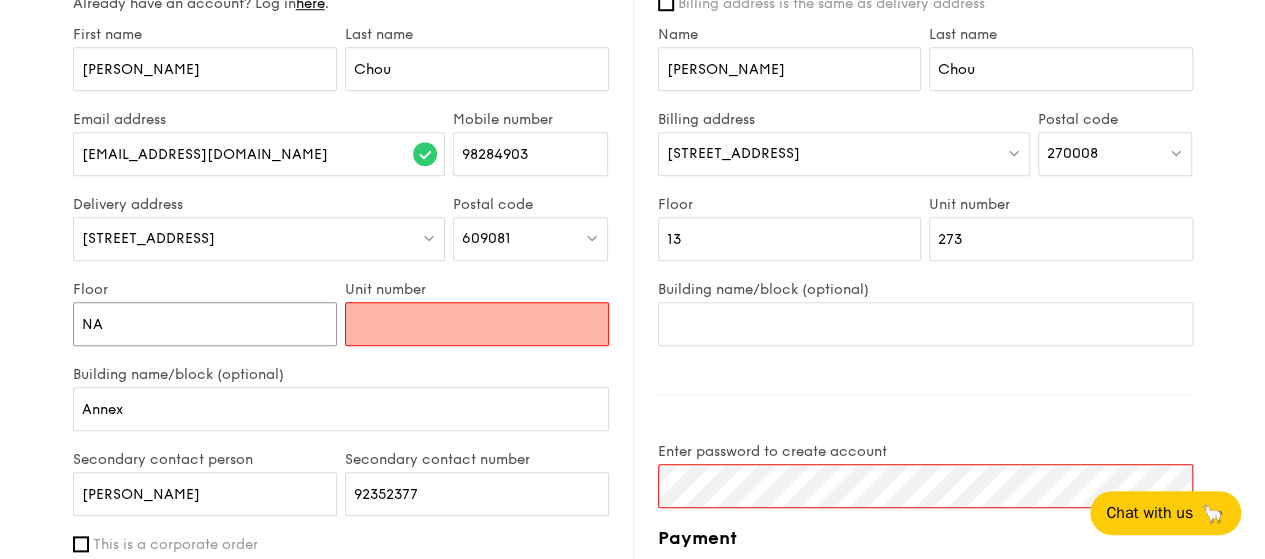 type on "N" 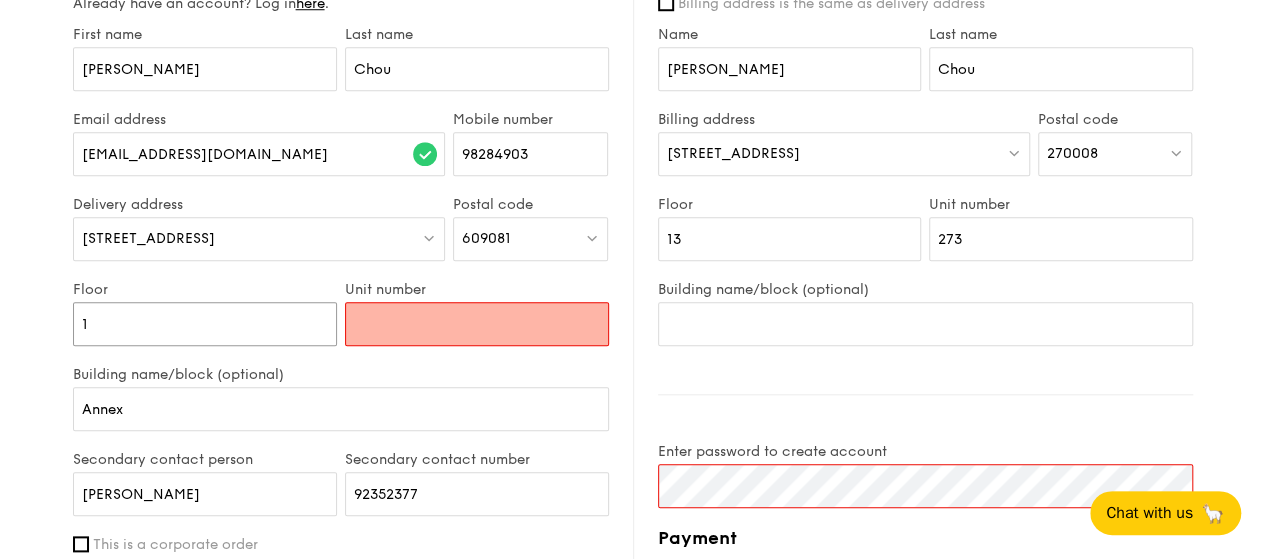 type on "1" 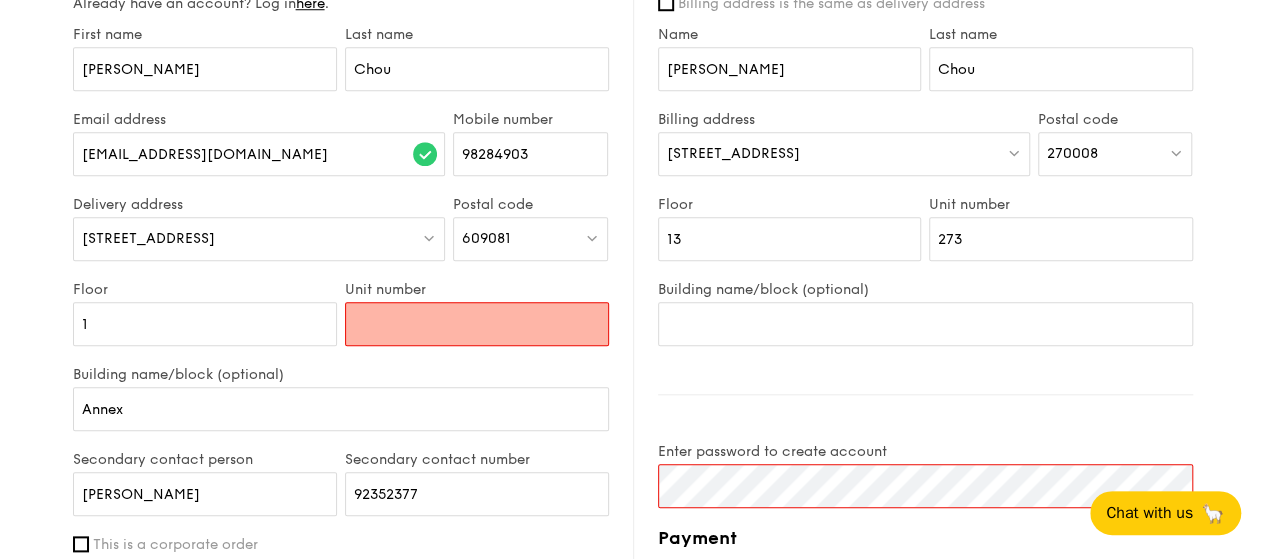 click on "Unit number" at bounding box center [477, 324] 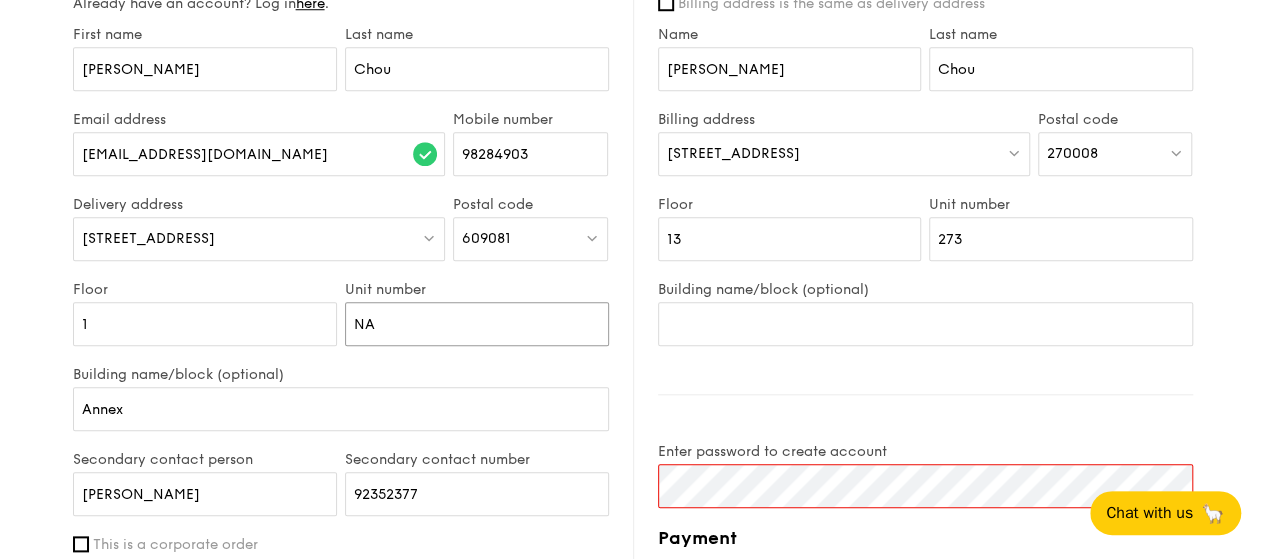 type on "NA" 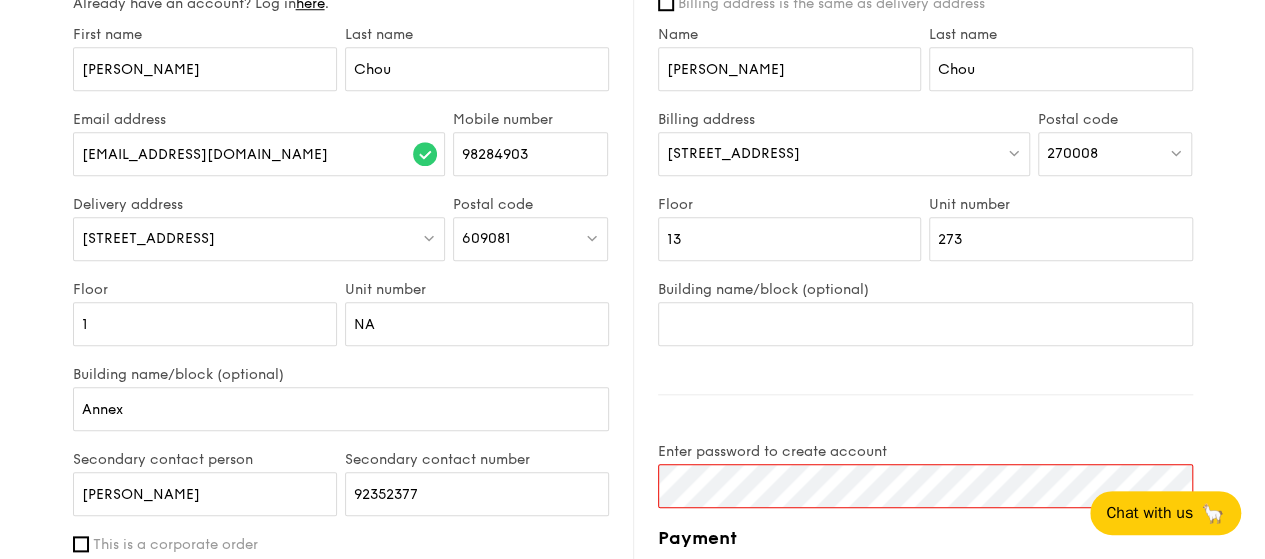click on "1 - Select menu
2 - Select items
3 - Check out
Meals on Demand
Serving time:
Jul 19, 2025,
12:00PM
Add-ons
5x Honey Duo Mustard Chicken - house-blend mustard, maple soy baked potato, linguine, cherry tomato 5x Kampung Ayam Masak Merah - housemade sambal marinated chicken, nyonya achar, butterfly blue pea rice 5x Mentai Mayonnaise Aburi Salmon - sous vide norwegian salmon, mentaiko, balsamic glazed sweet potato
Subtotal
$0.00
Add-ons
$233.95
Delivery fee
$30.00
Apply
Total
$263.95
Total (w/ GST)
$287.71
Delivery information
Already have an account? Log in
here .
Amy Chou chouaime@gmail.com 98284903 1 NA" at bounding box center [632, 74] 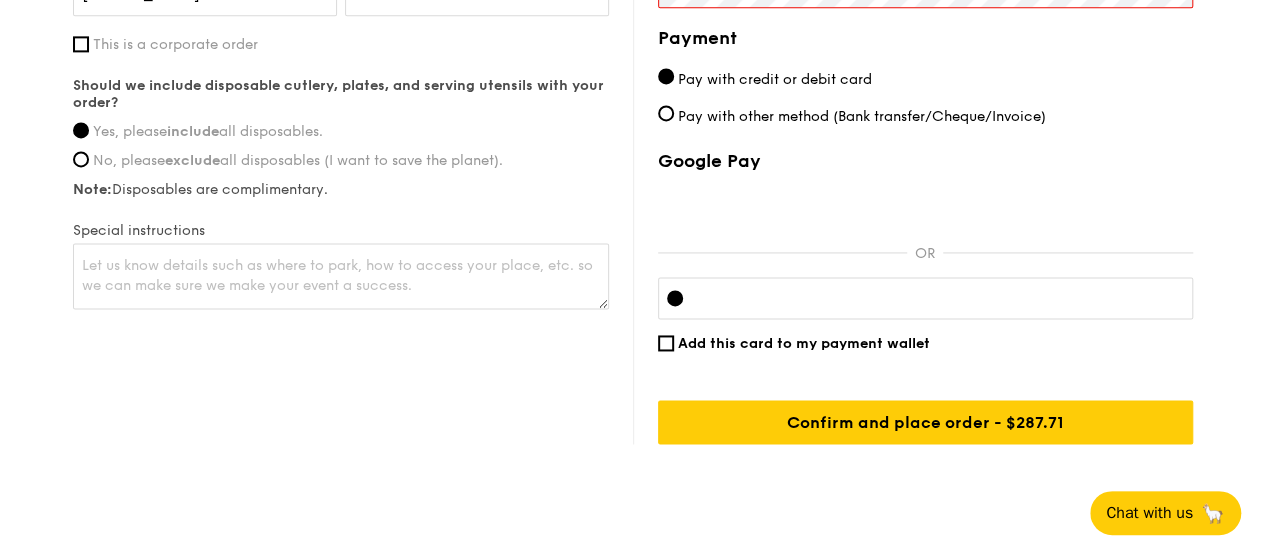 scroll, scrollTop: 1416, scrollLeft: 0, axis: vertical 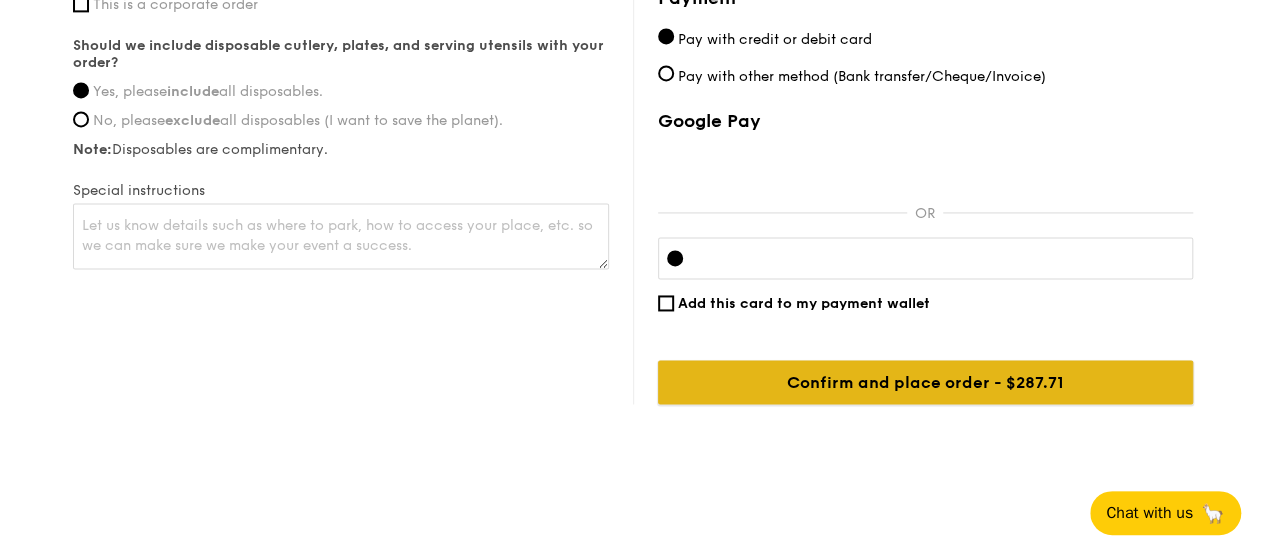 click on "Confirm and place order - $287.71" at bounding box center (925, 382) 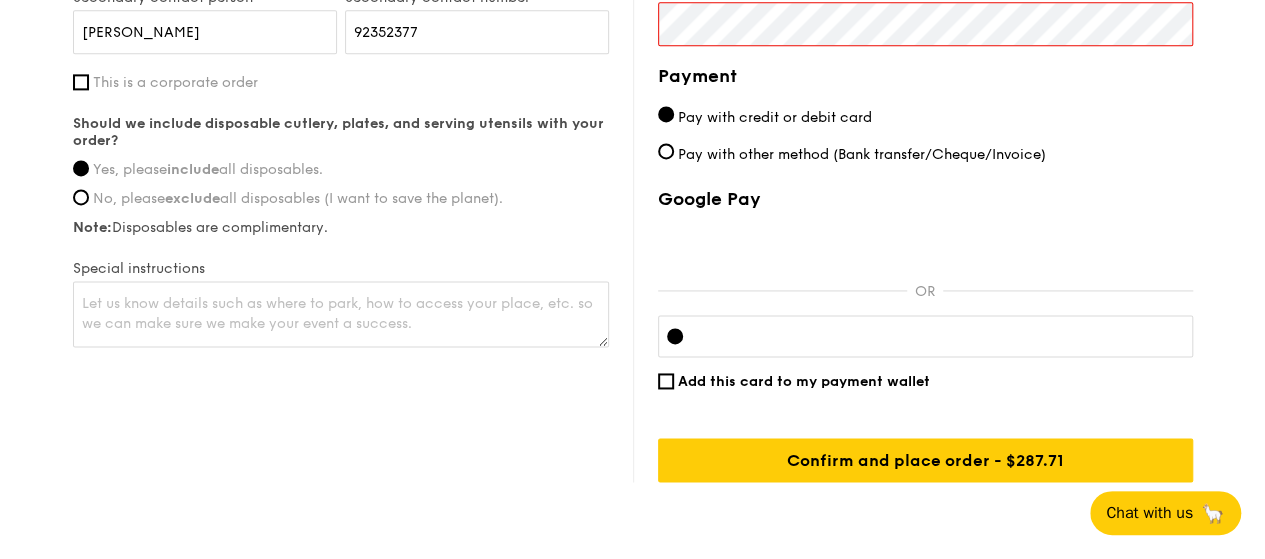 scroll, scrollTop: 1138, scrollLeft: 0, axis: vertical 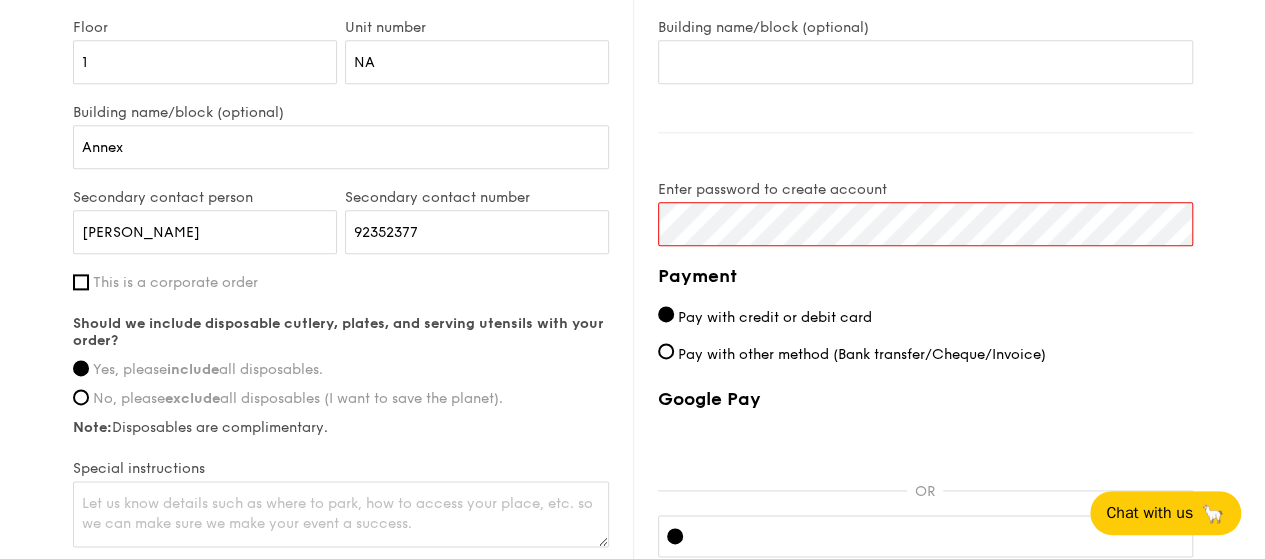 click on "Delivery information
Already have an account? Log in
here .
First name
Amy
Last name
Chou
Email address
chouaime@gmail.com
Mobile number
98284903
Delivery address
15 Science Centre Rd
Postal code
609081
Floor
1
Unit number
NA
Building name/block (optional)
Annex
Secondary contact person
Jethro Jan
Secondary contact number
92352377
This is a corporate order
Yes, please  include  all disposables. No, please  Note:" at bounding box center (633, 192) 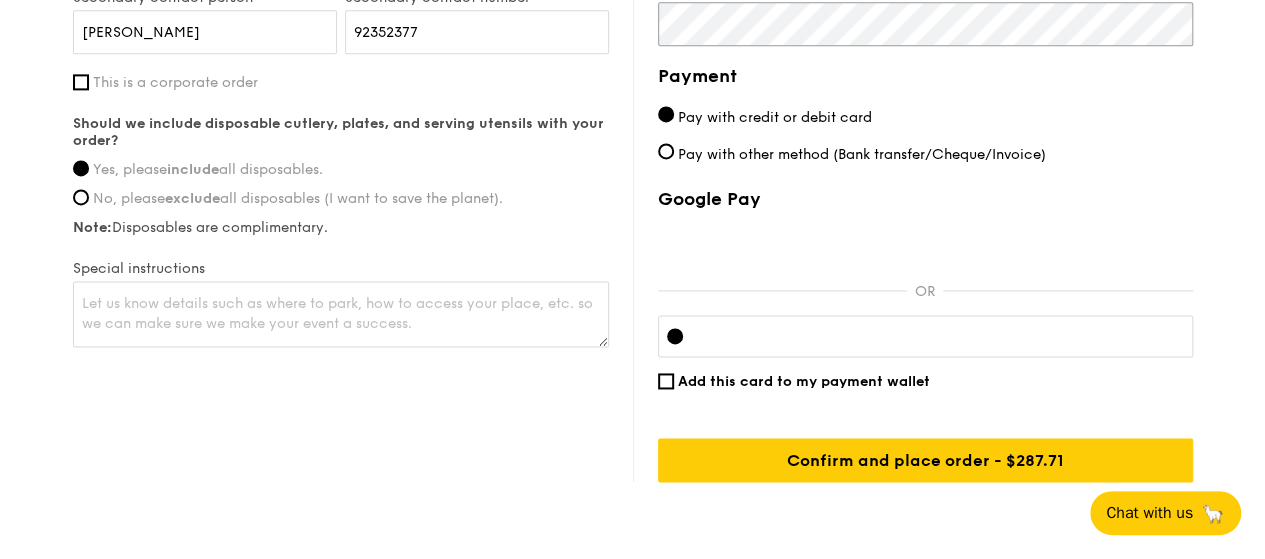 scroll, scrollTop: 1416, scrollLeft: 0, axis: vertical 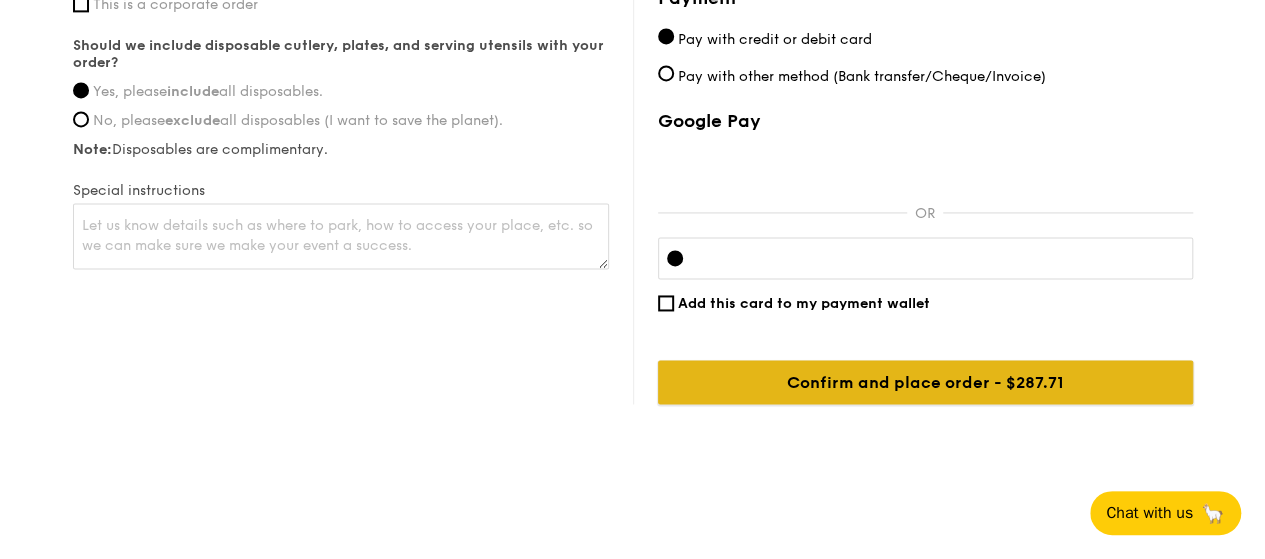 click on "Confirm and place order - $287.71" at bounding box center [925, 382] 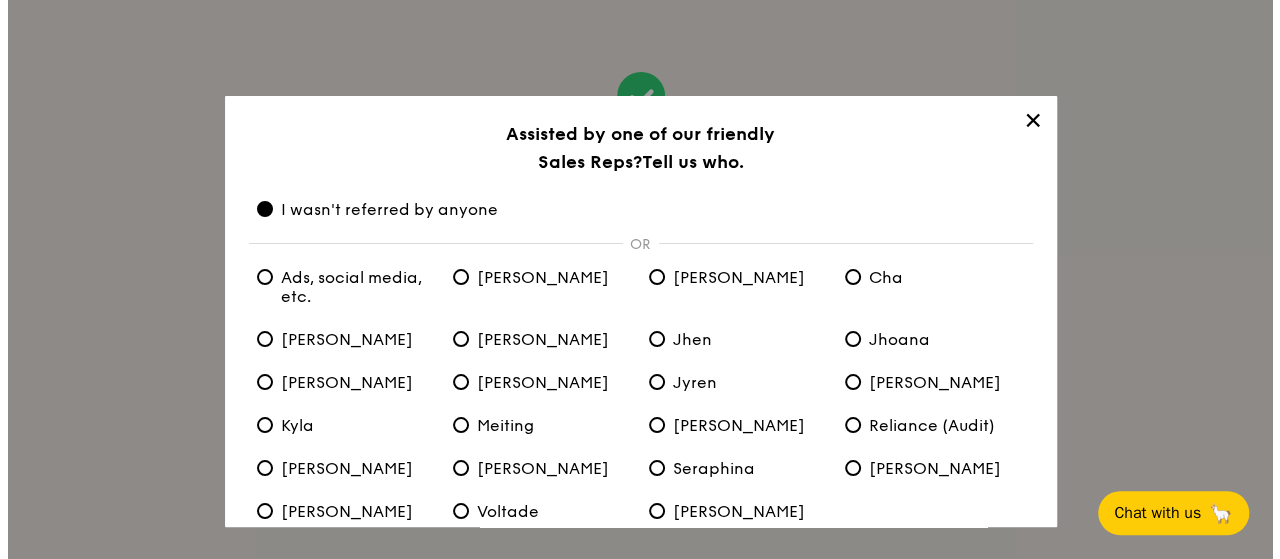 scroll, scrollTop: 0, scrollLeft: 0, axis: both 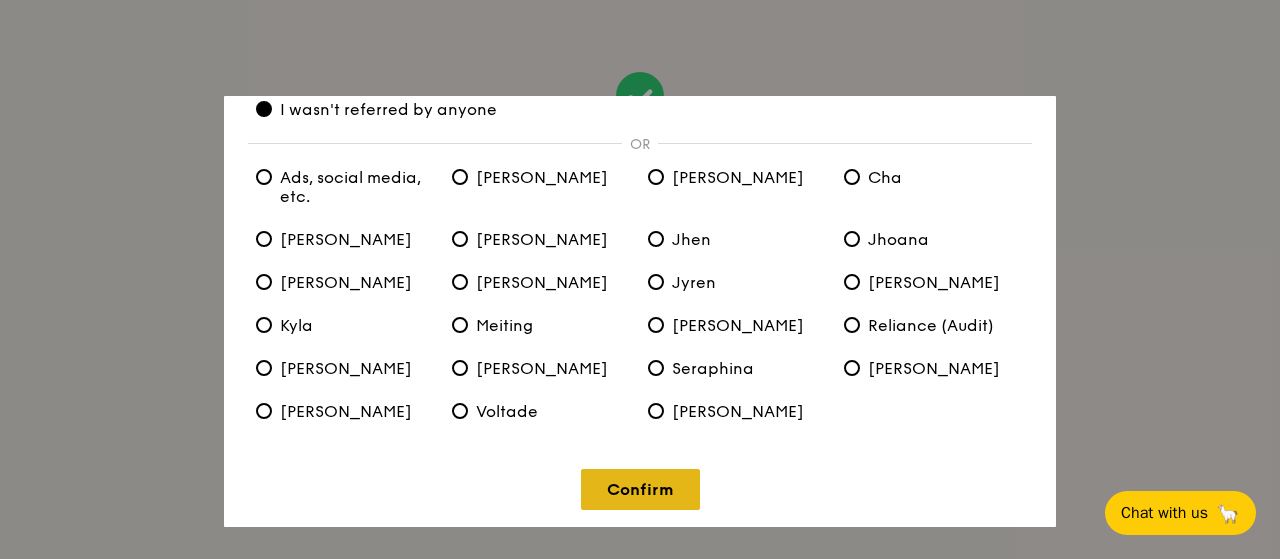 click on "Confirm" at bounding box center (640, 489) 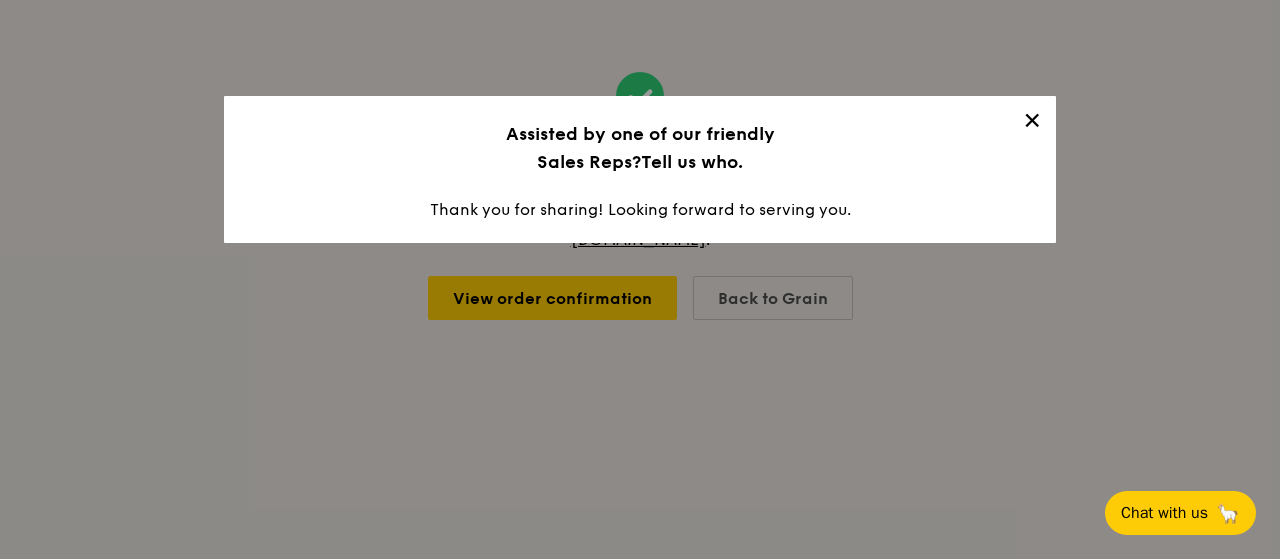 click on "✕" at bounding box center [1032, 124] 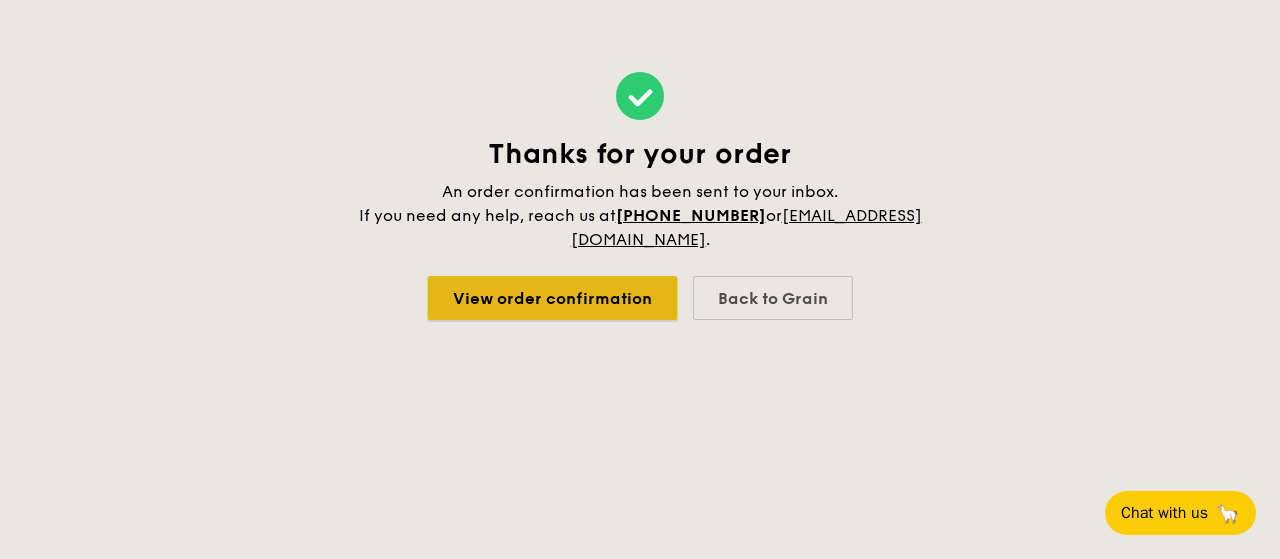click on "View order confirmation" at bounding box center (552, 298) 